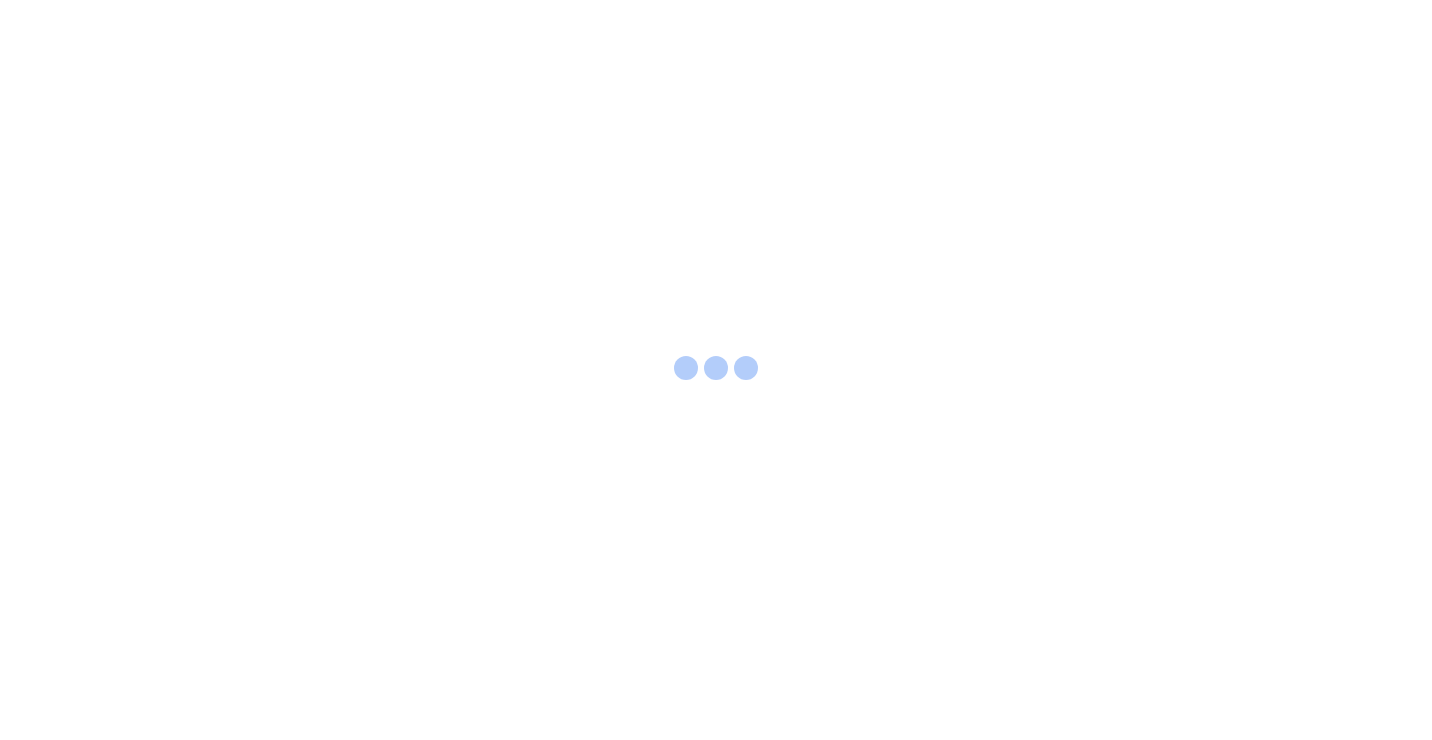 scroll, scrollTop: 0, scrollLeft: 0, axis: both 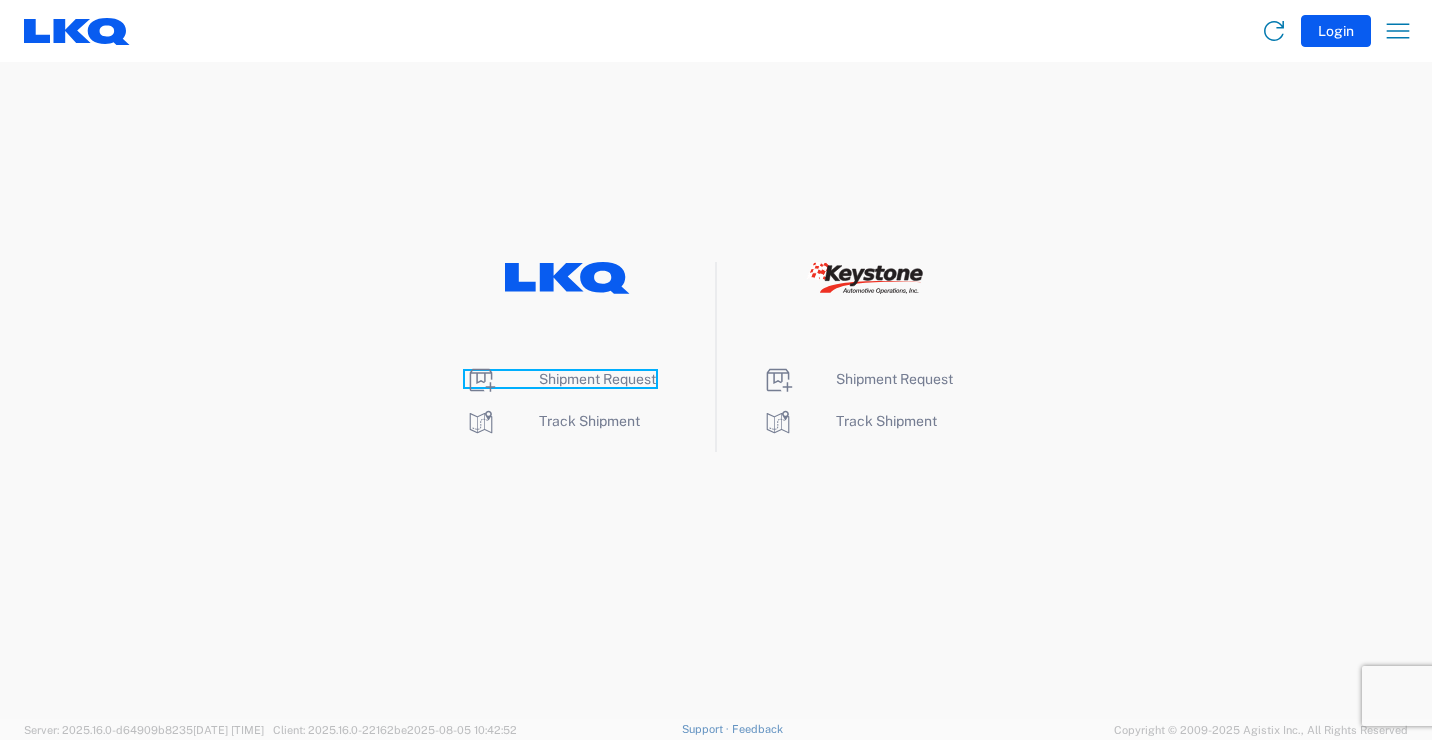 click on "Shipment Request" 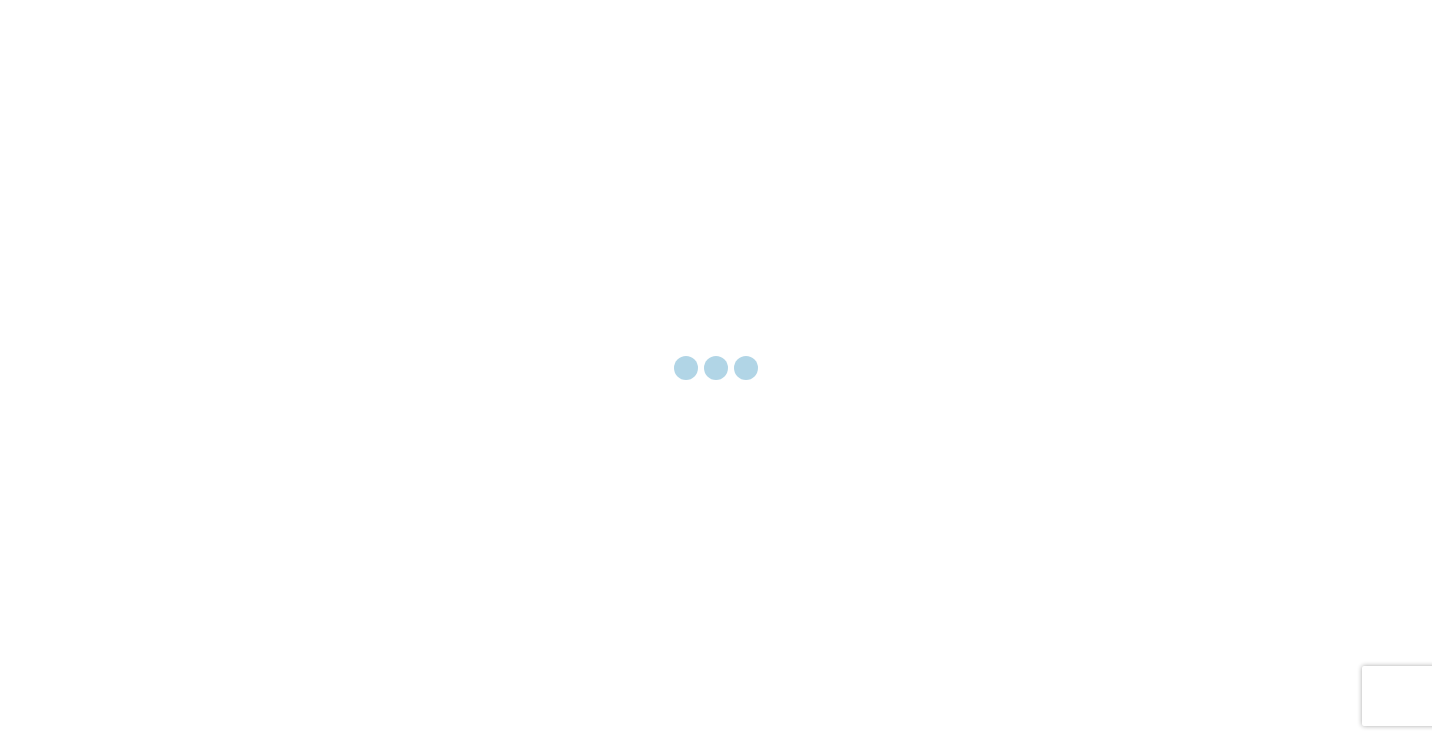 scroll, scrollTop: 0, scrollLeft: 0, axis: both 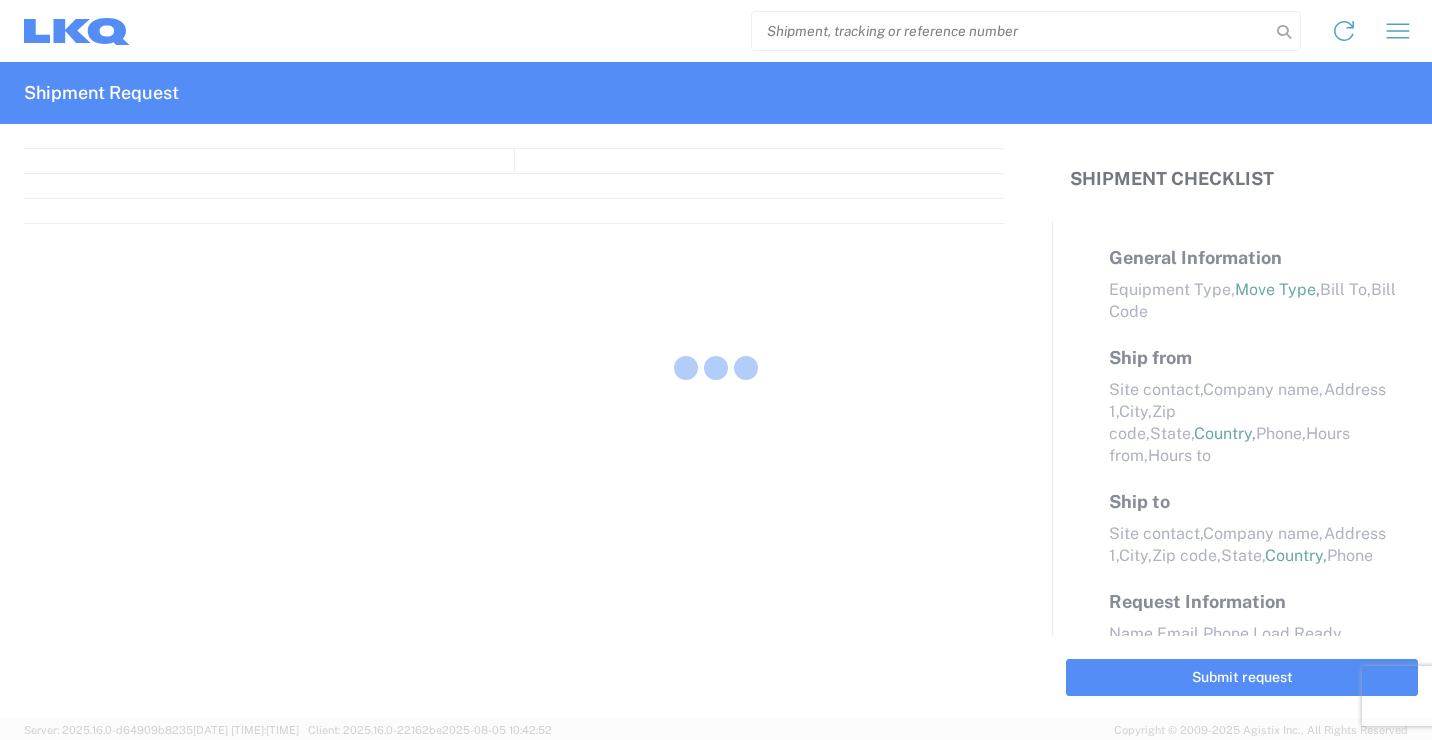select on "FULL" 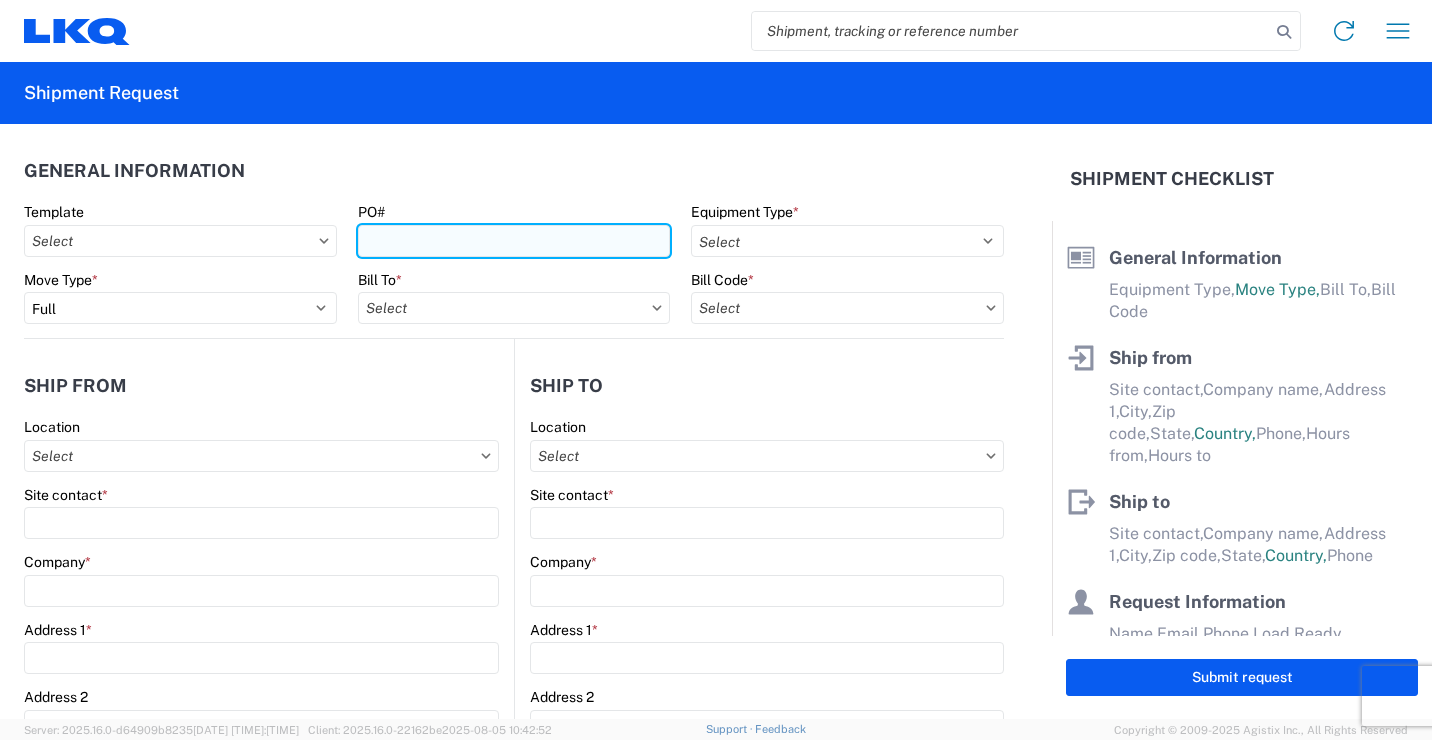 click on "PO#" at bounding box center (514, 241) 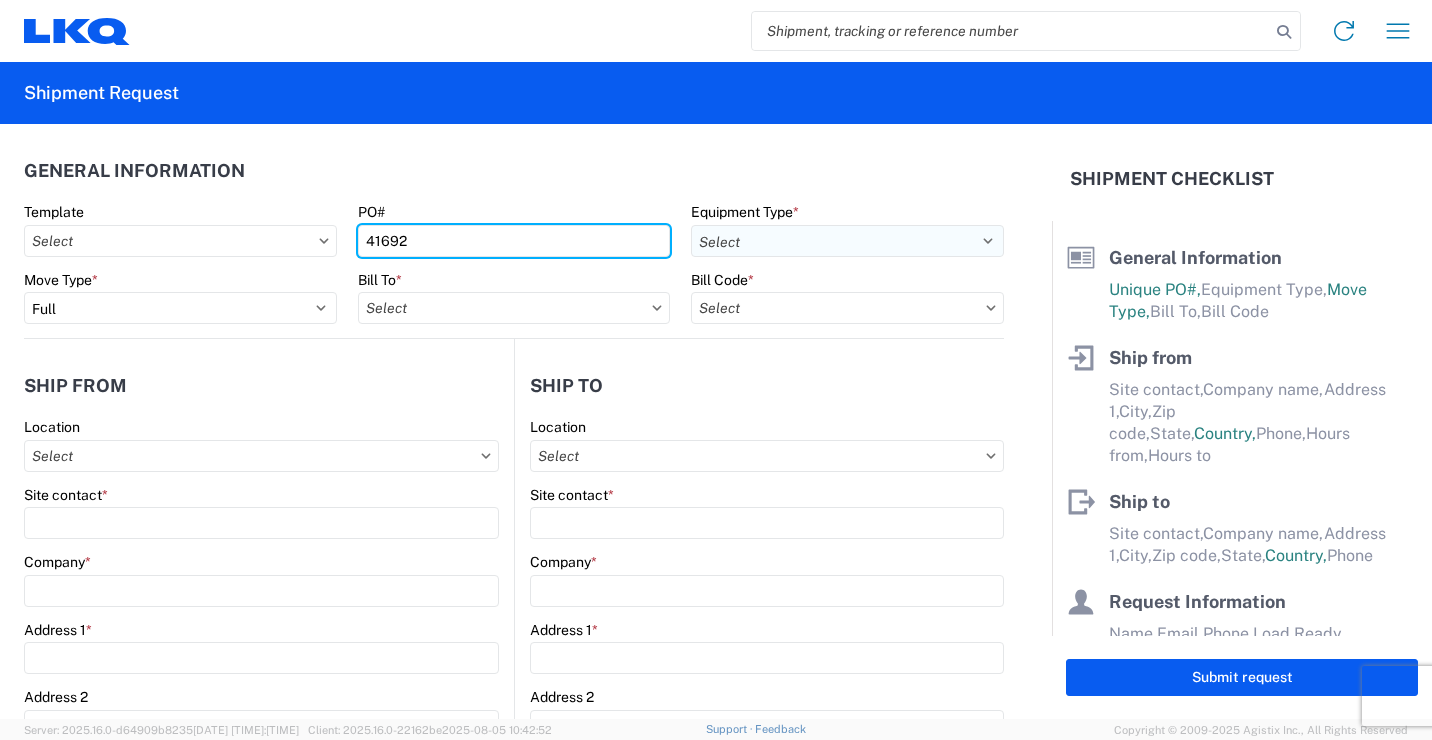 type on "41692" 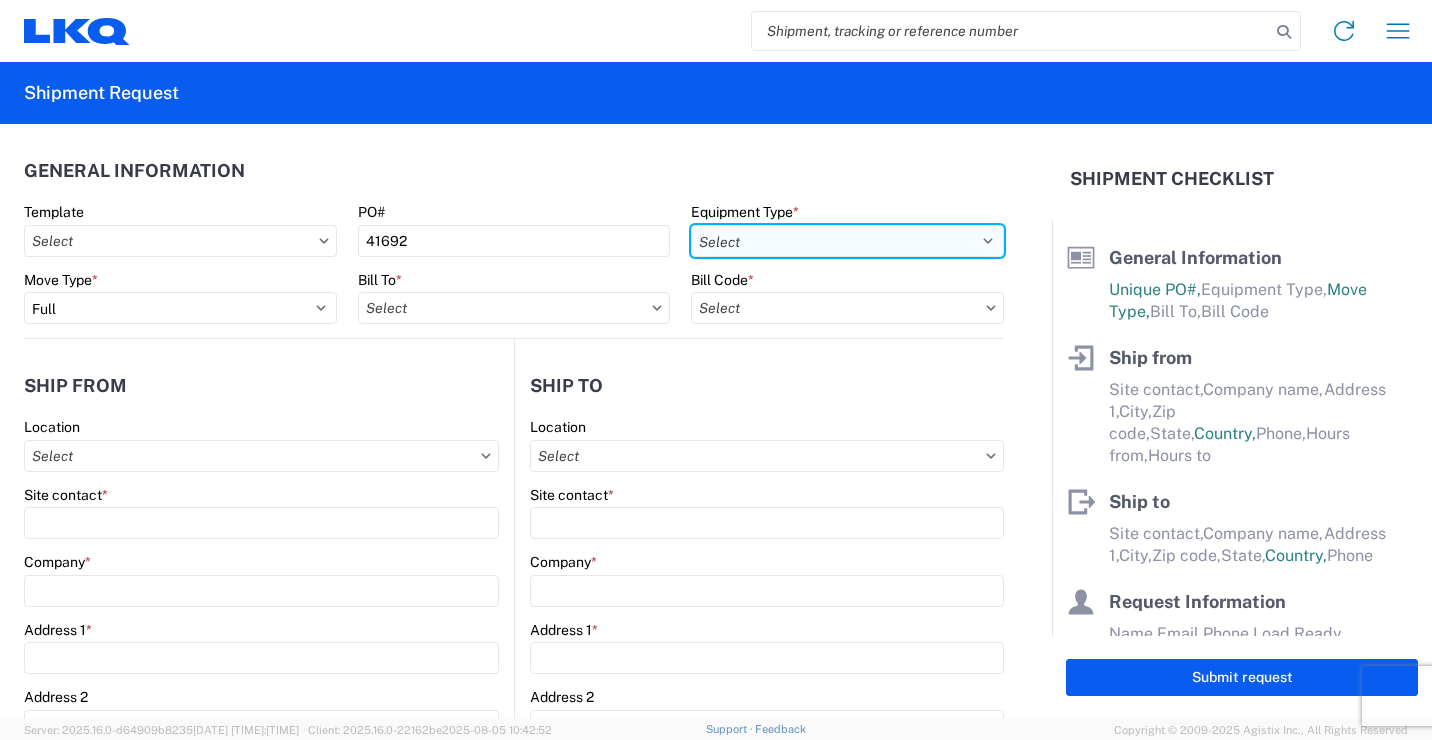 click on "Select 53’ Dry Van Flatbed Dropdeck (van) Lowboy (flatbed) Rail" at bounding box center [847, 241] 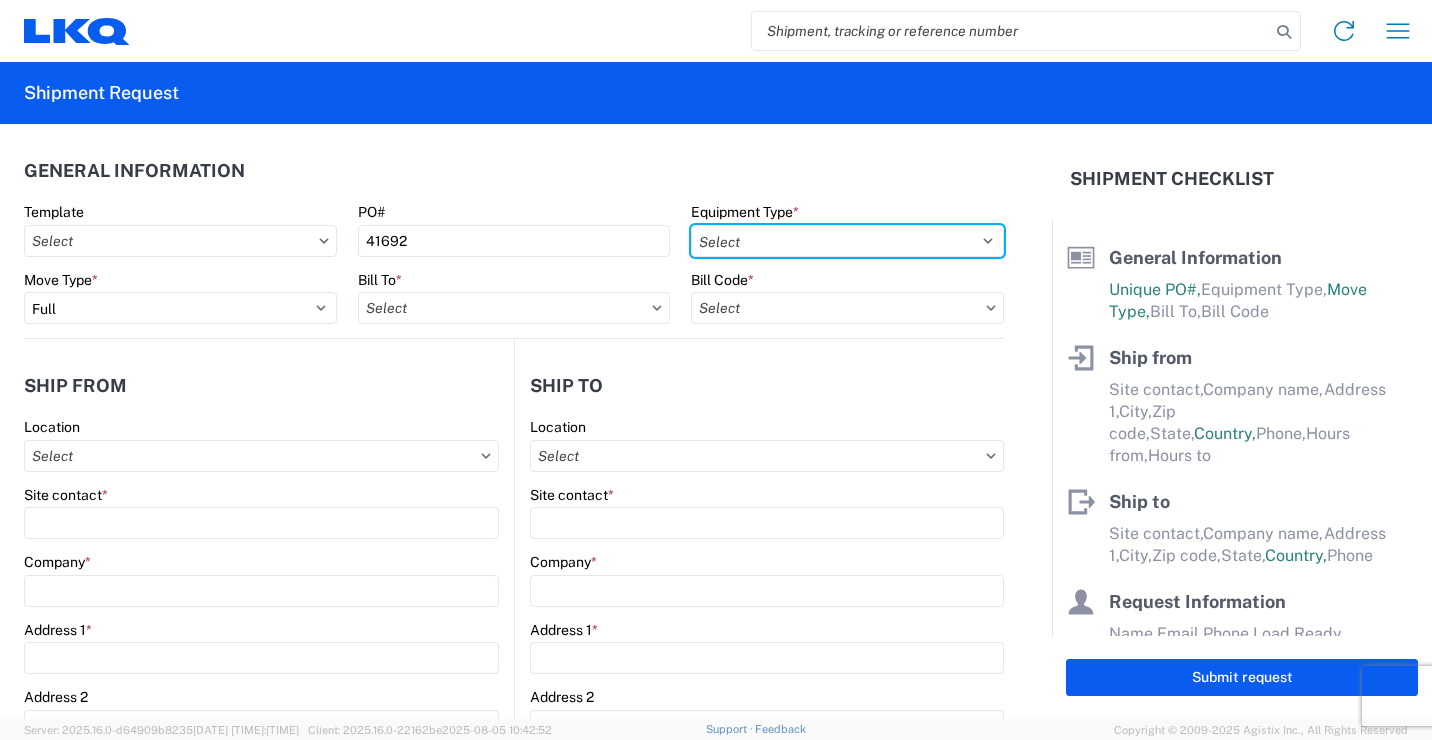 select on "STDV" 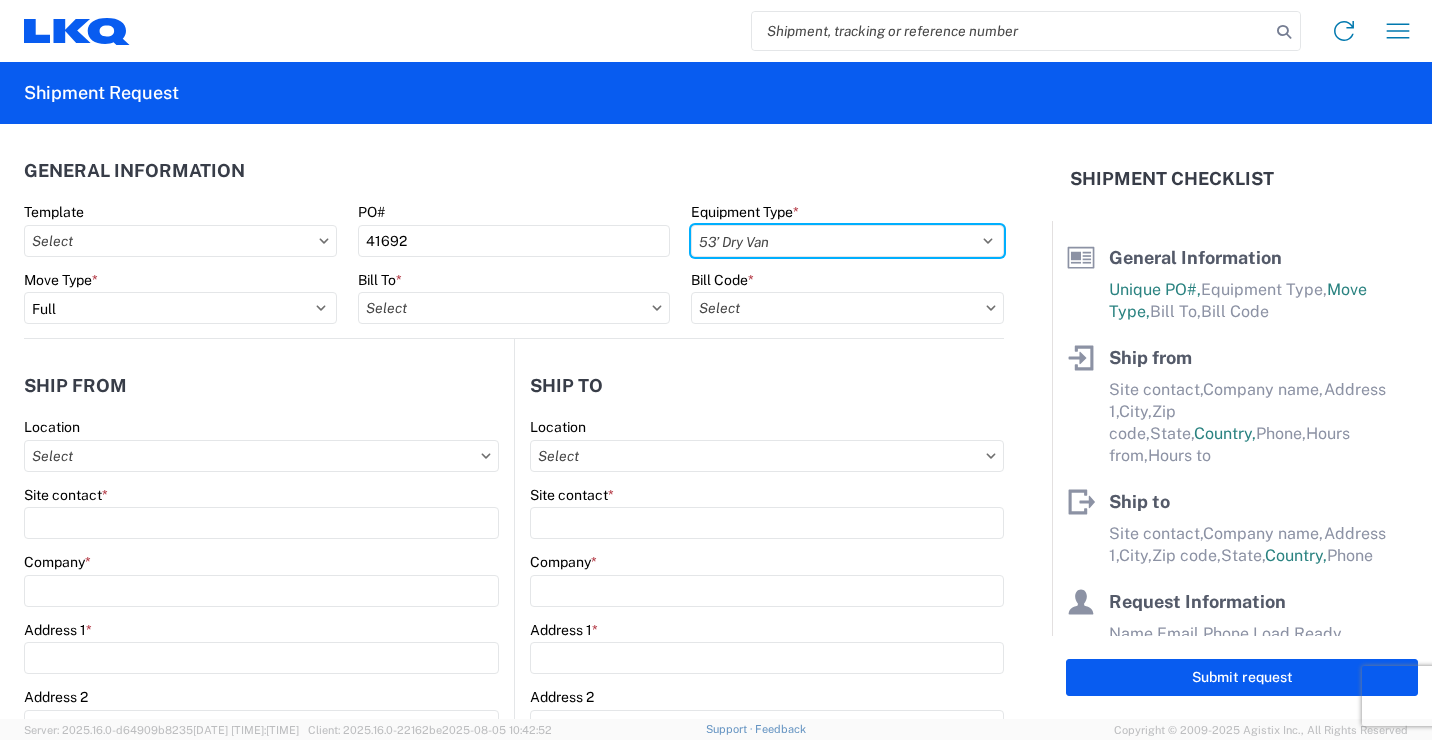 click on "Select 53’ Dry Van Flatbed Dropdeck (van) Lowboy (flatbed) Rail" at bounding box center [847, 241] 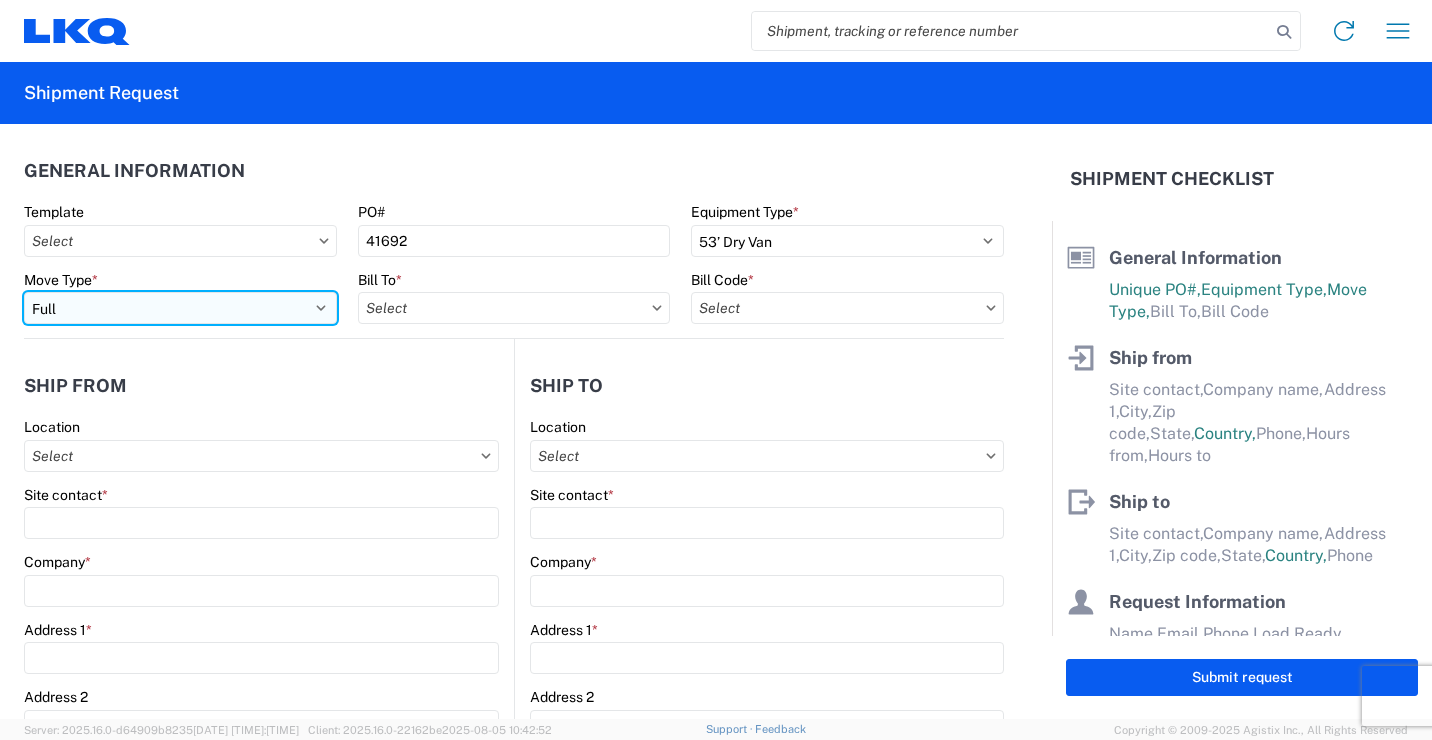 click on "Select Full Partial TL" at bounding box center [180, 308] 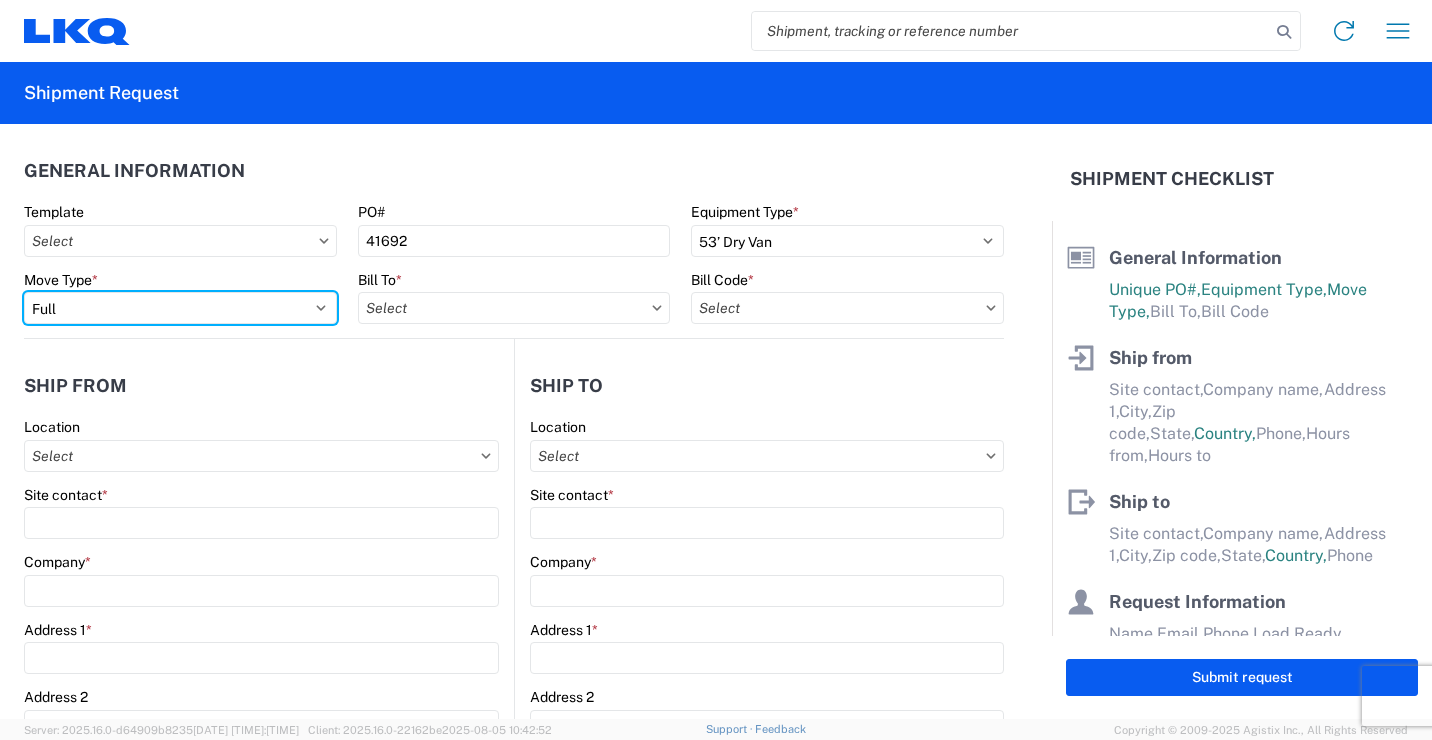 select on "PARTIAL_TL" 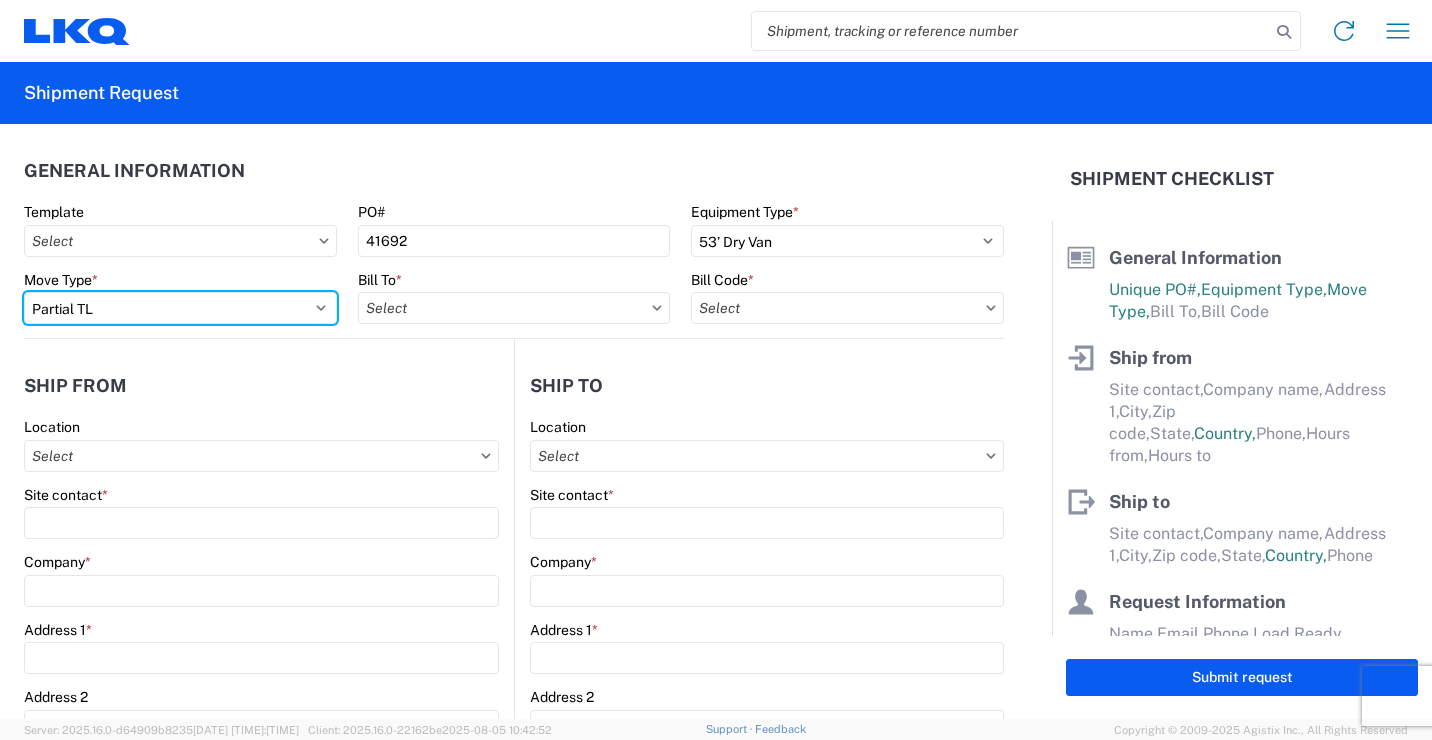 click on "Select Full Partial TL" at bounding box center (180, 308) 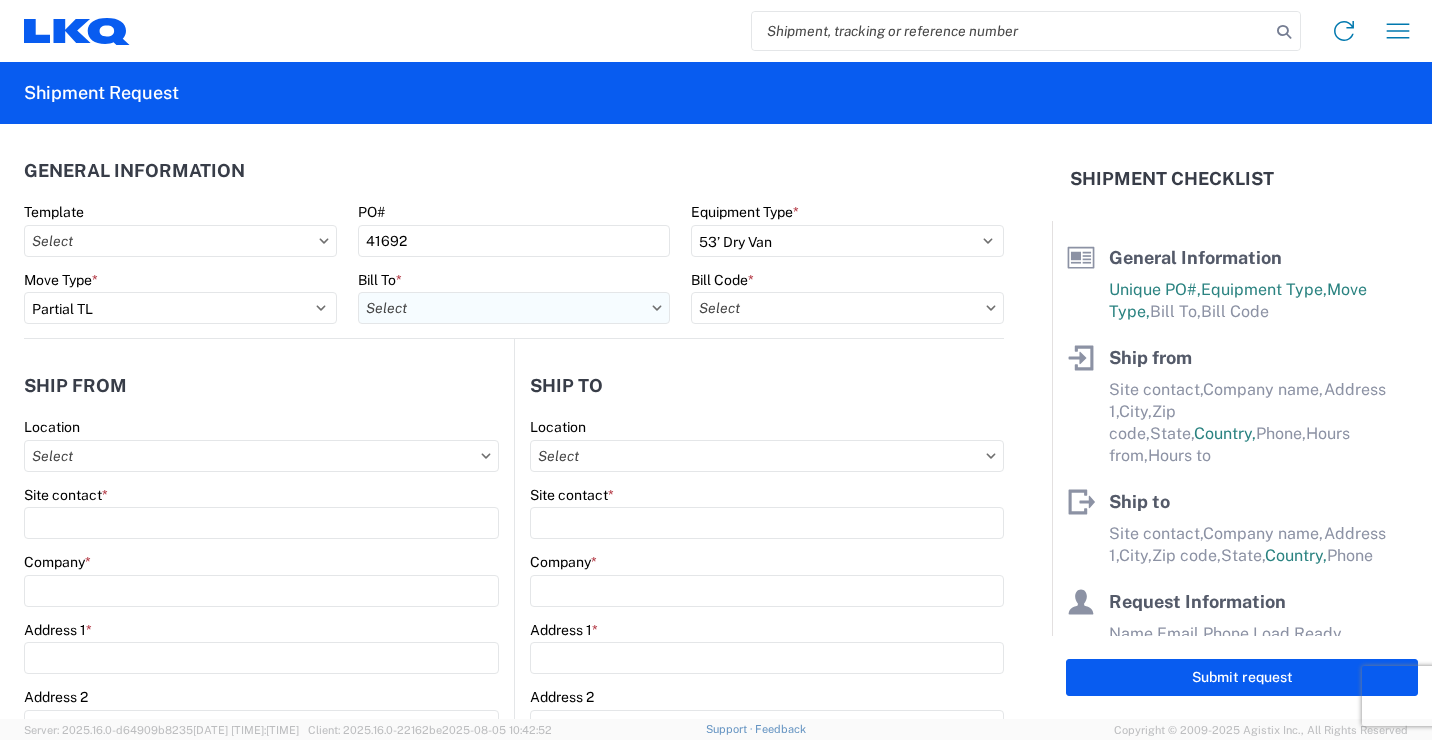 click on "Bill To  *" at bounding box center (514, 308) 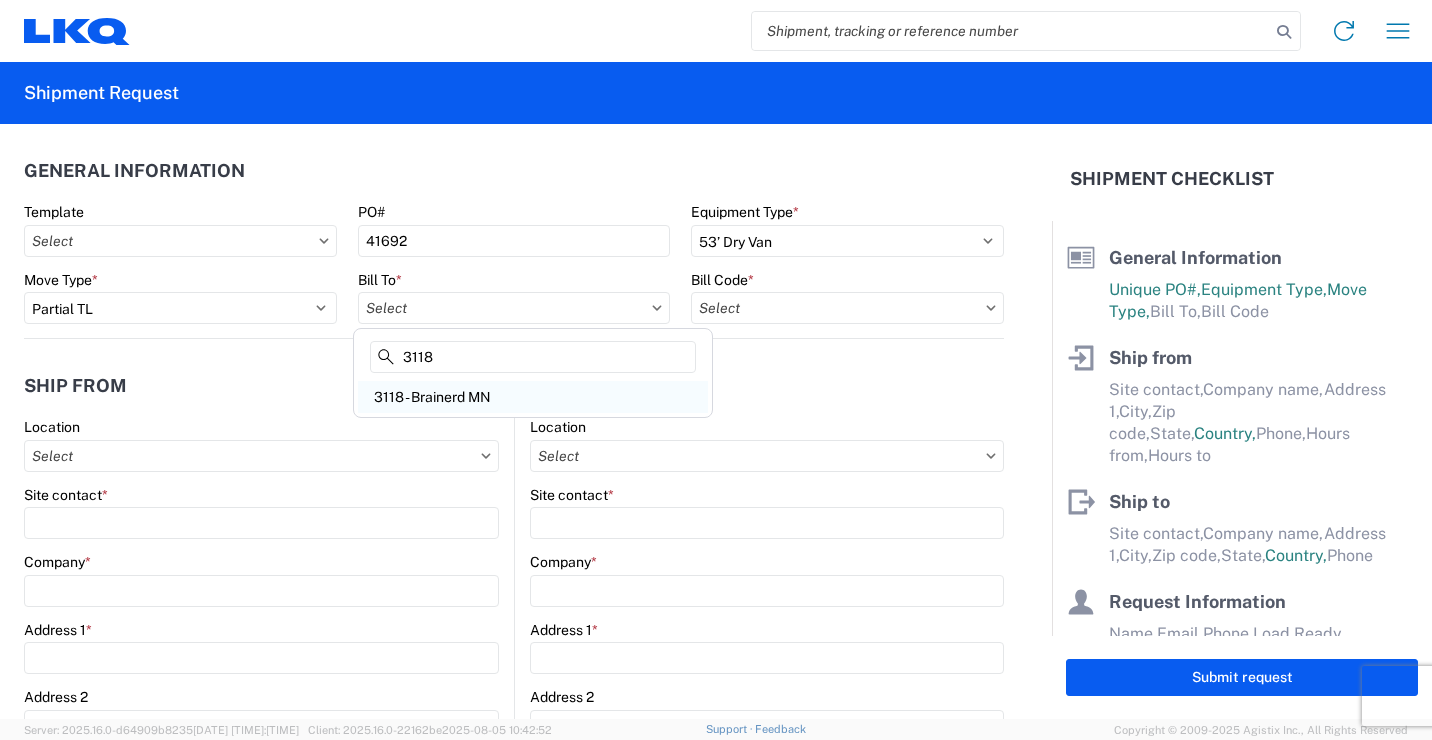 type on "[NUMBER]" 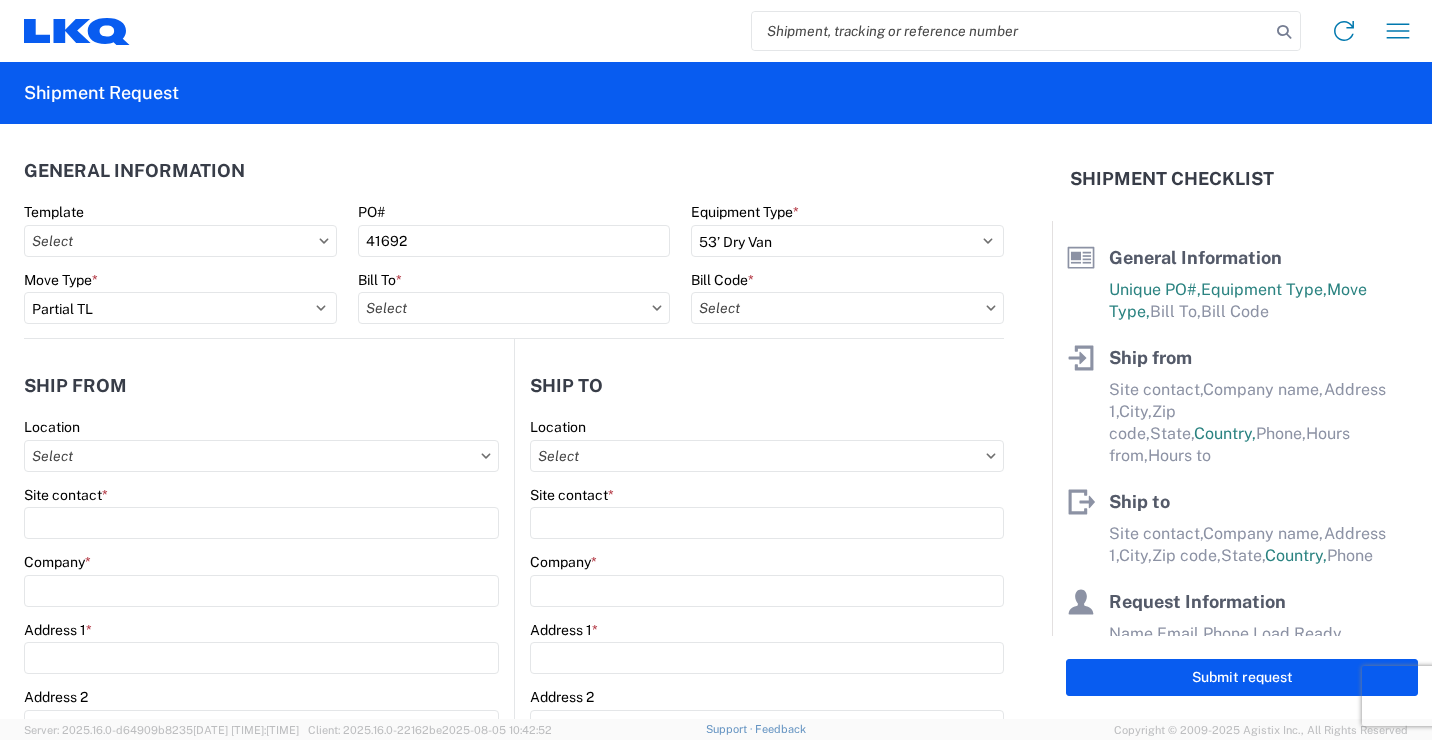 type on "3118 - Brainerd MN" 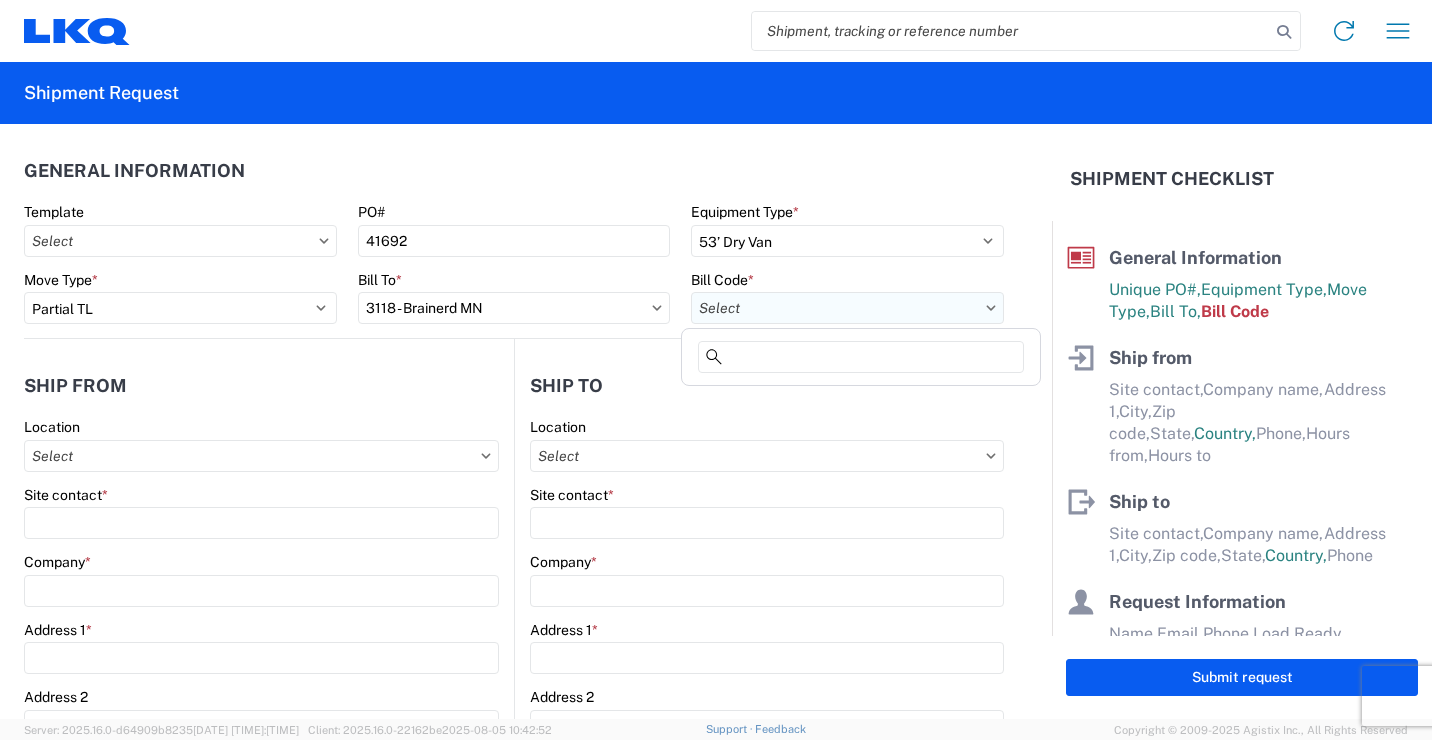 click on "Bill Code  *" at bounding box center [847, 308] 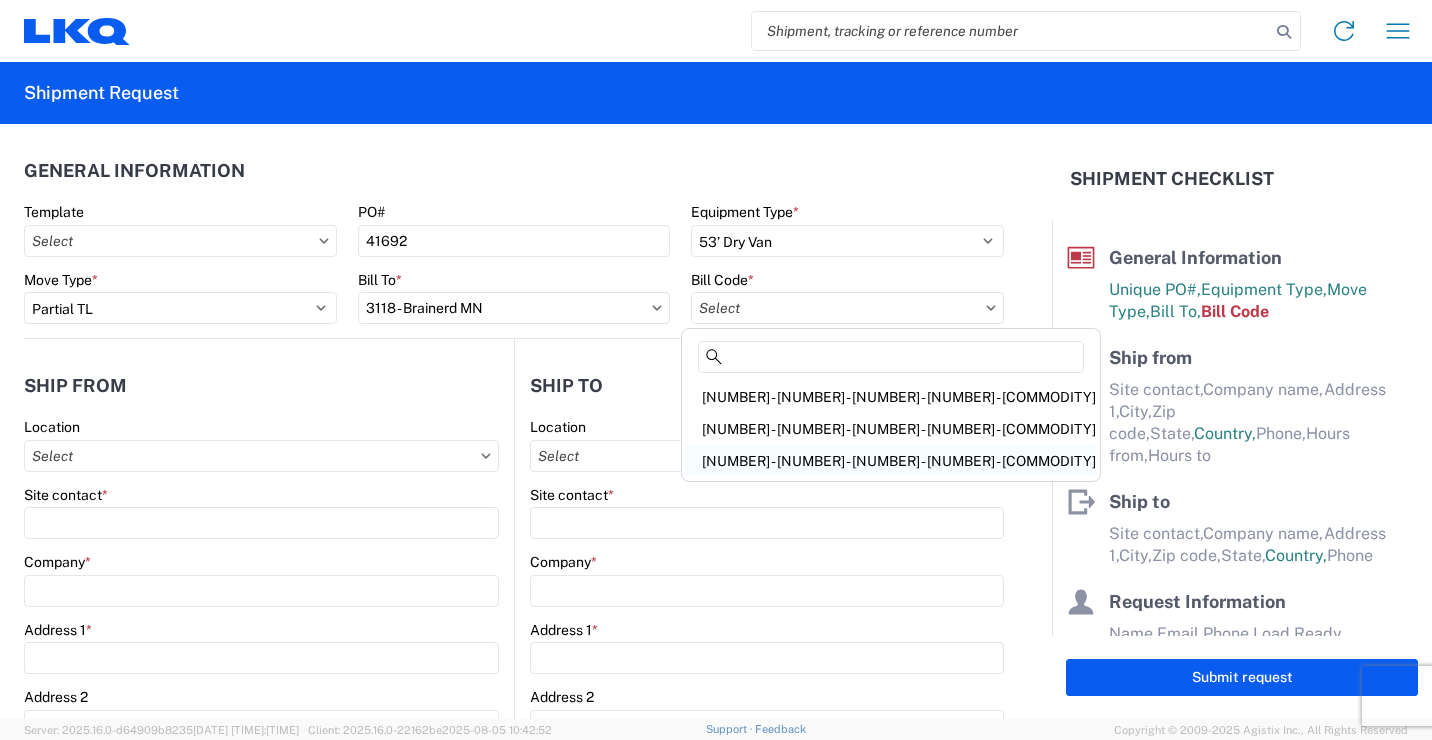 click on "[NUMBER] - [NUMBER] Freight Out" 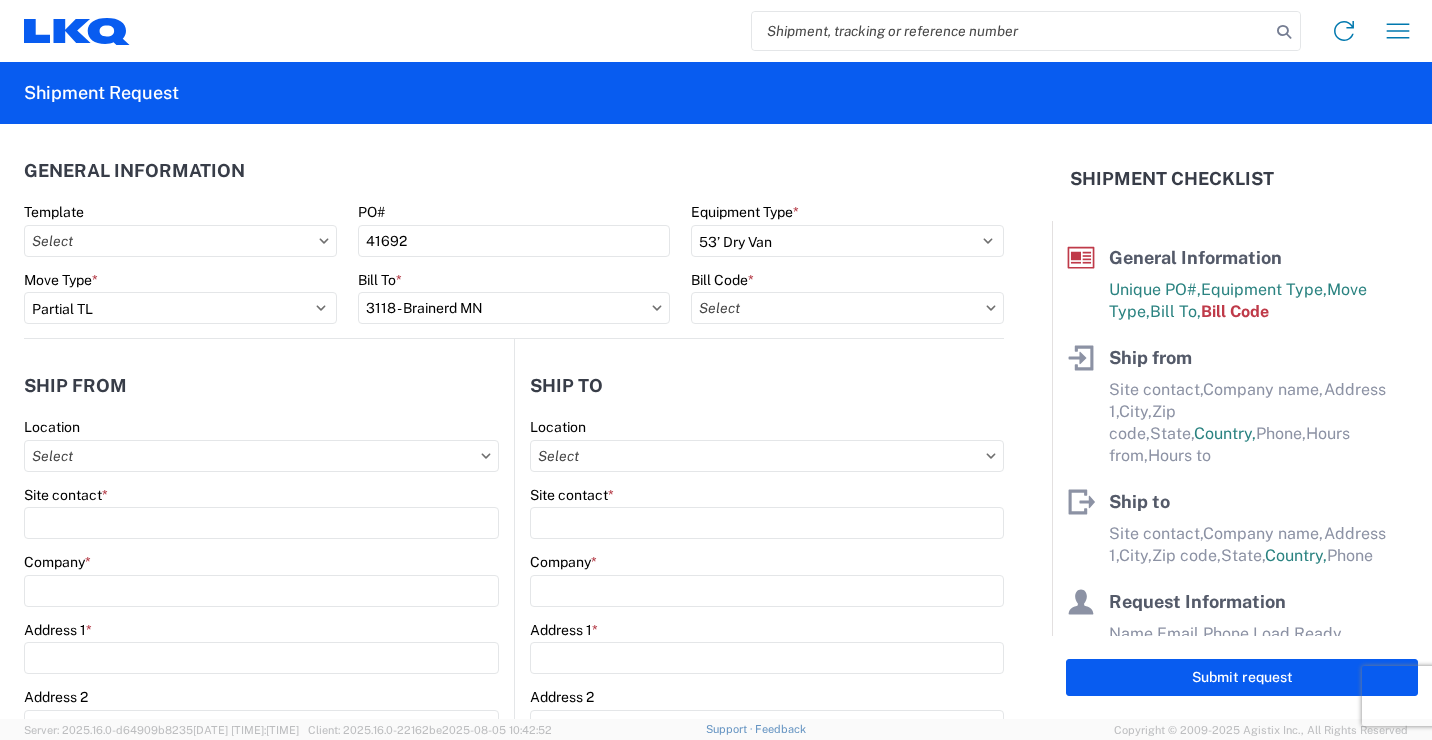 type on "[NUMBER] - [NUMBER] Freight Out" 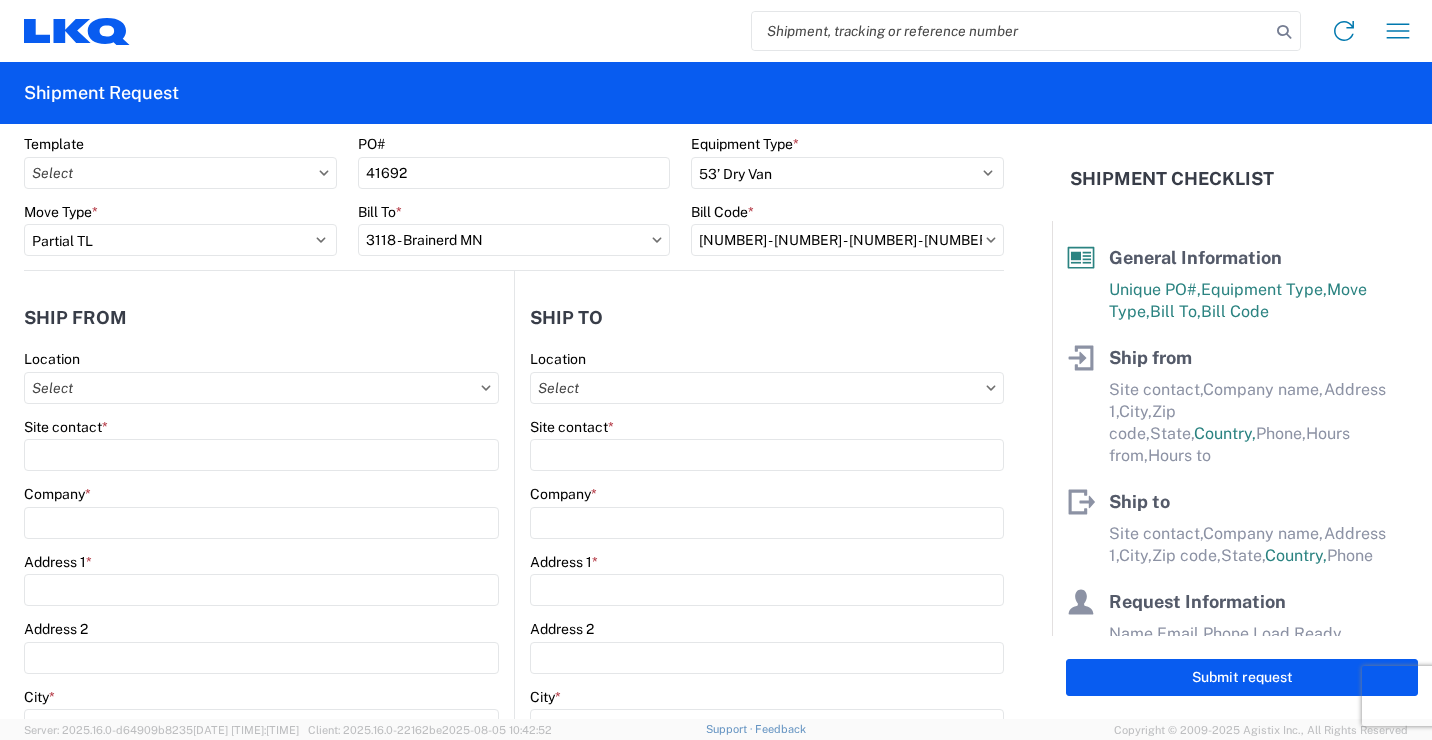 scroll, scrollTop: 100, scrollLeft: 0, axis: vertical 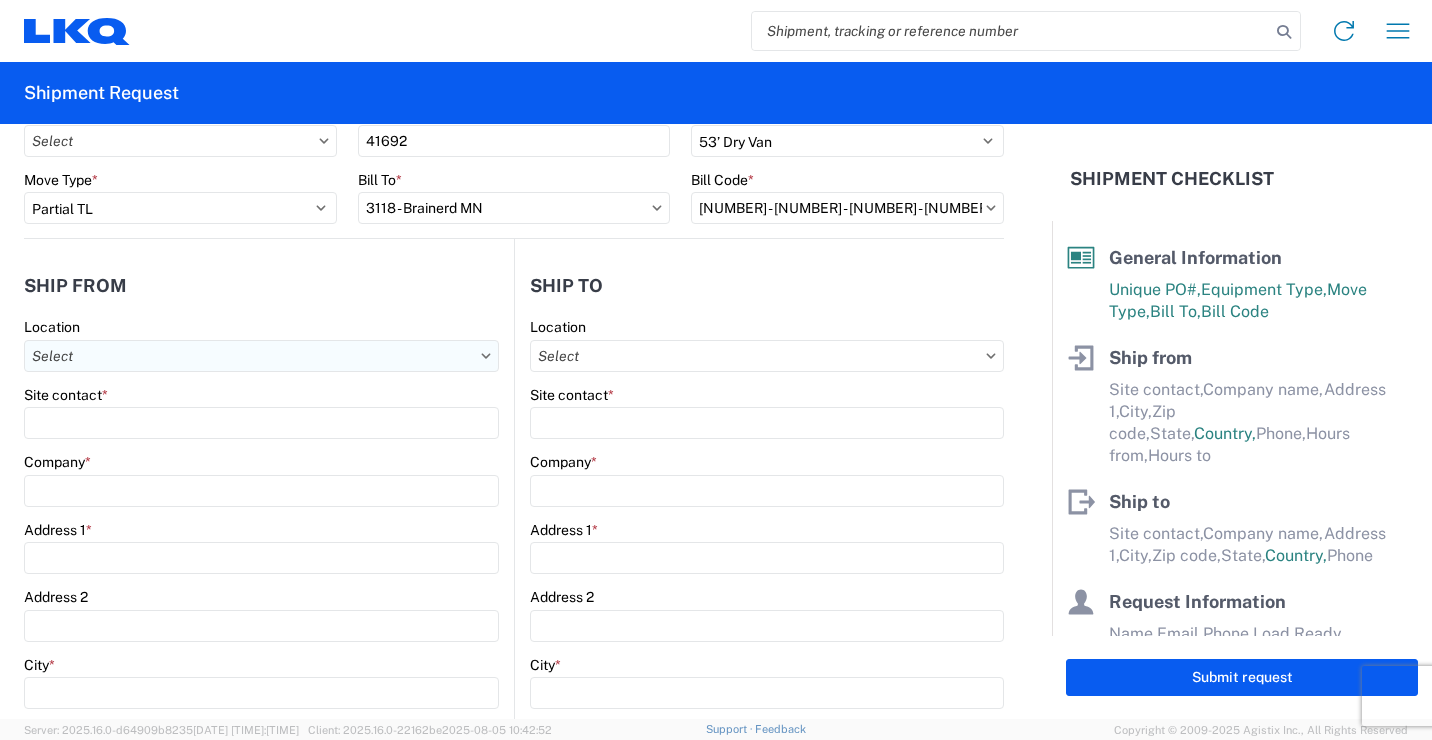click on "Location" at bounding box center (261, 356) 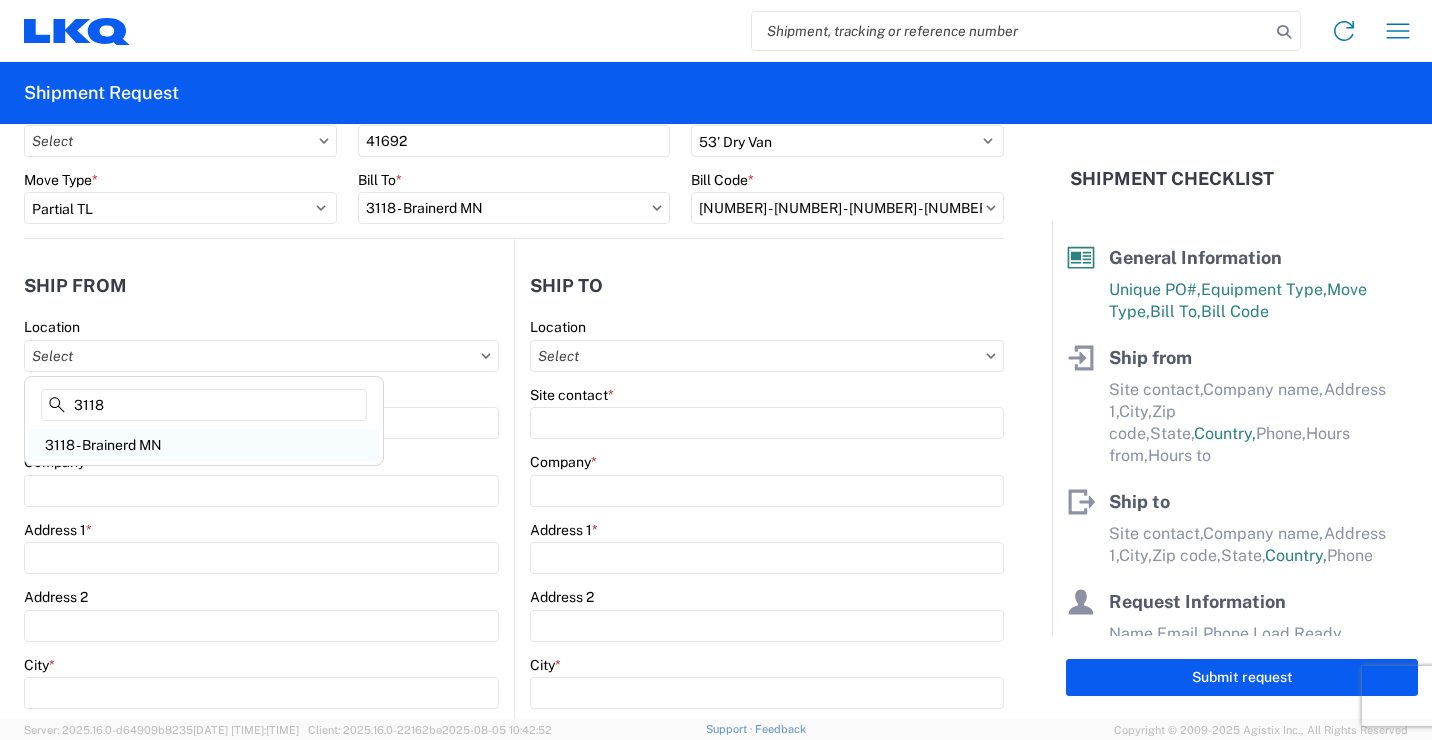 type on "[NUMBER]" 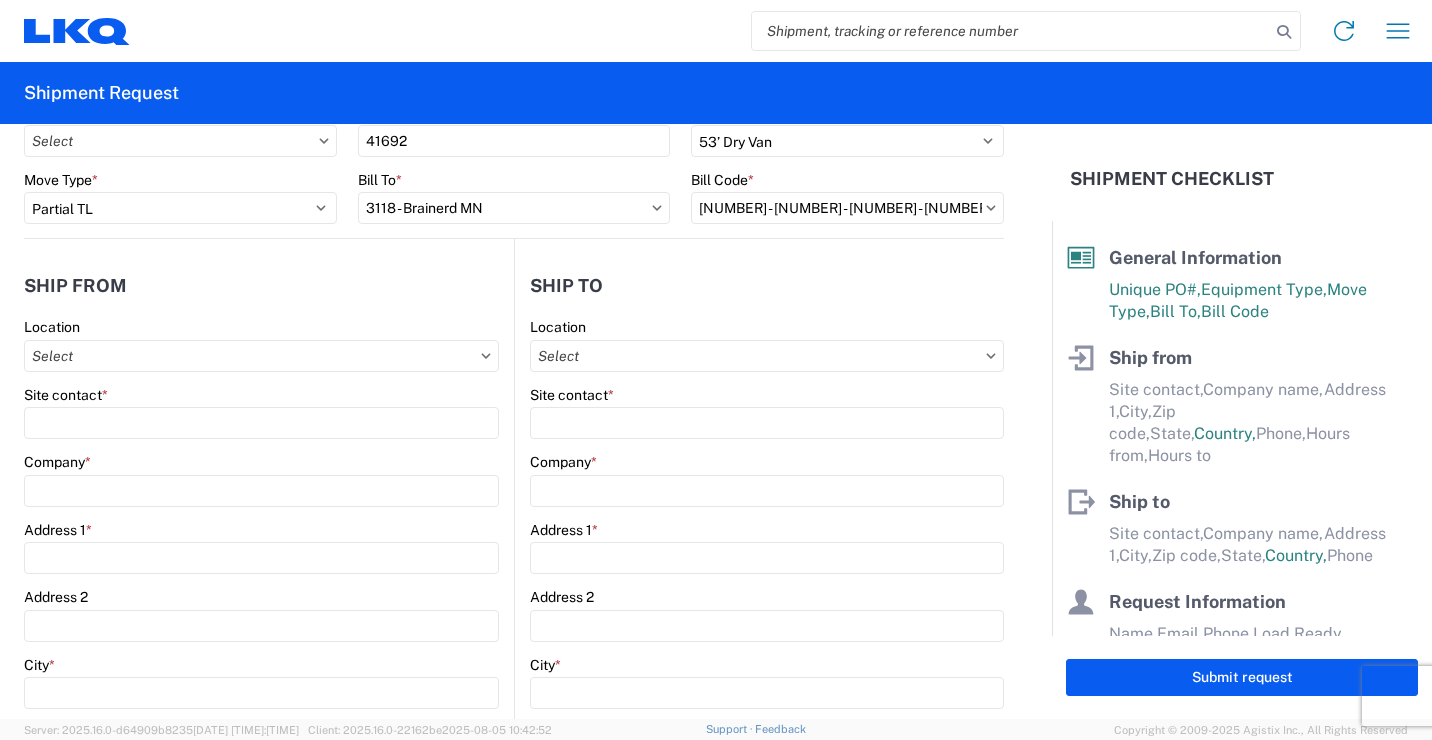 type on "3118 - Brainerd MN" 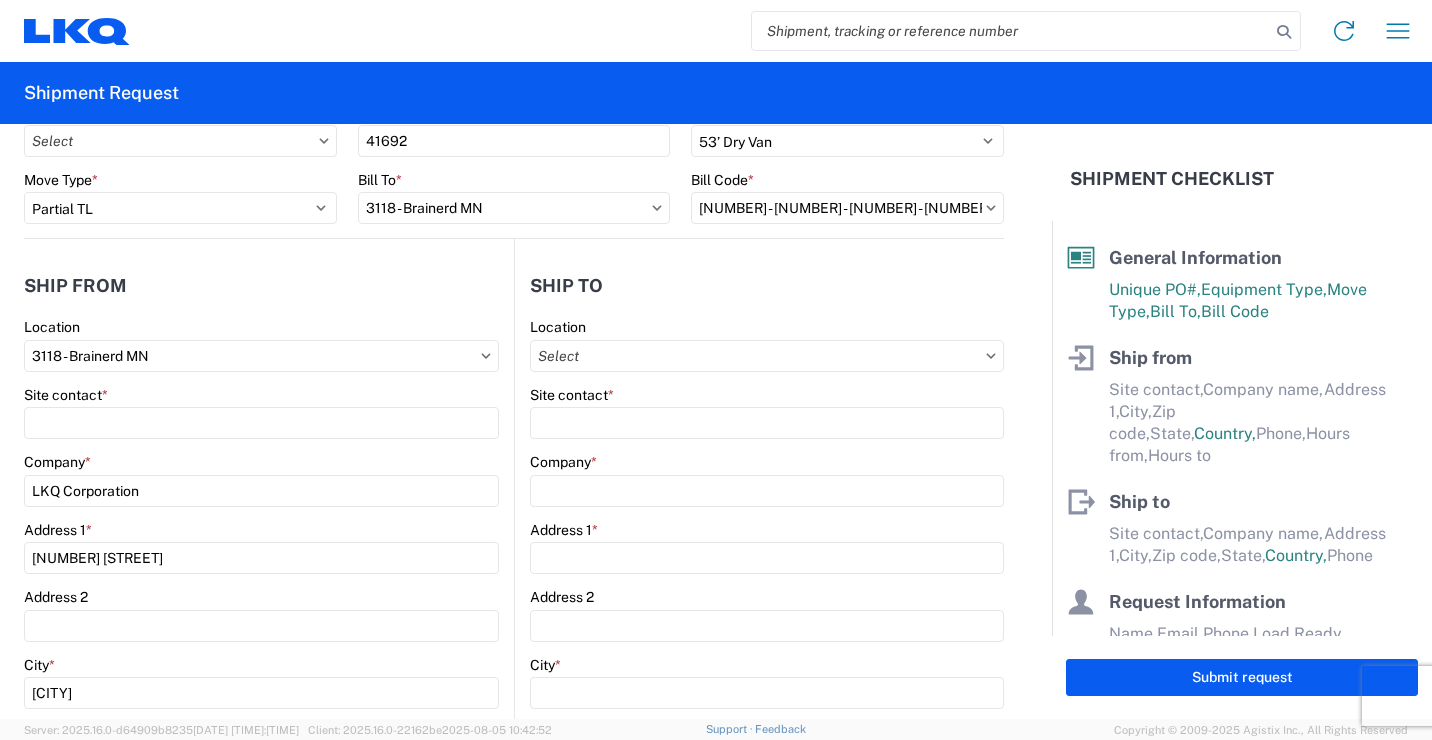 select on "US" 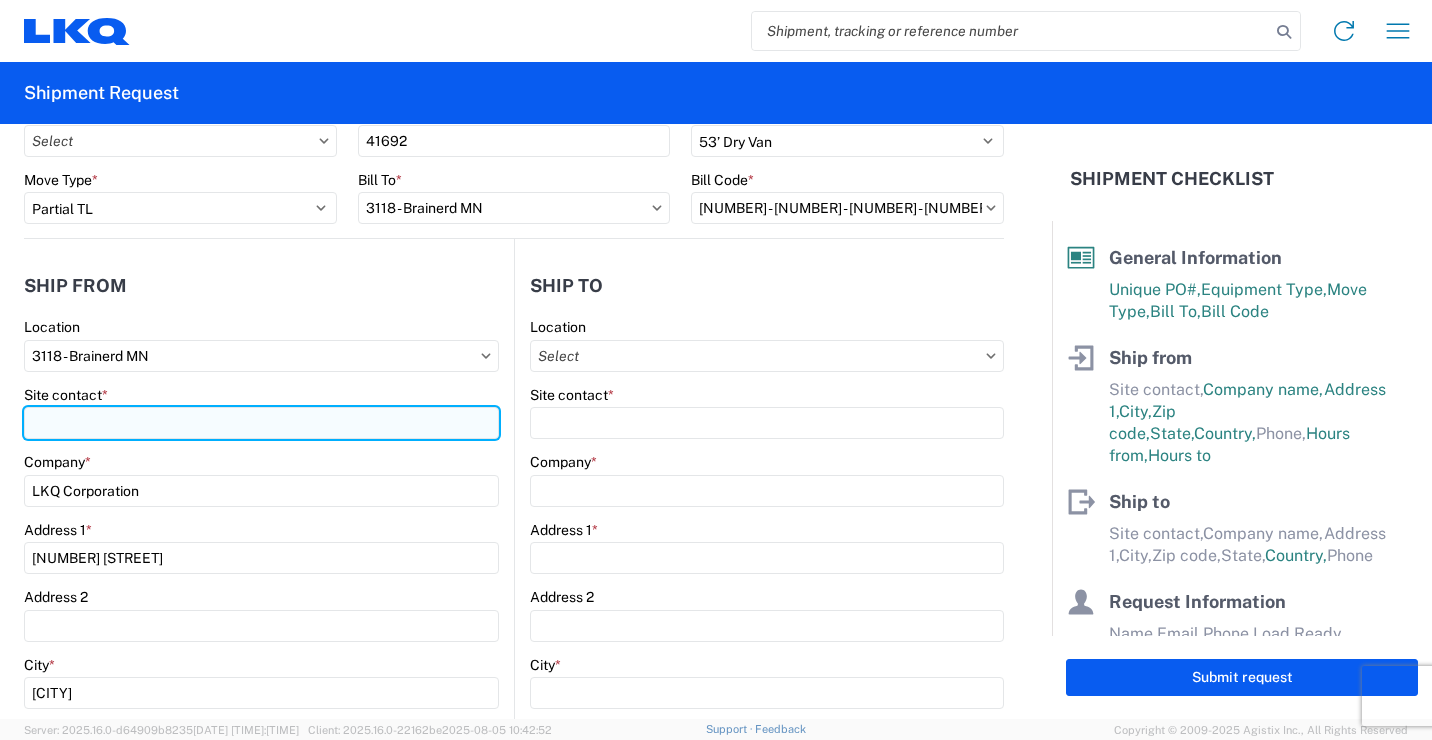 click on "Site contact  *" at bounding box center [261, 423] 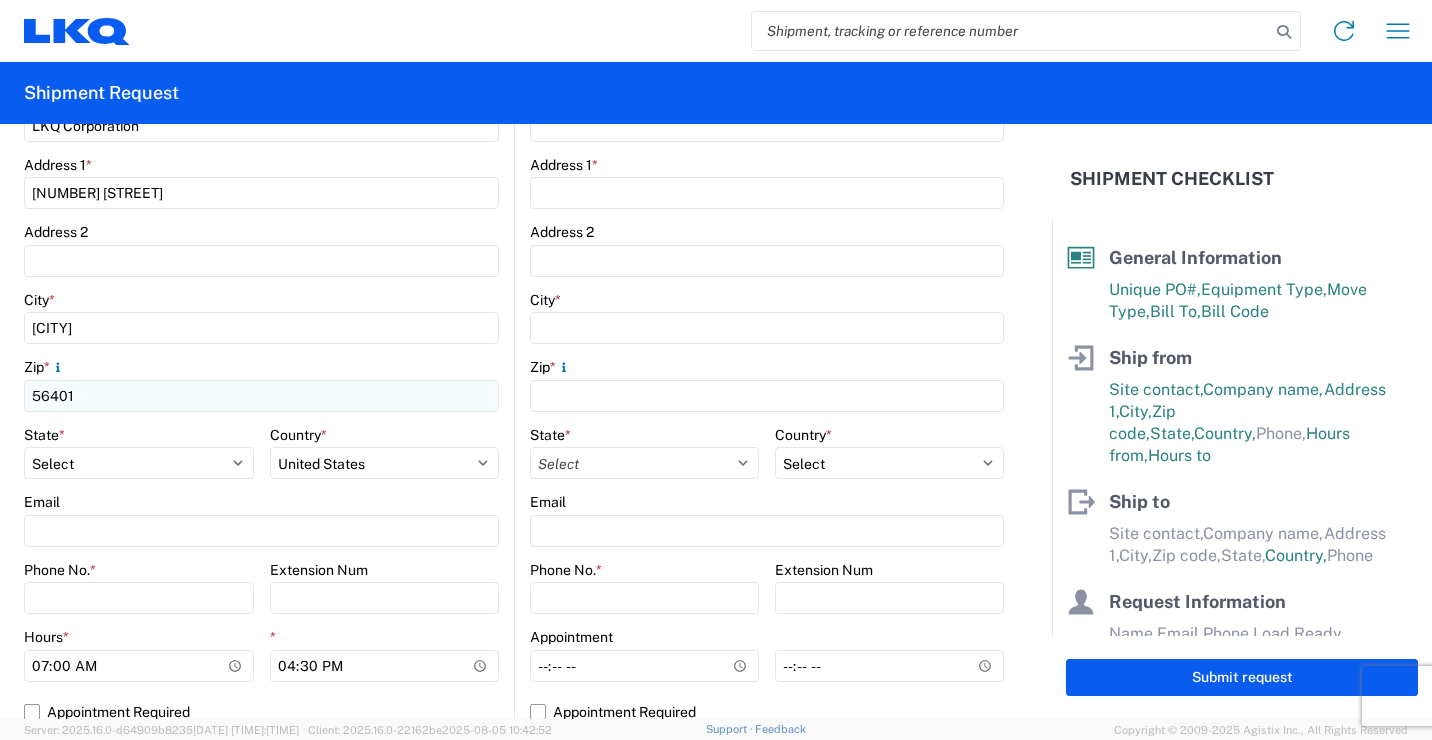 scroll, scrollTop: 500, scrollLeft: 0, axis: vertical 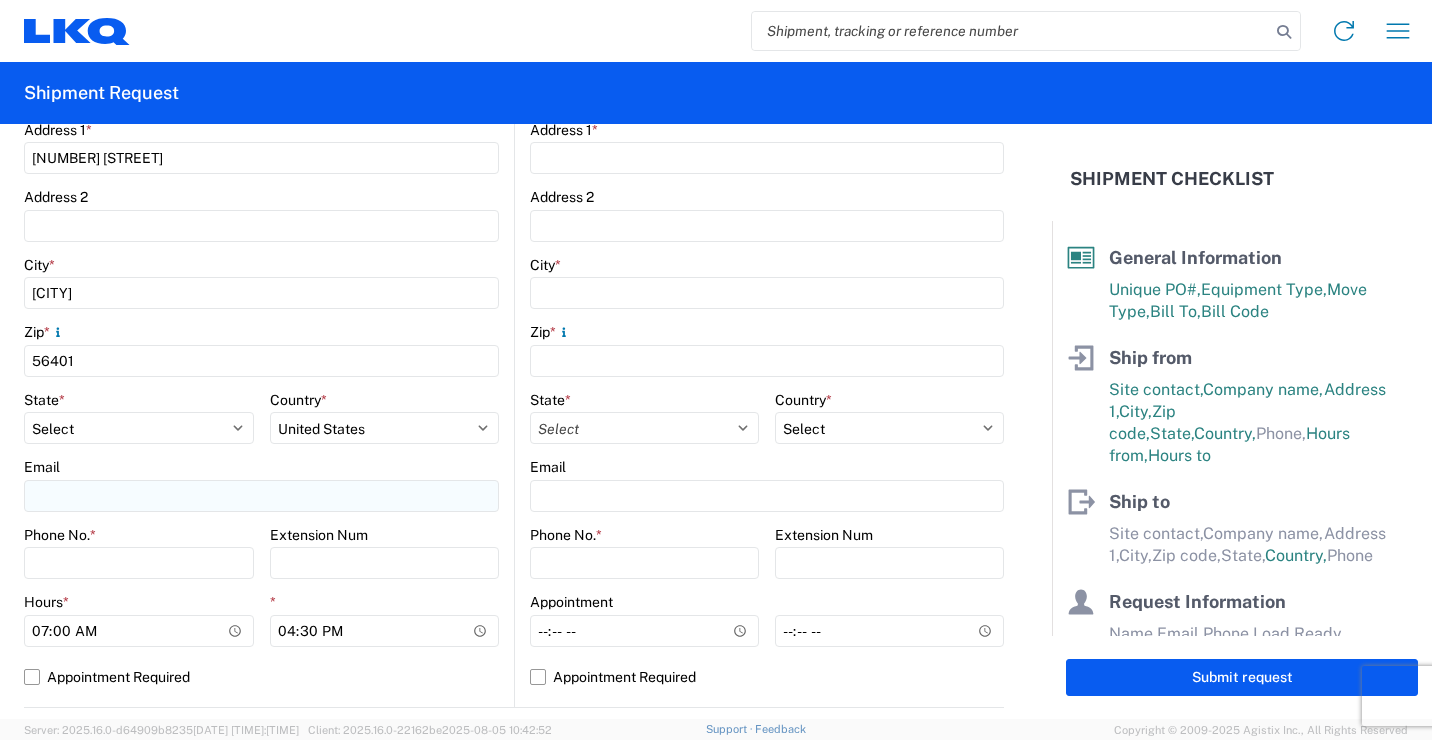 type on "[FIRST] [LAST]" 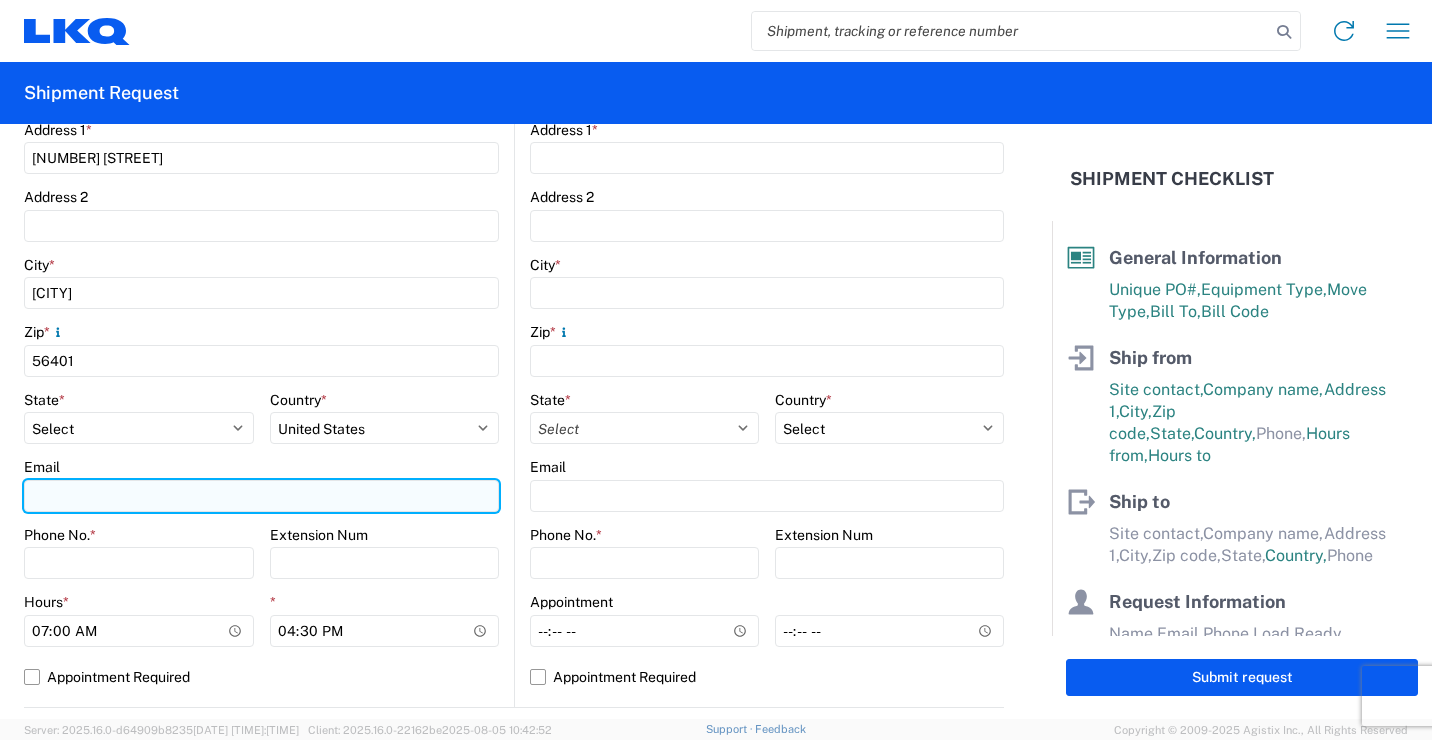 click on "Email" at bounding box center (261, 496) 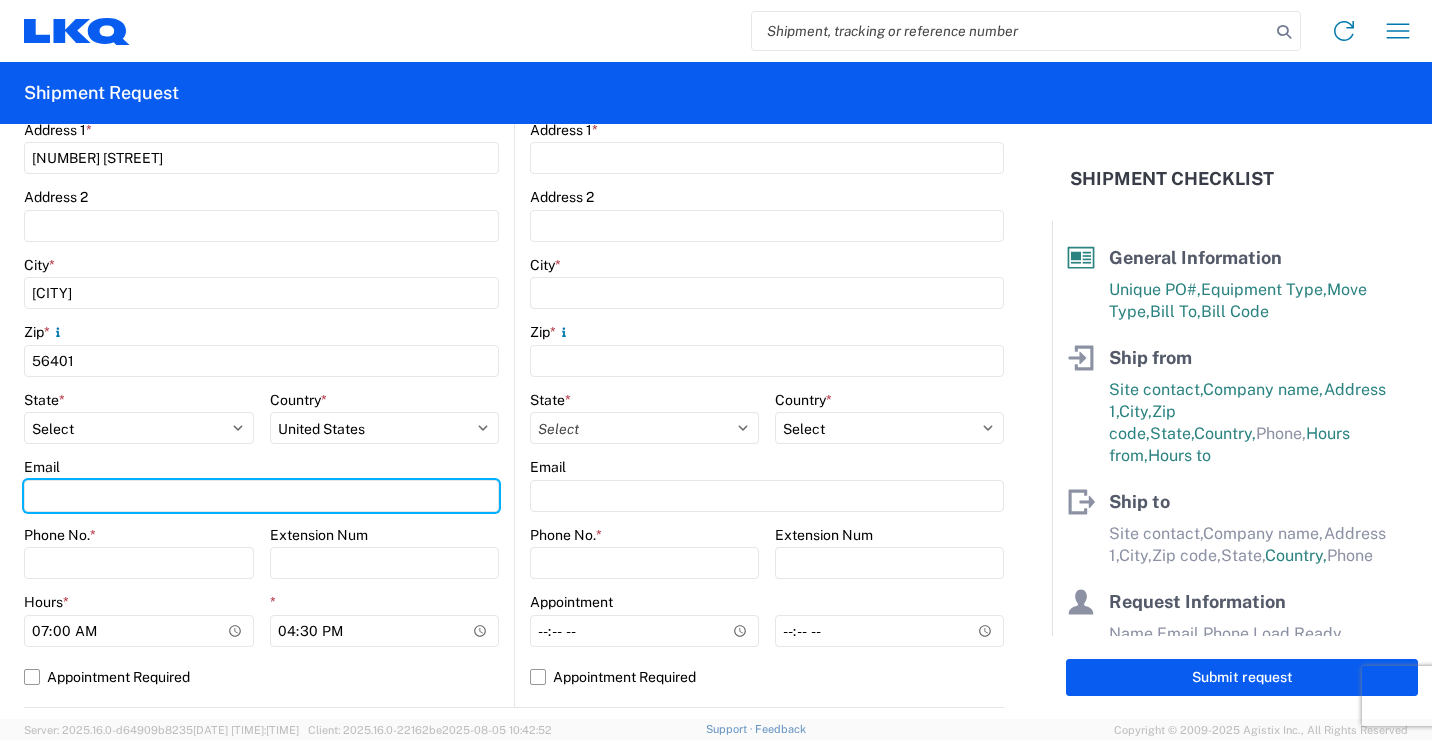 type on "[EMAIL]" 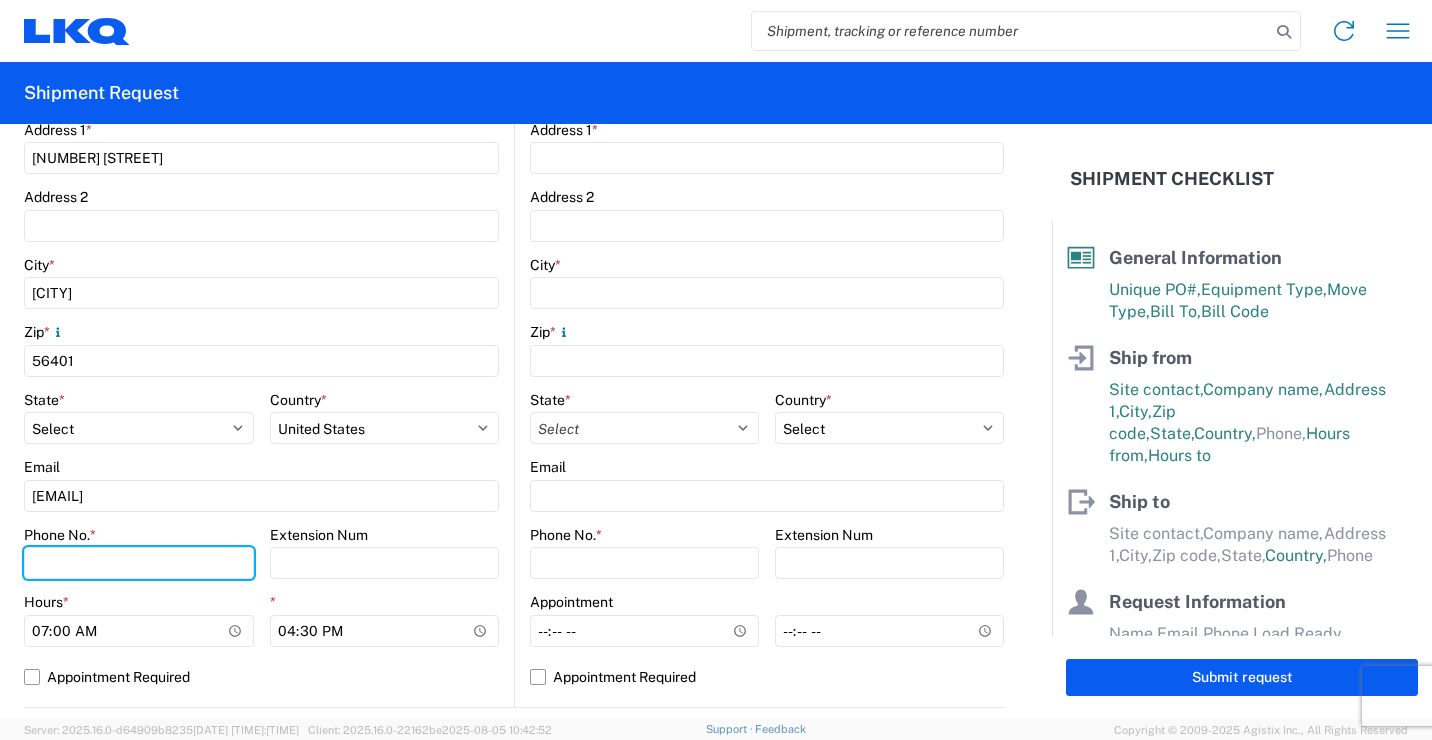 type on "[PHONE]" 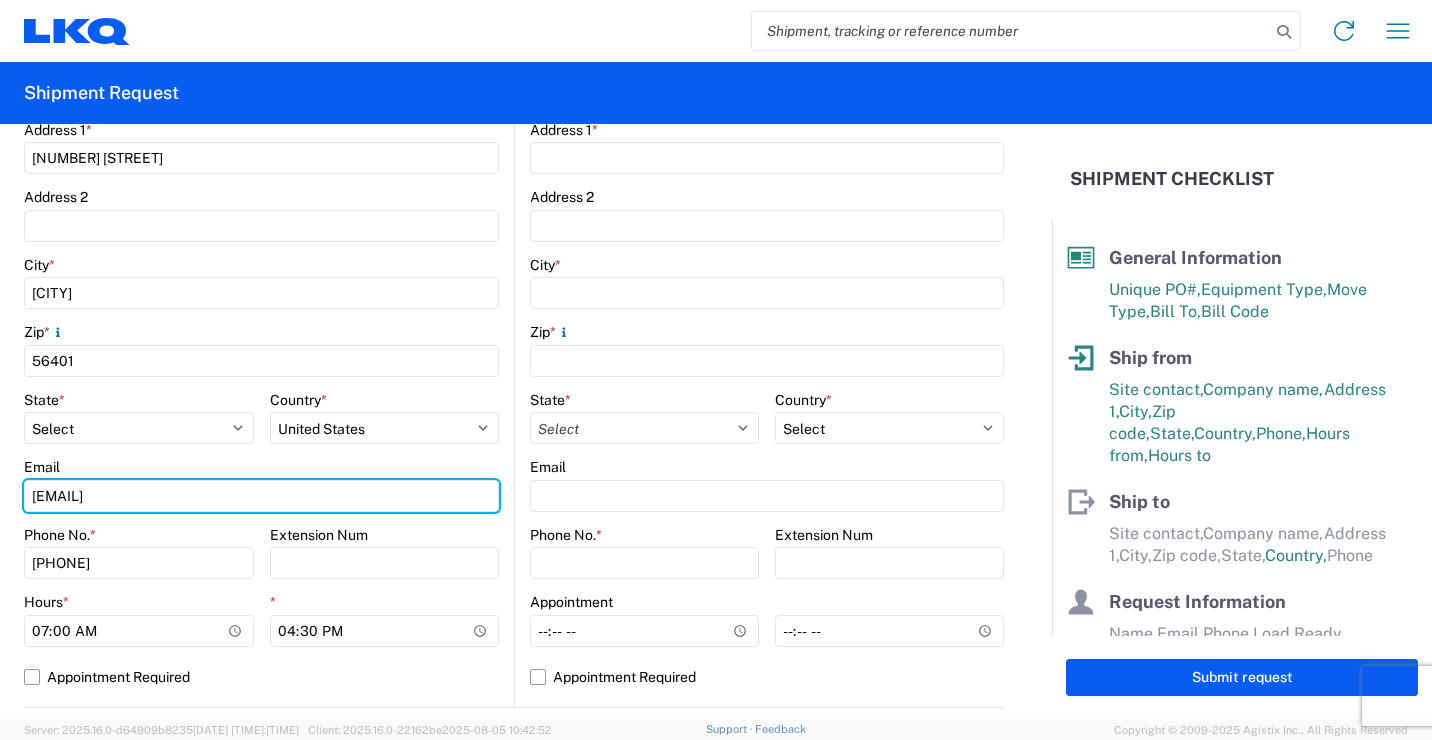 type on "klund@lkqcorp.com" 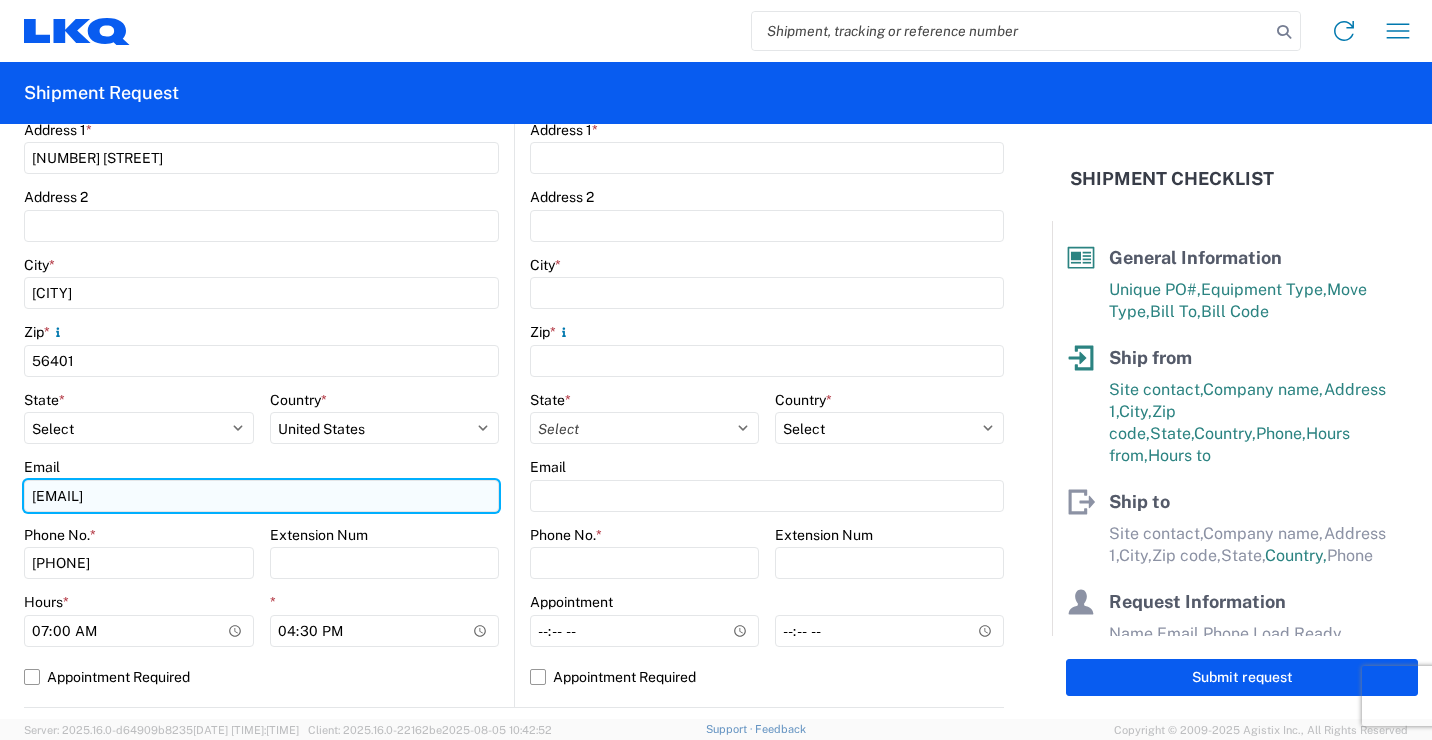 click on "klund@lkqcorp.com" at bounding box center [261, 496] 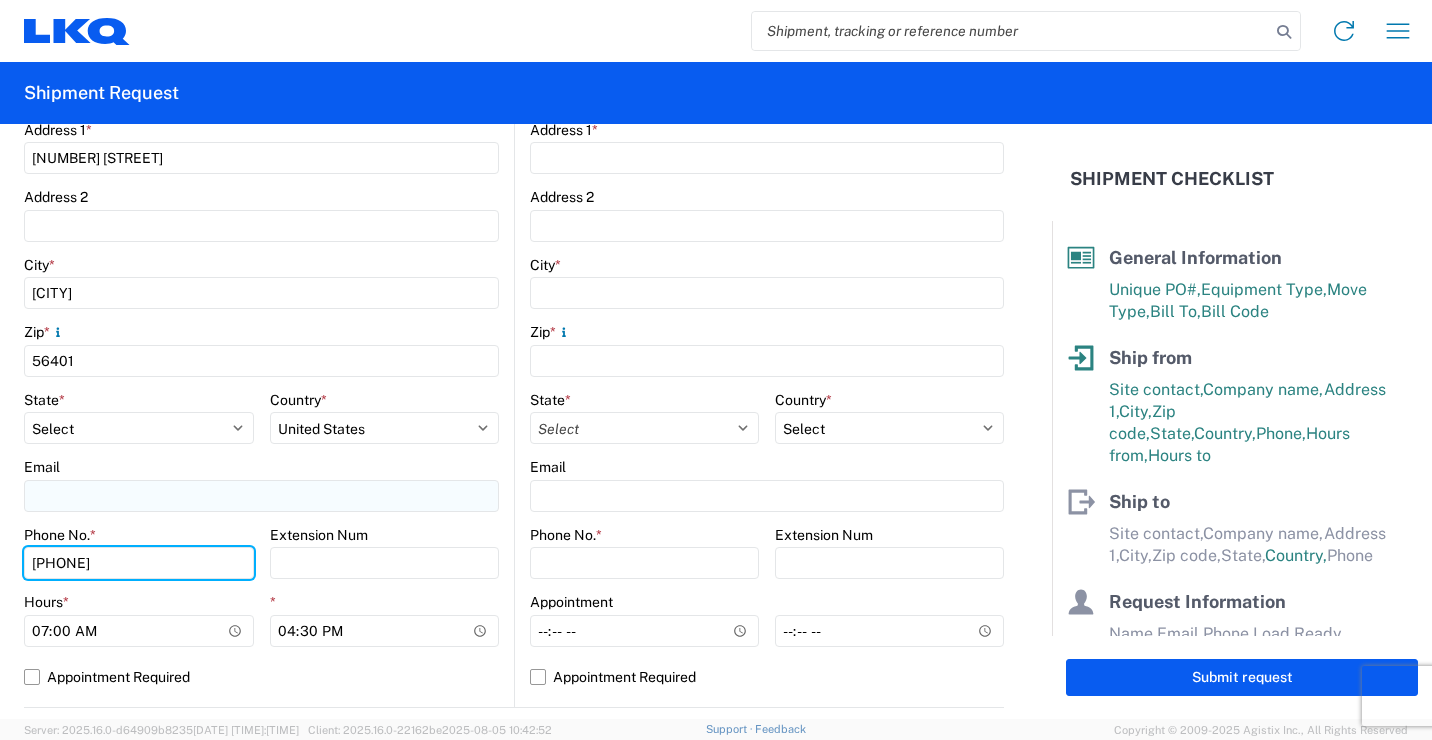 type 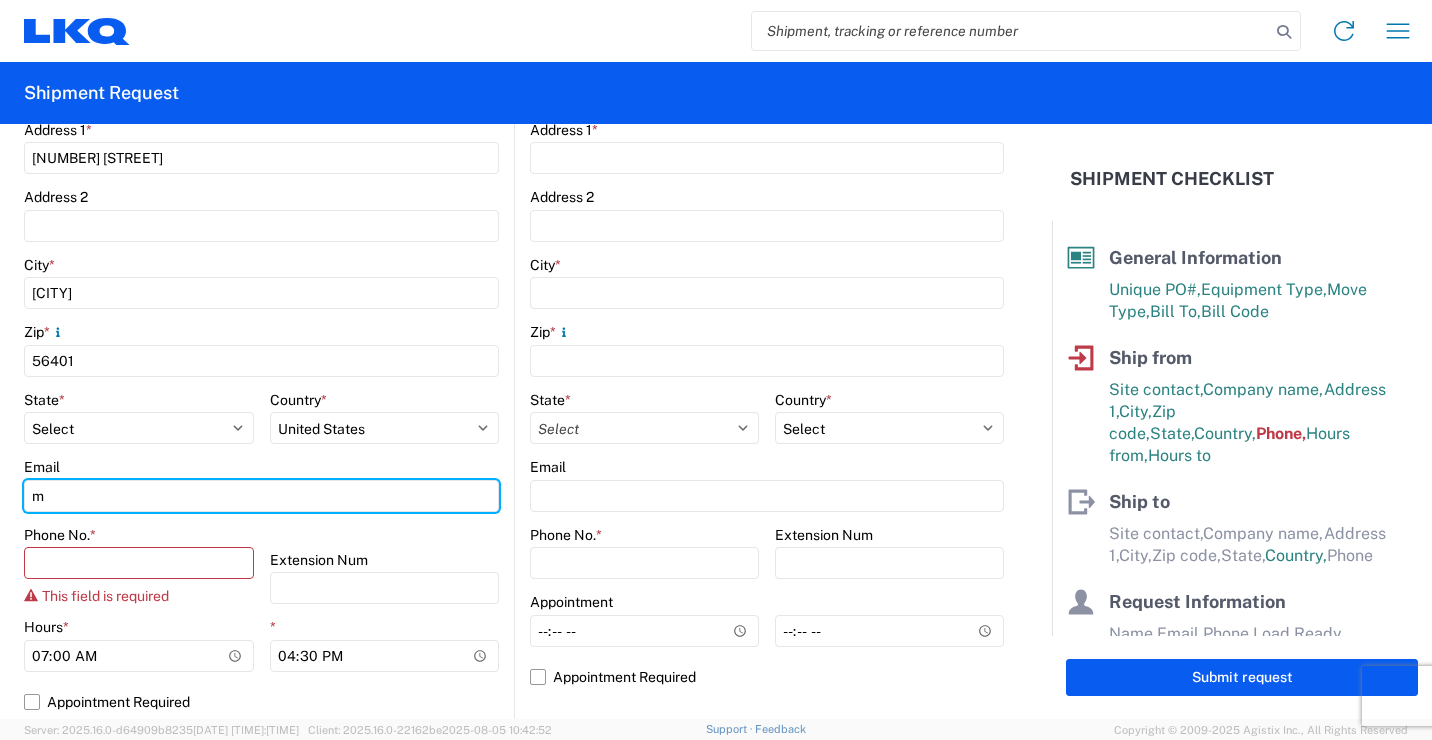 type on "[EMAIL]" 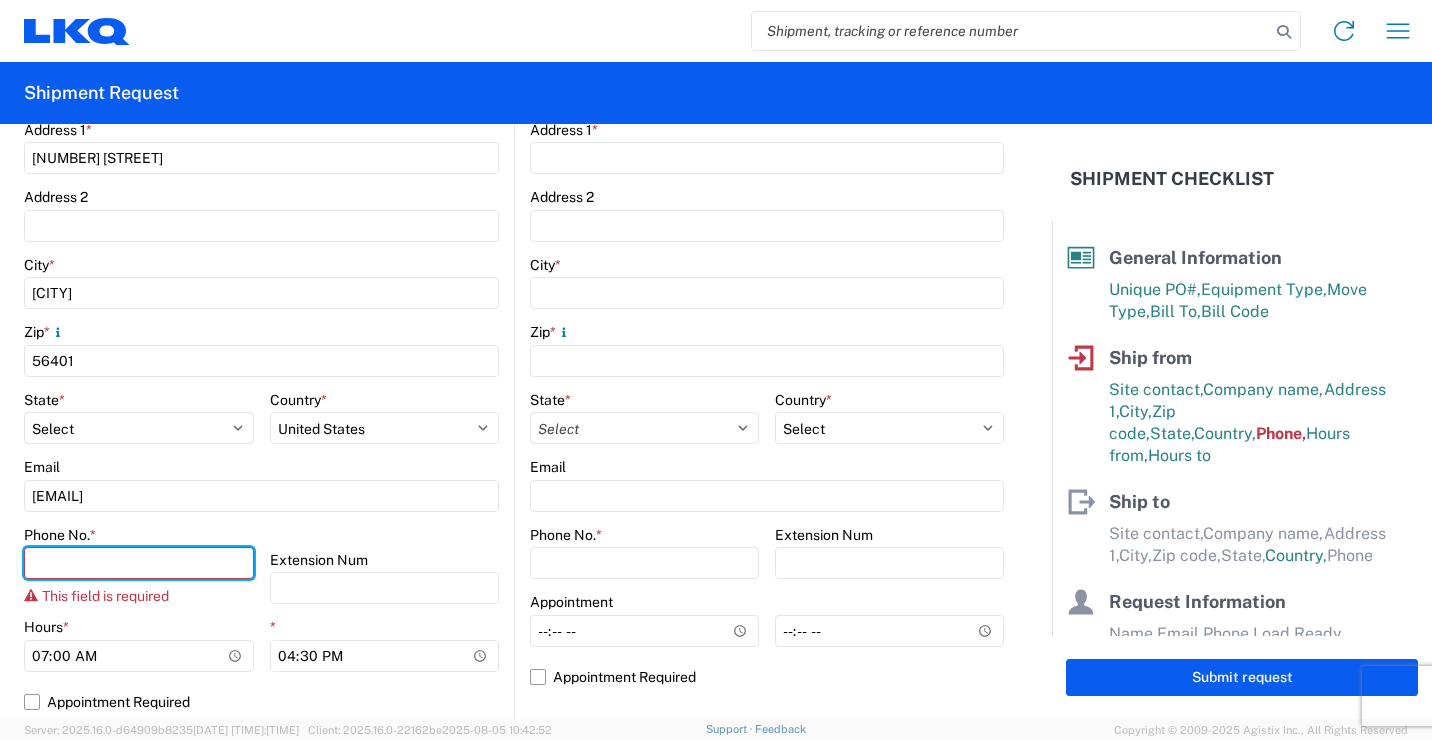 type on "[PHONE]" 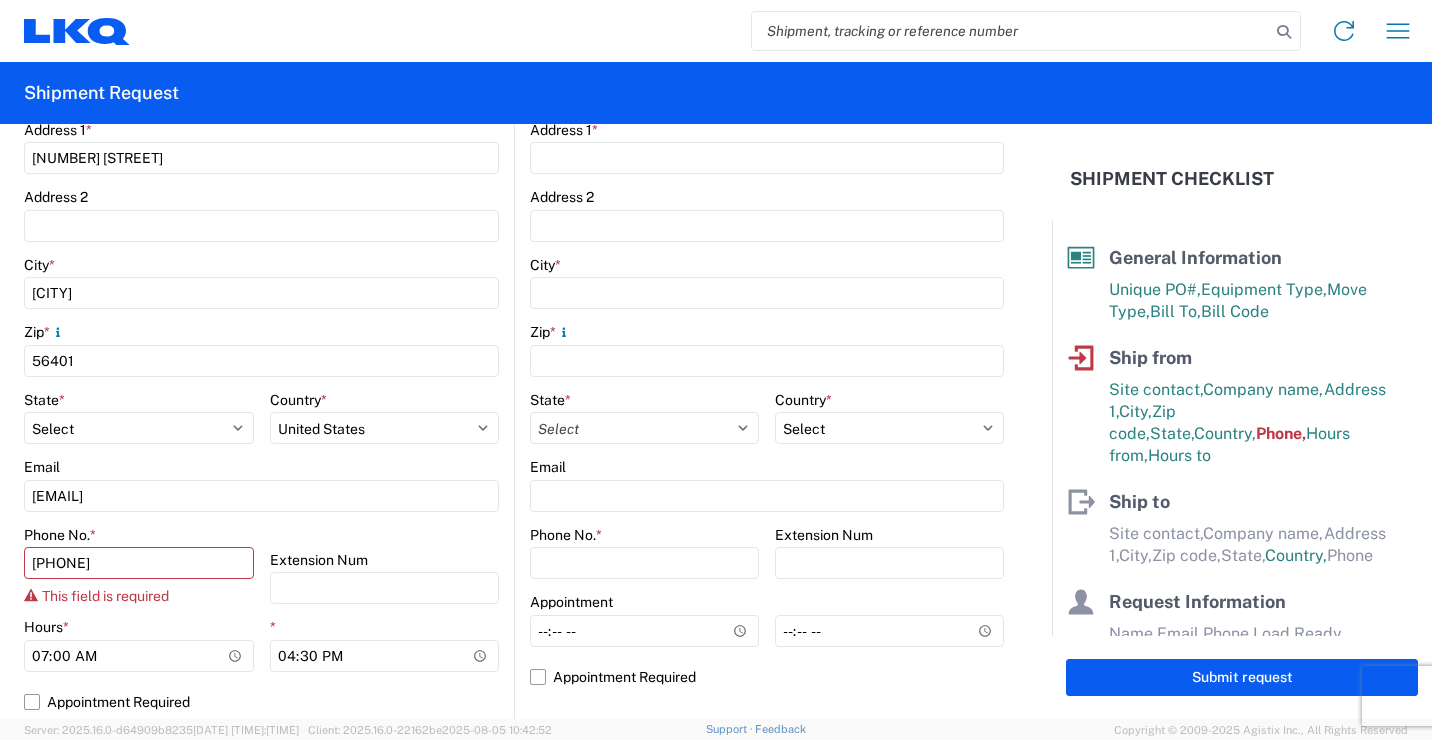 type on "LKQ Corporation" 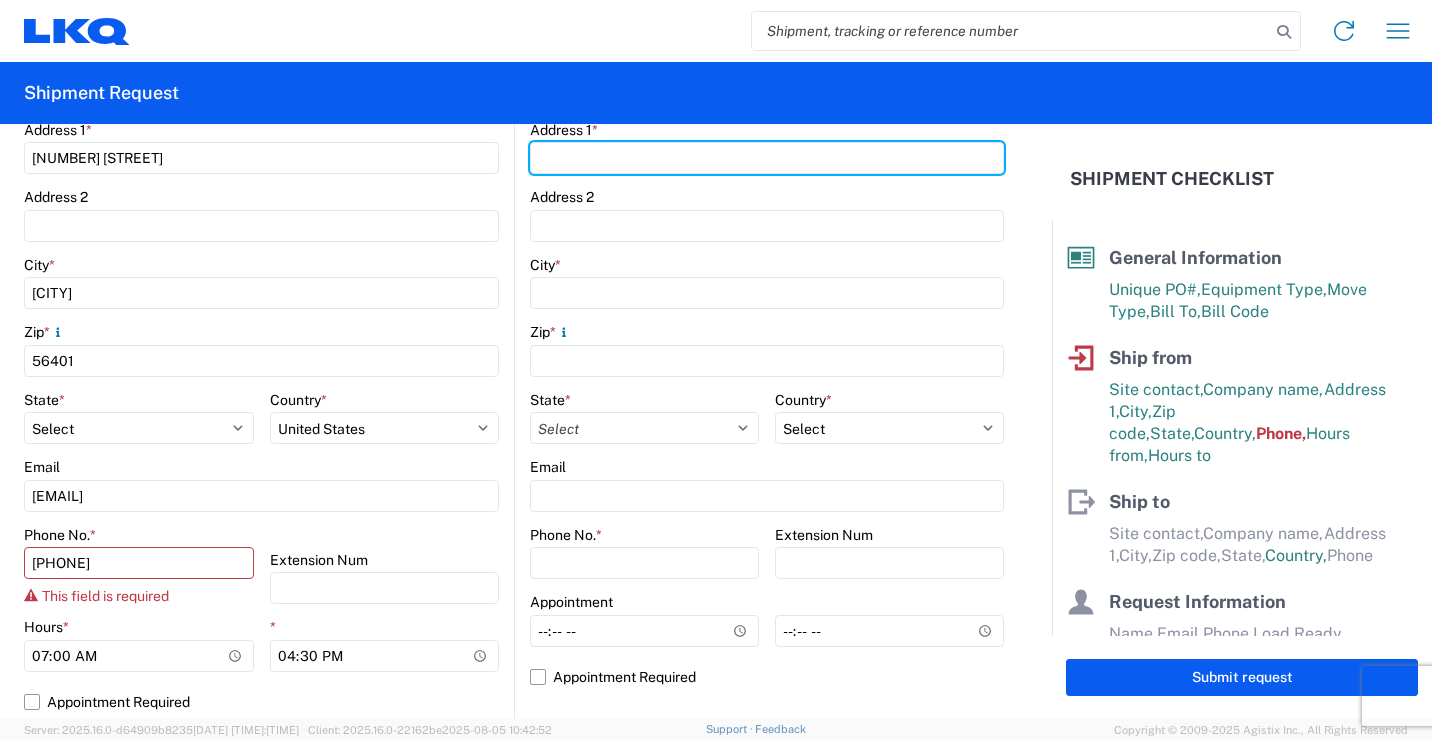 type on "[NUMBER] [STREET]" 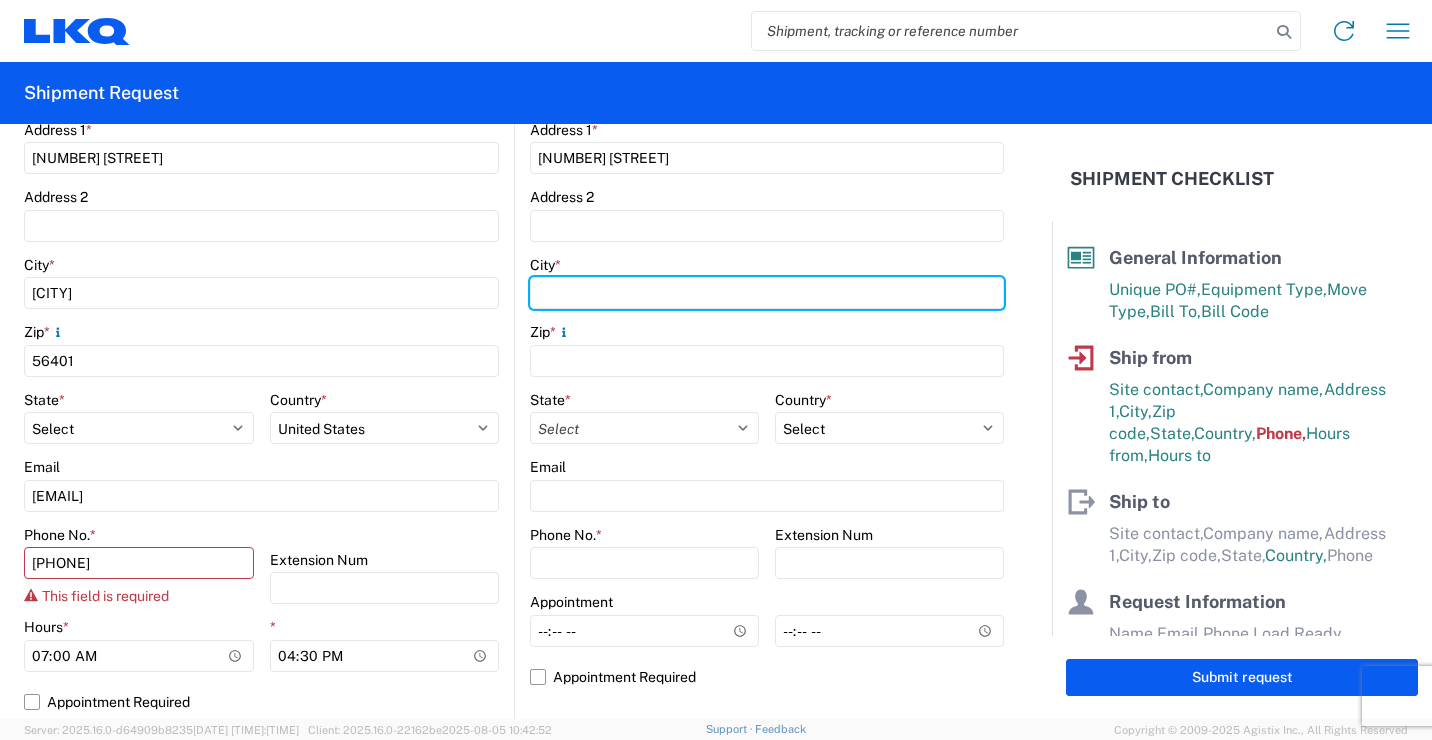 type on "[CITY]" 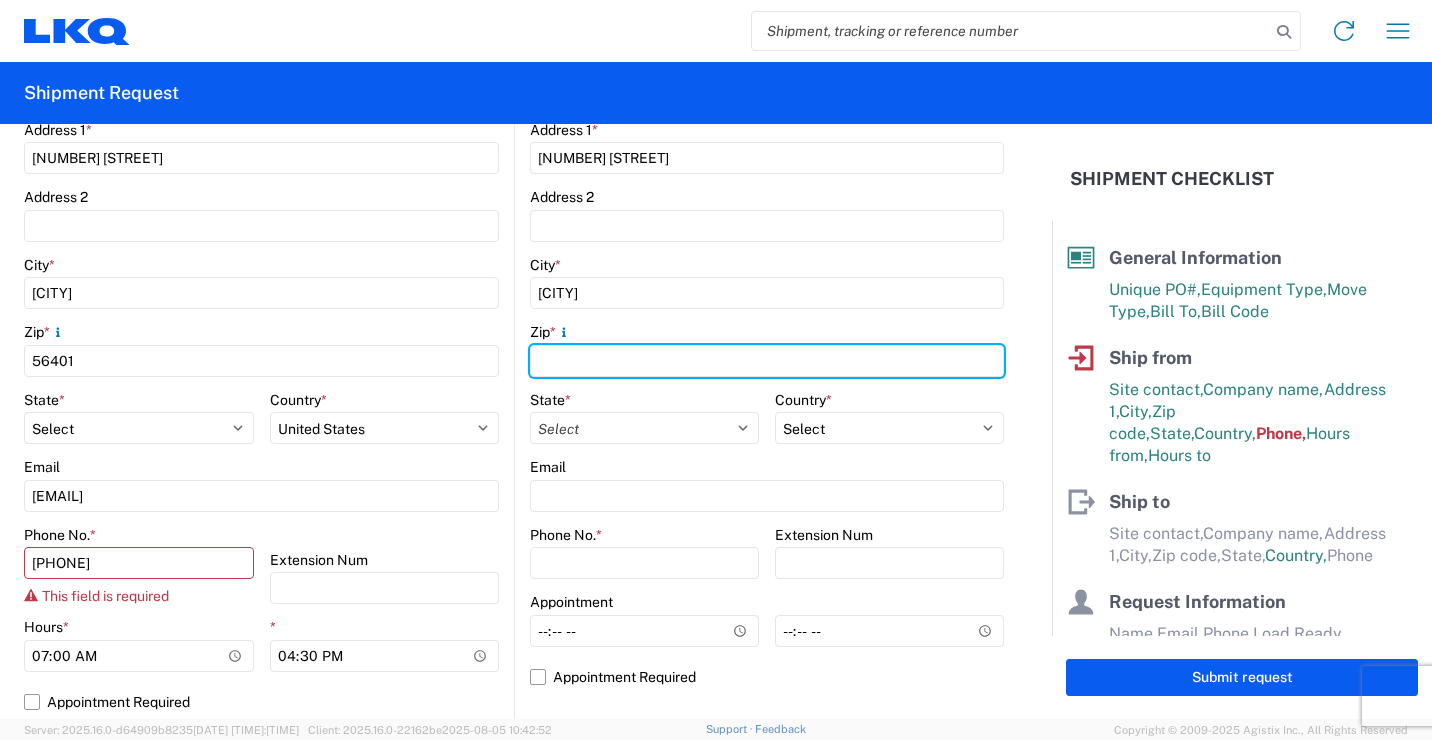 type on "[POSTAL_CODE]" 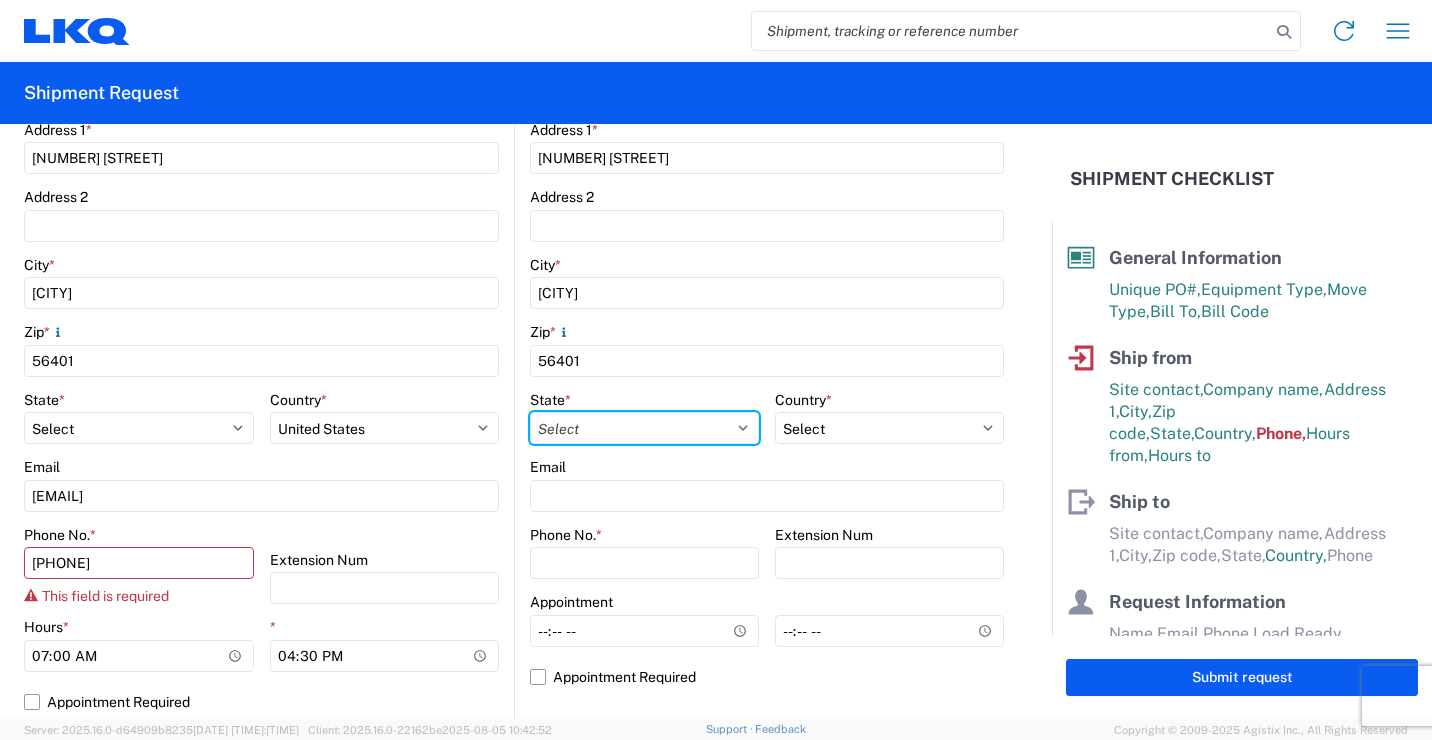 select on "MN" 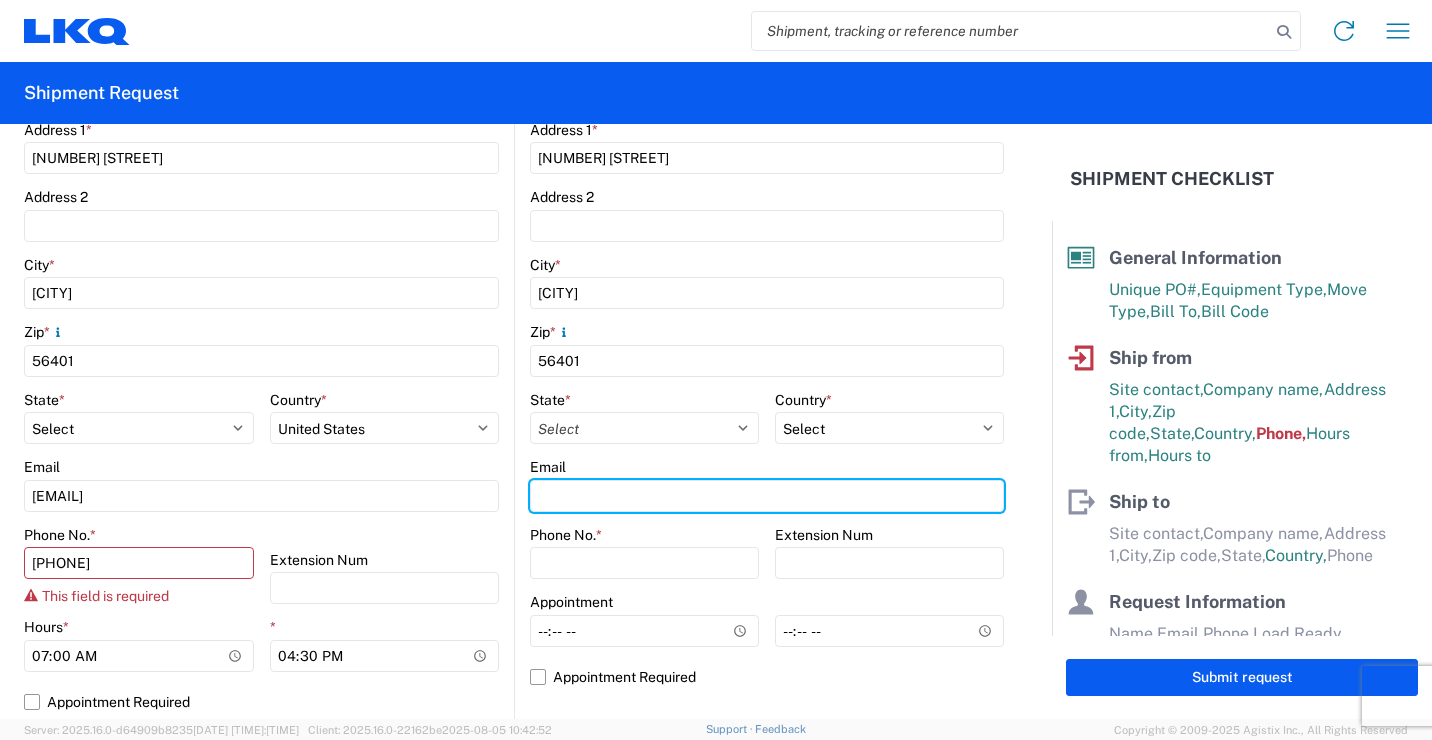 type on "[EMAIL]" 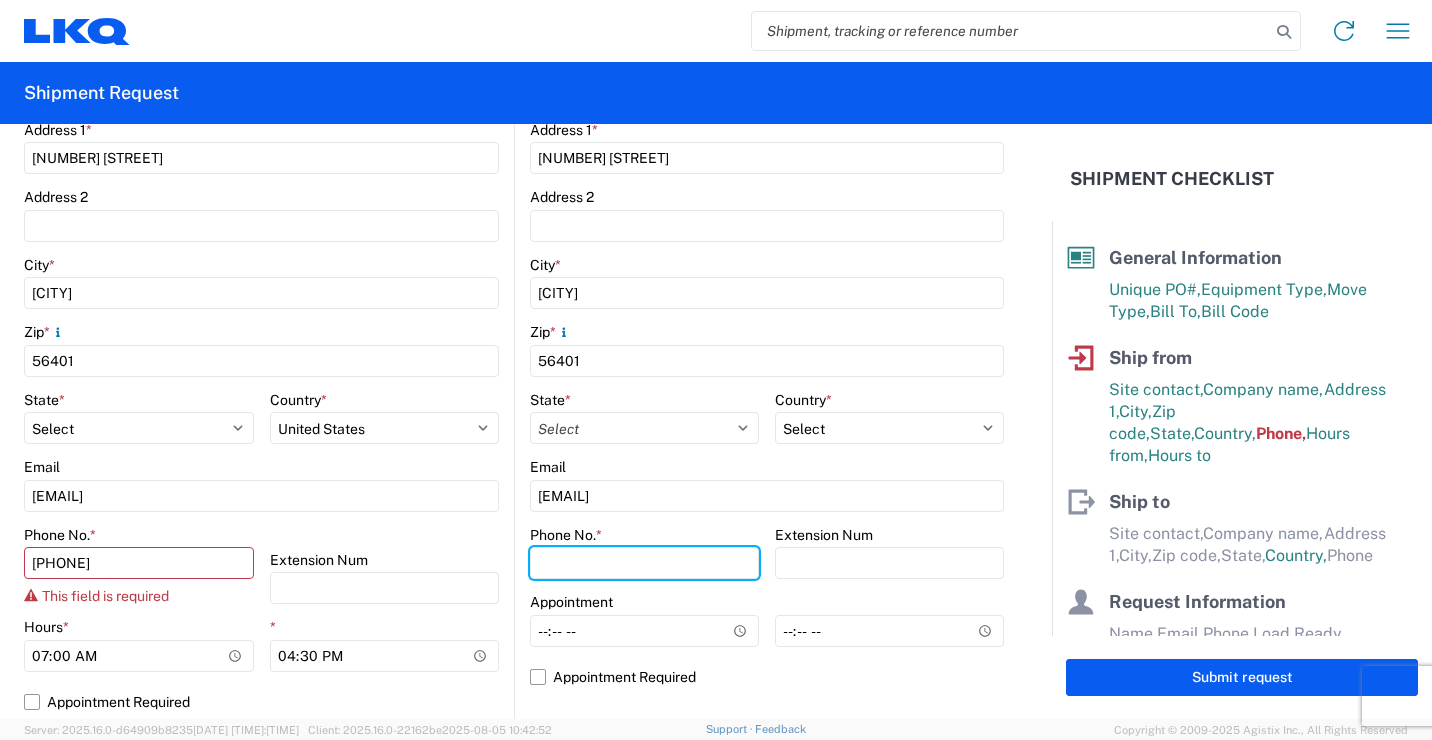 type on "[PHONE]" 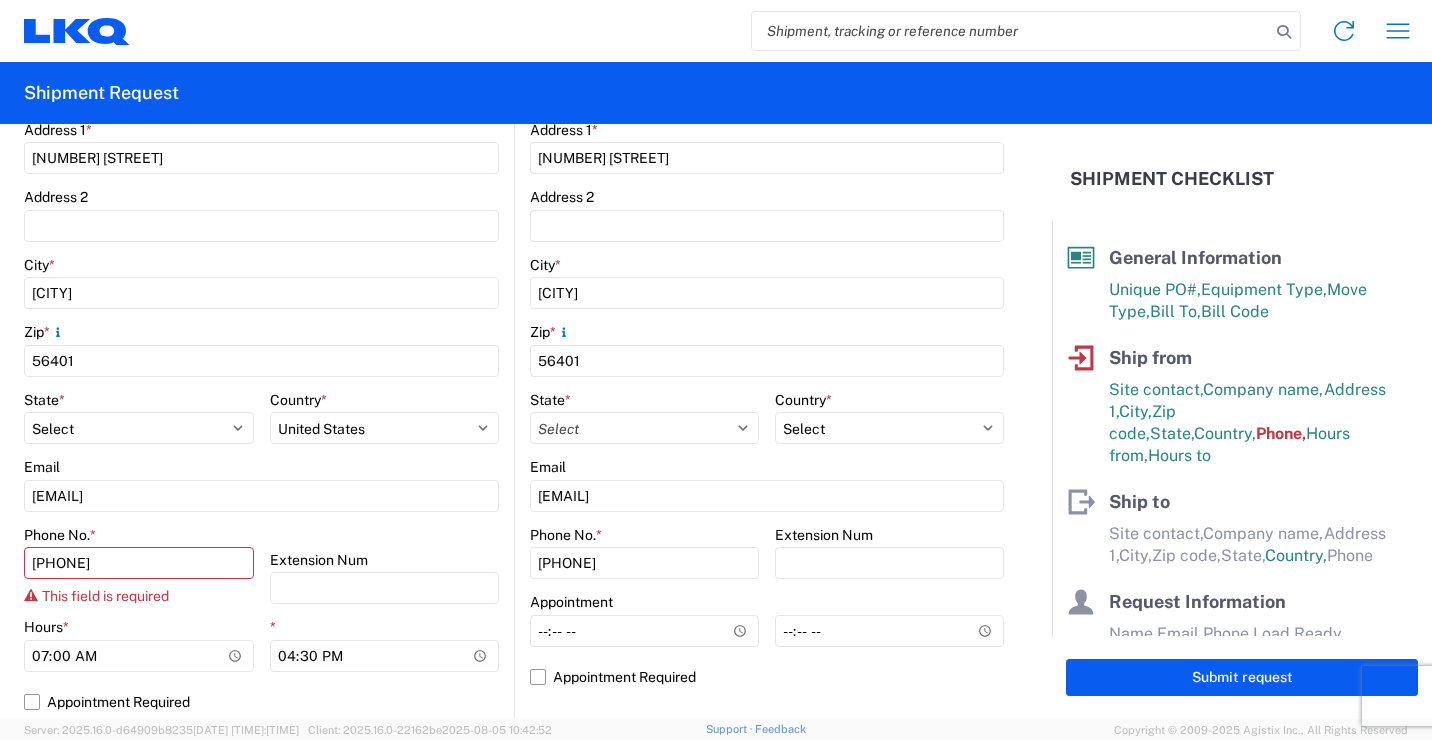 type on "[FIRST] [LAST]" 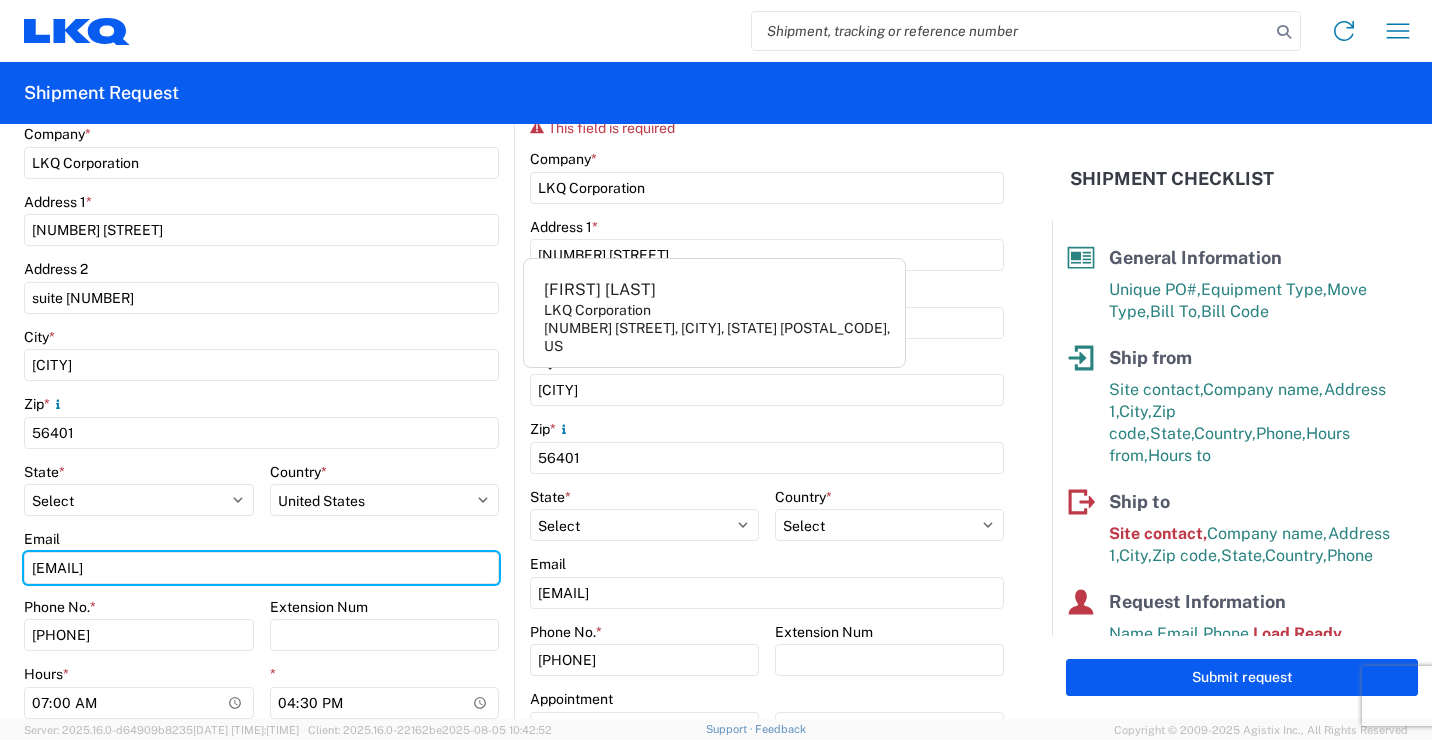 scroll, scrollTop: 300, scrollLeft: 0, axis: vertical 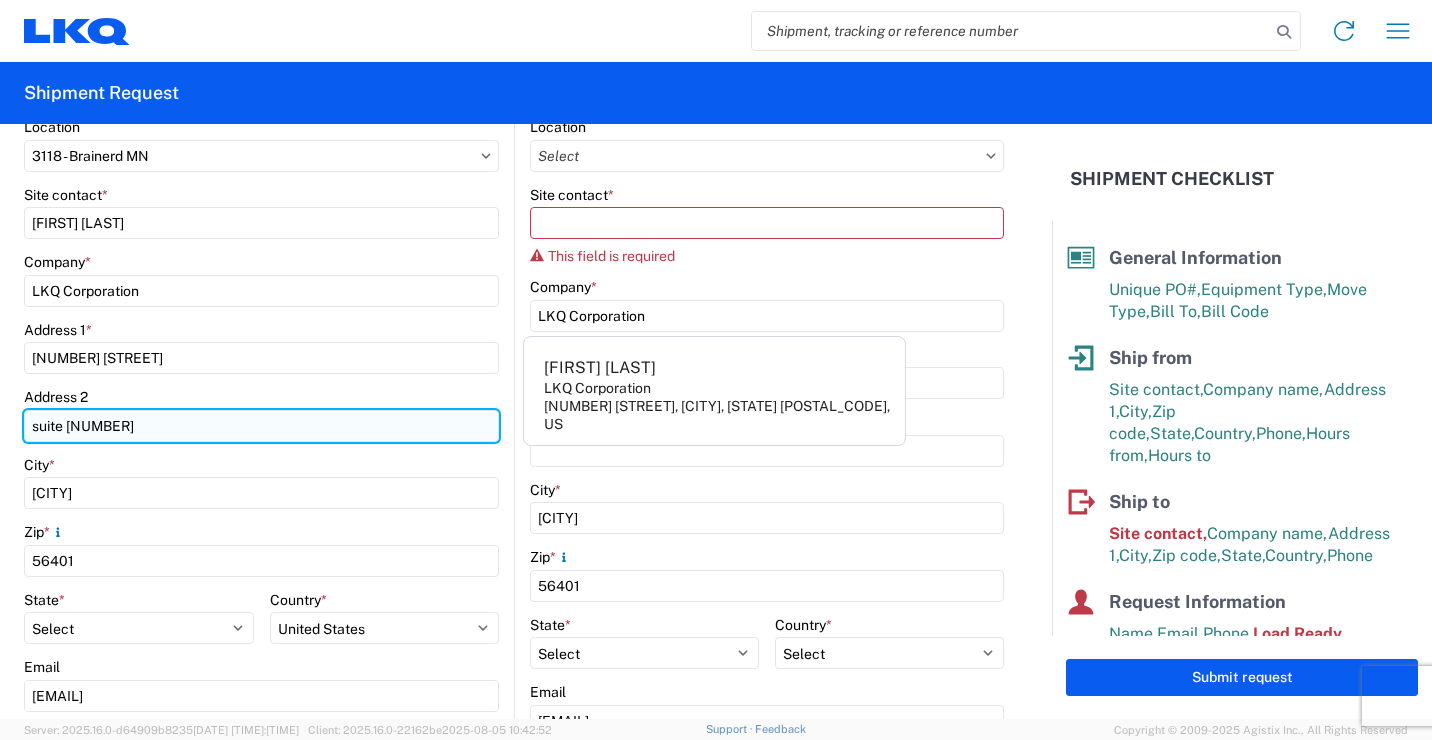 click on "suite 100" at bounding box center (261, 426) 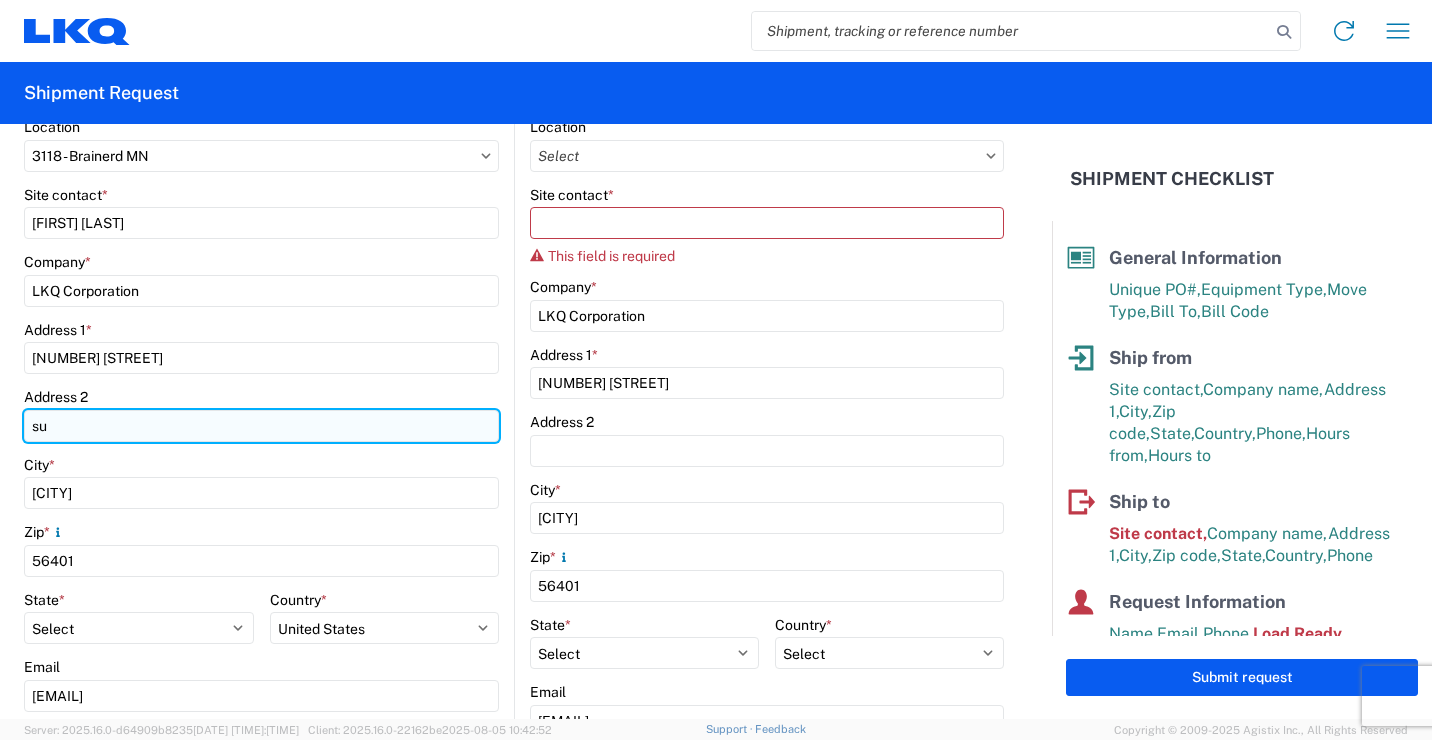 type on "s" 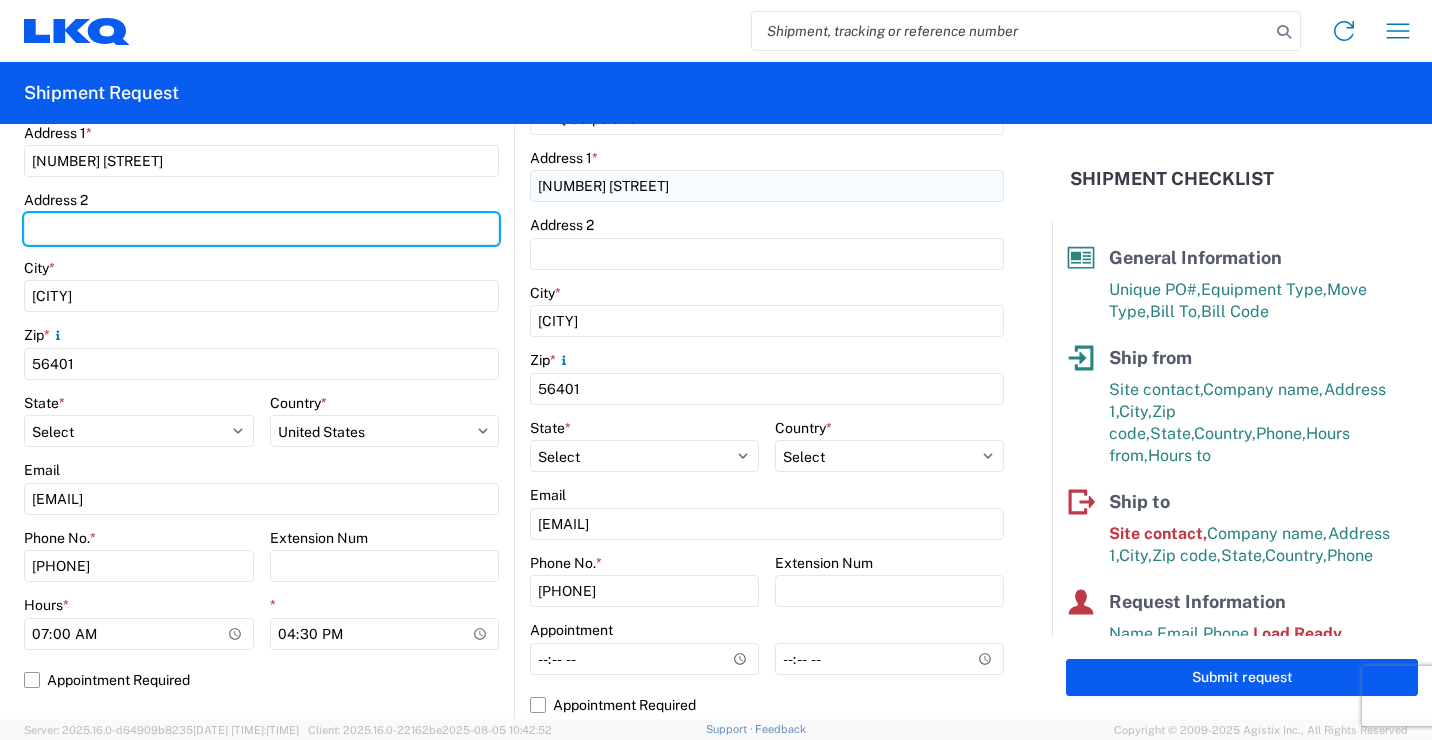 scroll, scrollTop: 500, scrollLeft: 0, axis: vertical 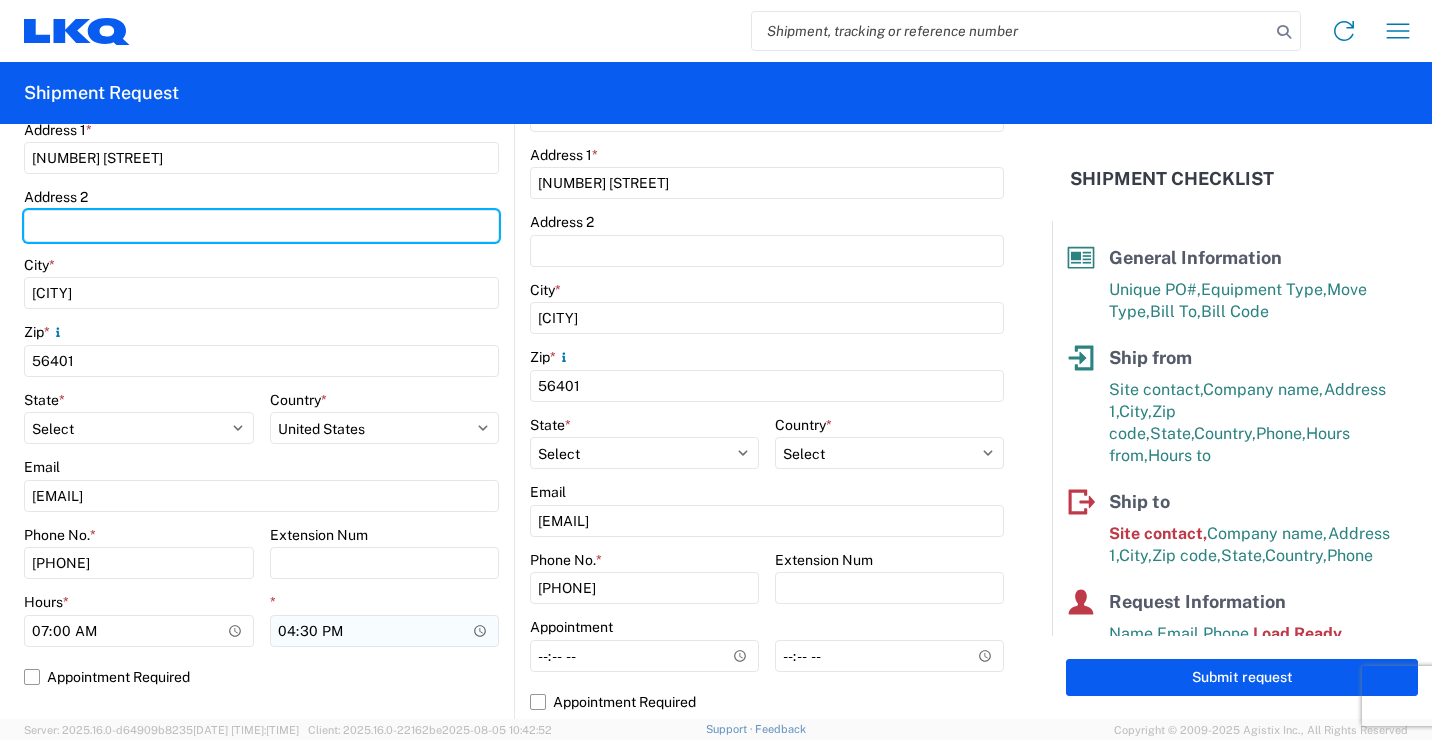 type 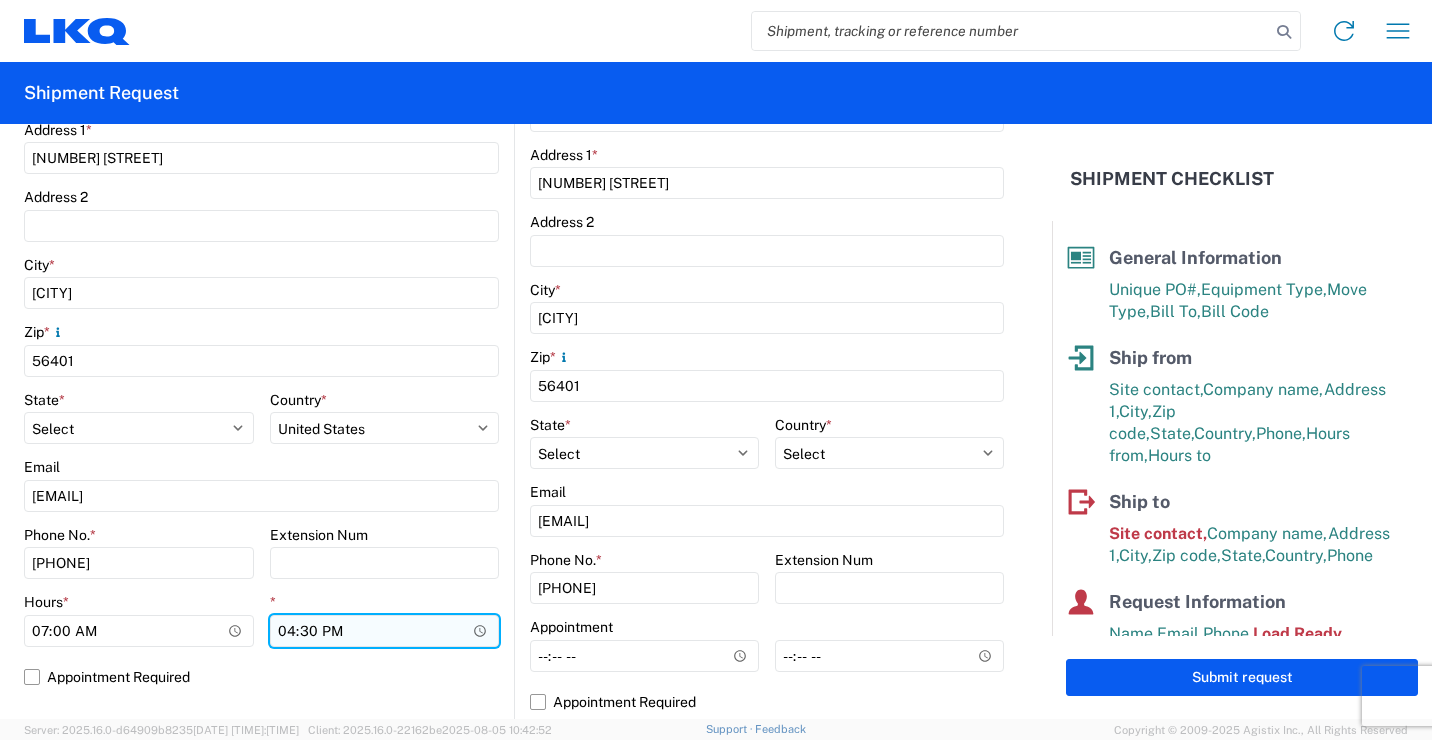 click on "[TIME]" at bounding box center [385, 631] 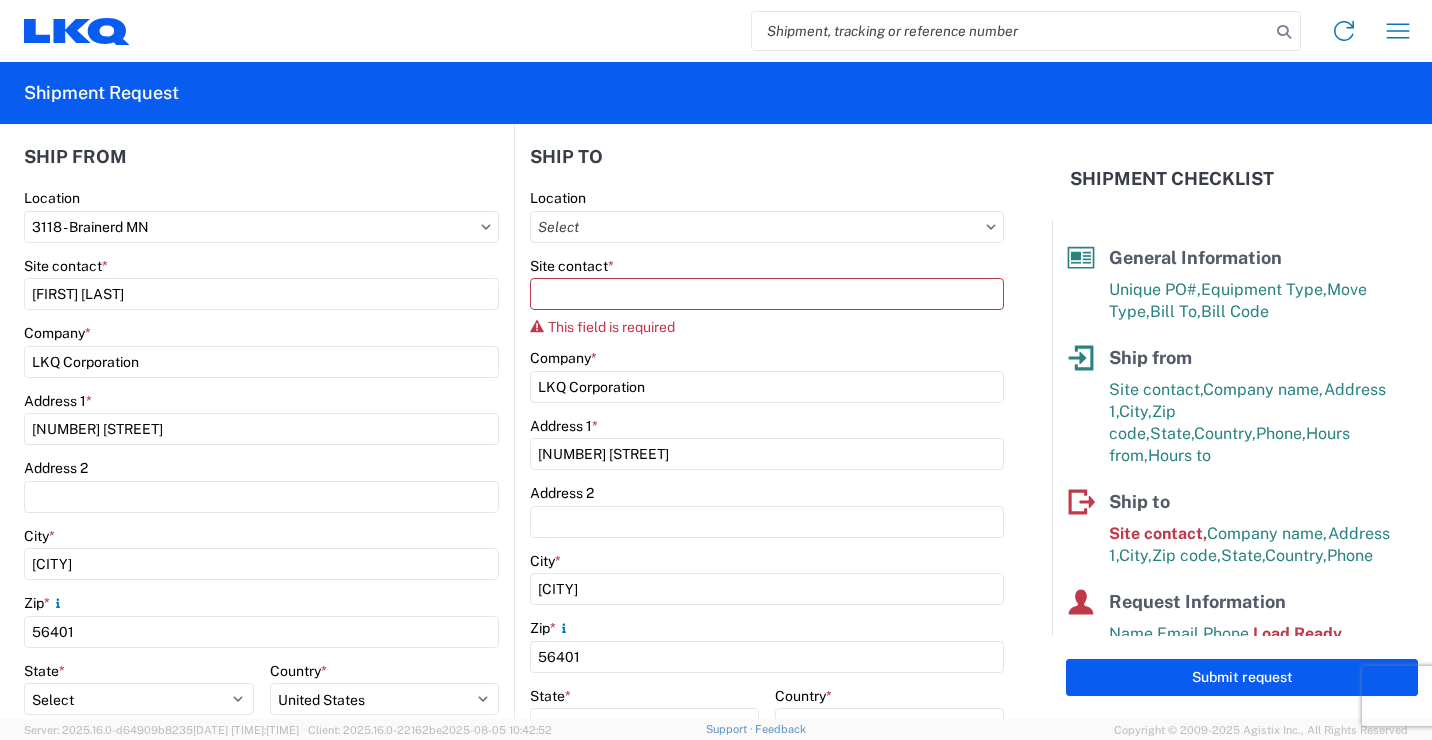 scroll, scrollTop: 200, scrollLeft: 0, axis: vertical 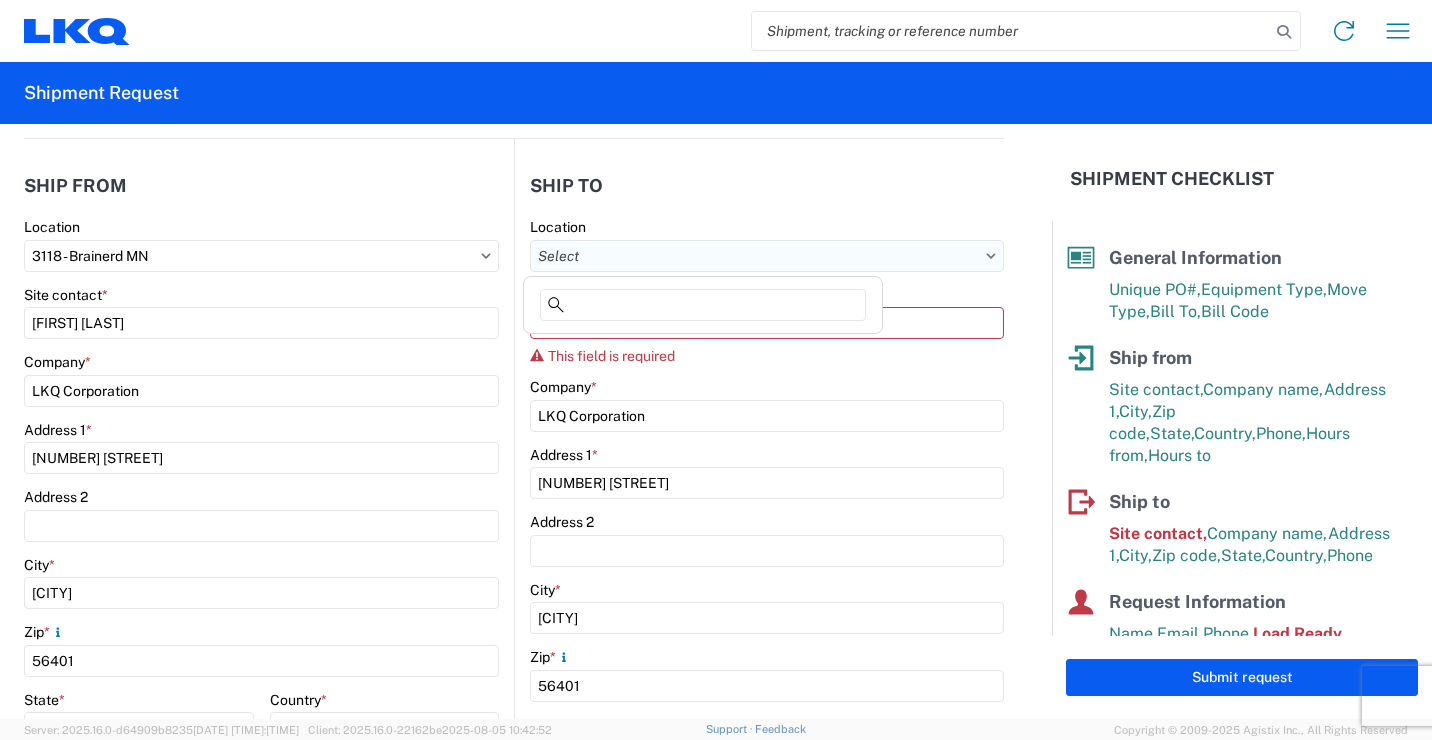 click on "Location" at bounding box center [767, 256] 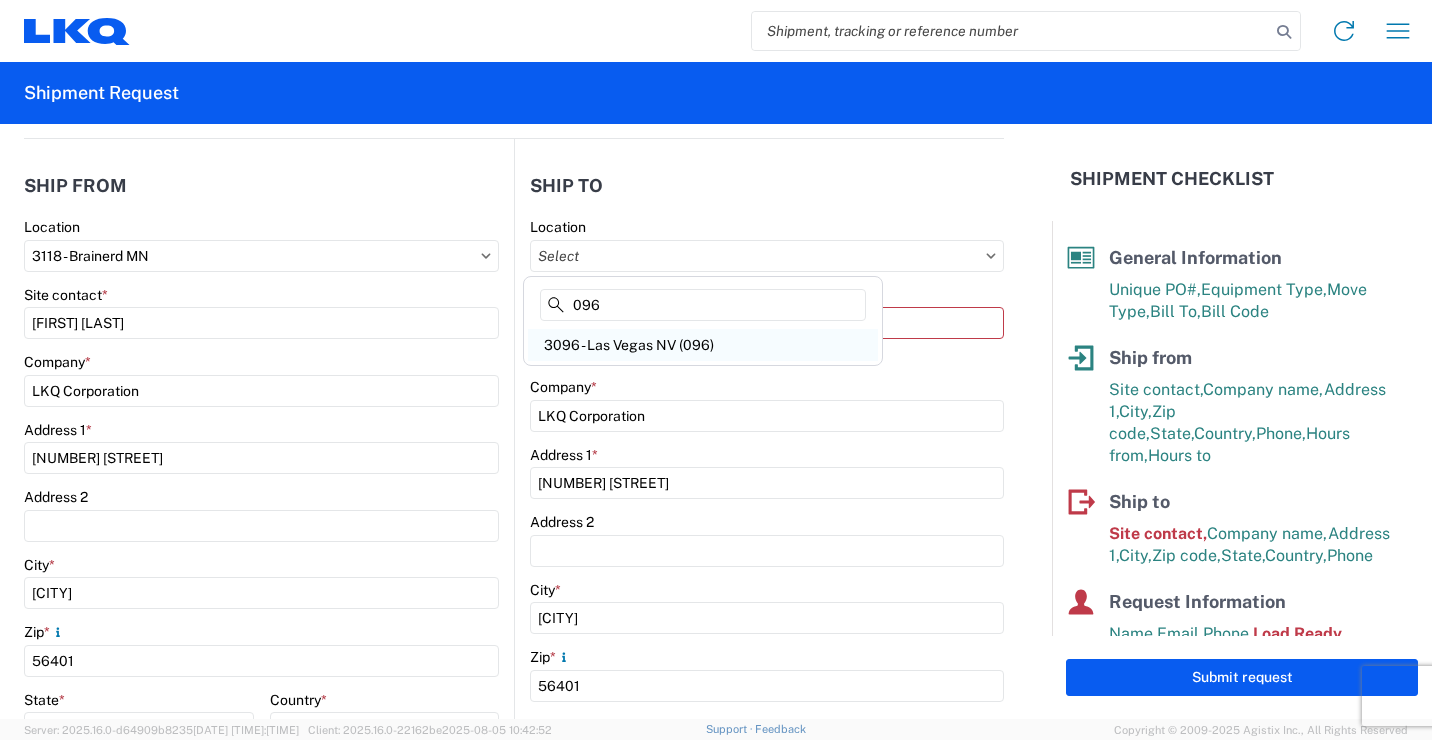 type on "096" 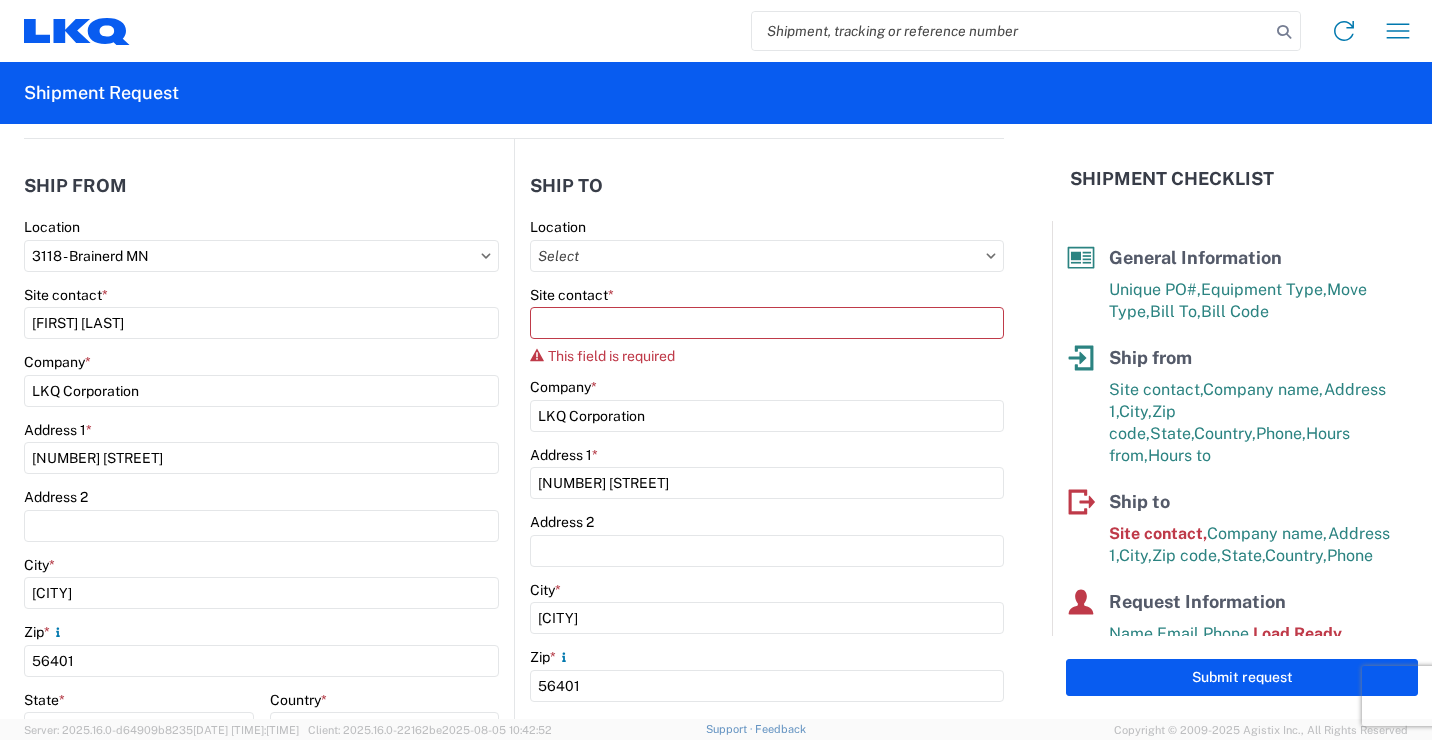 type on "3096 - Las Vegas NV (096)" 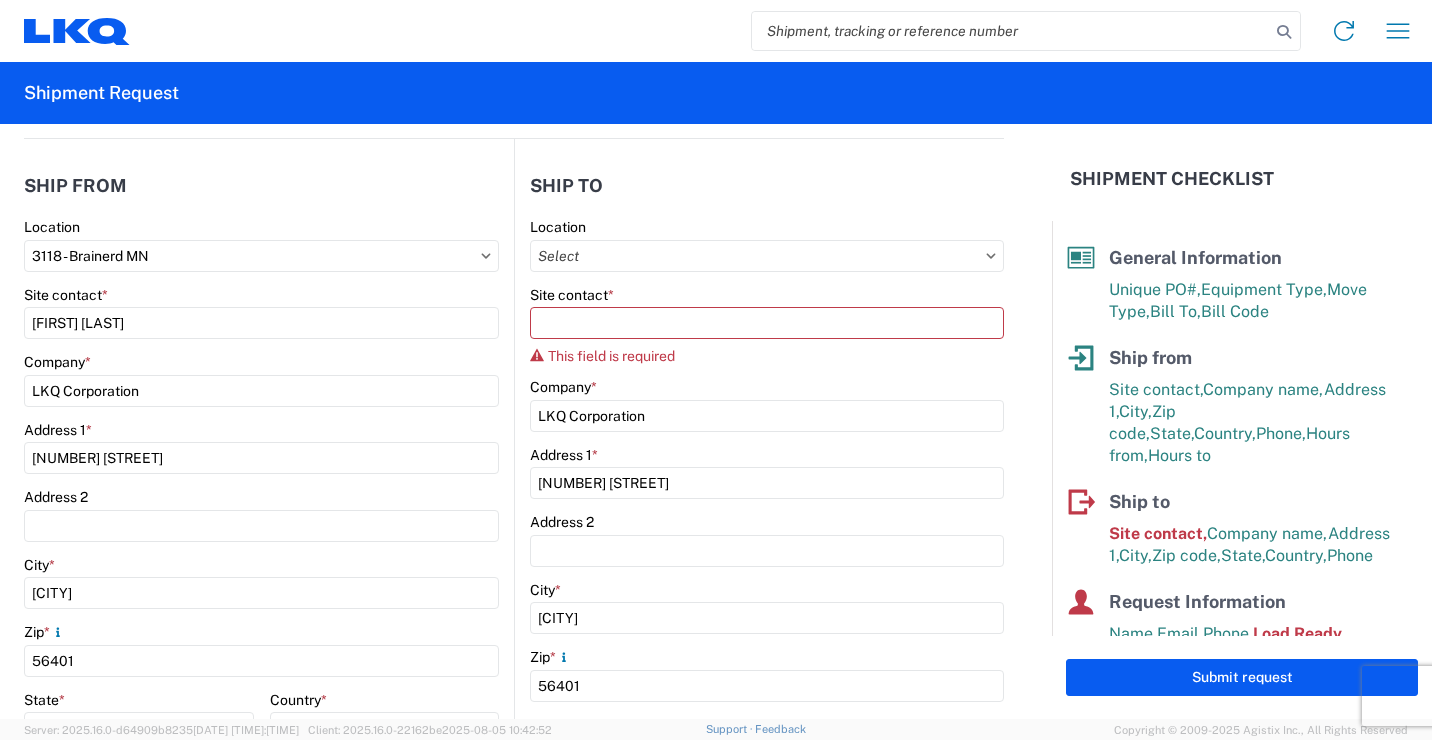 type on "3370 E Lone Mountain Road" 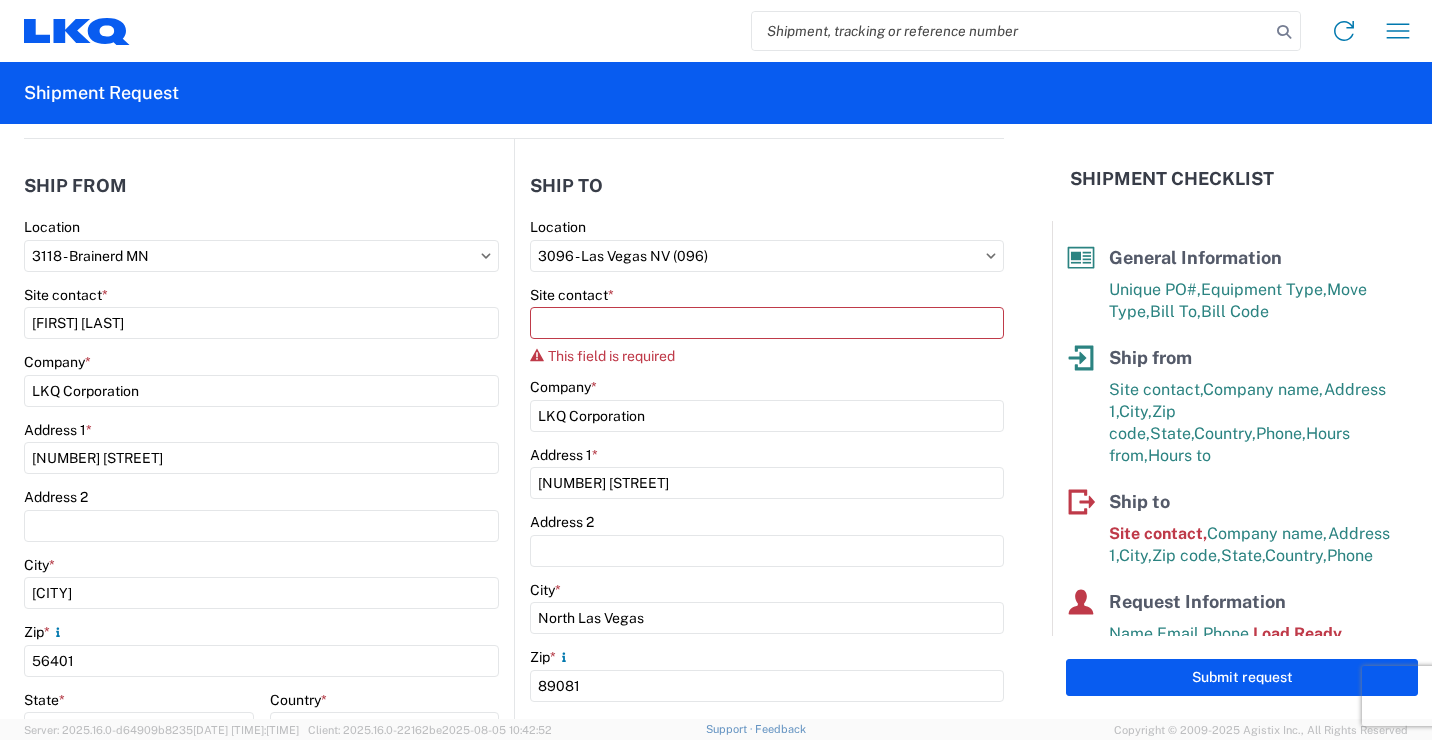 select on "US" 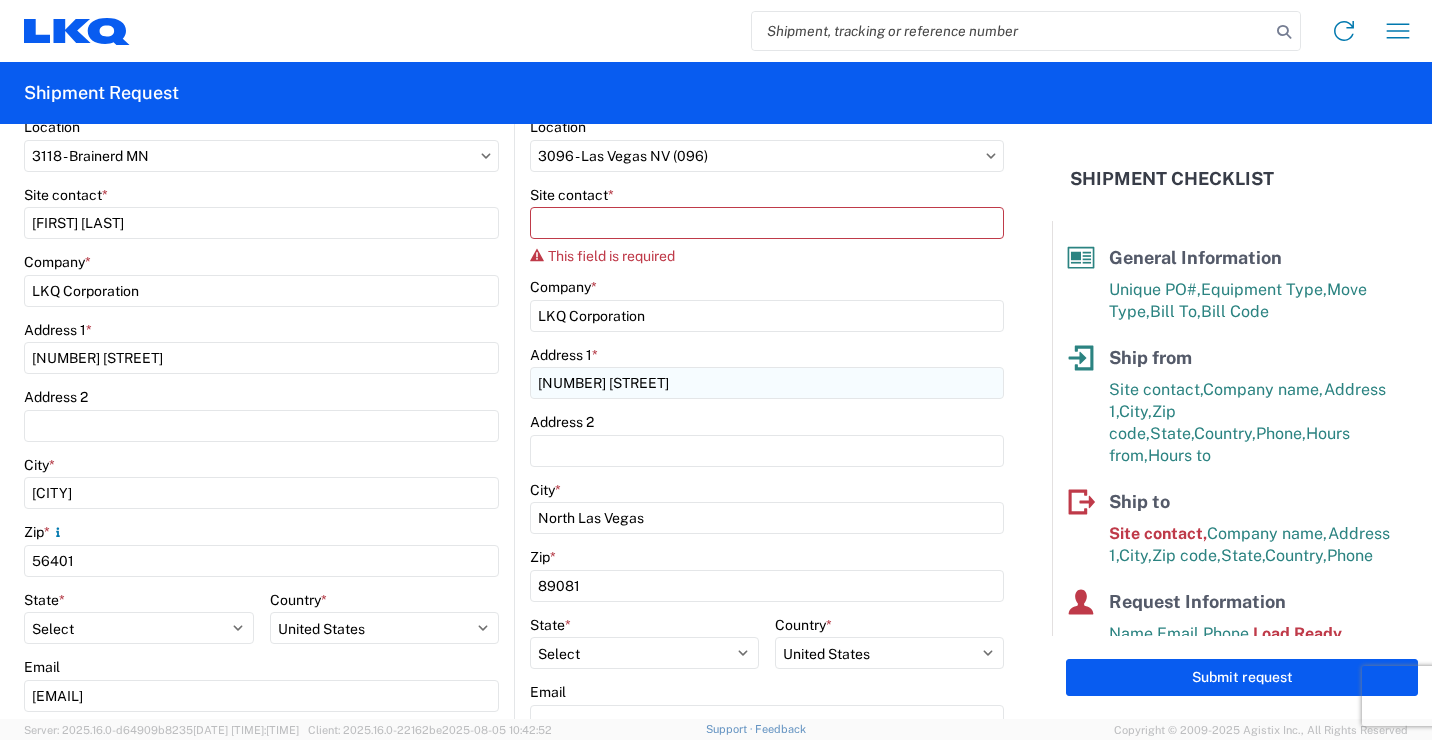 scroll, scrollTop: 200, scrollLeft: 0, axis: vertical 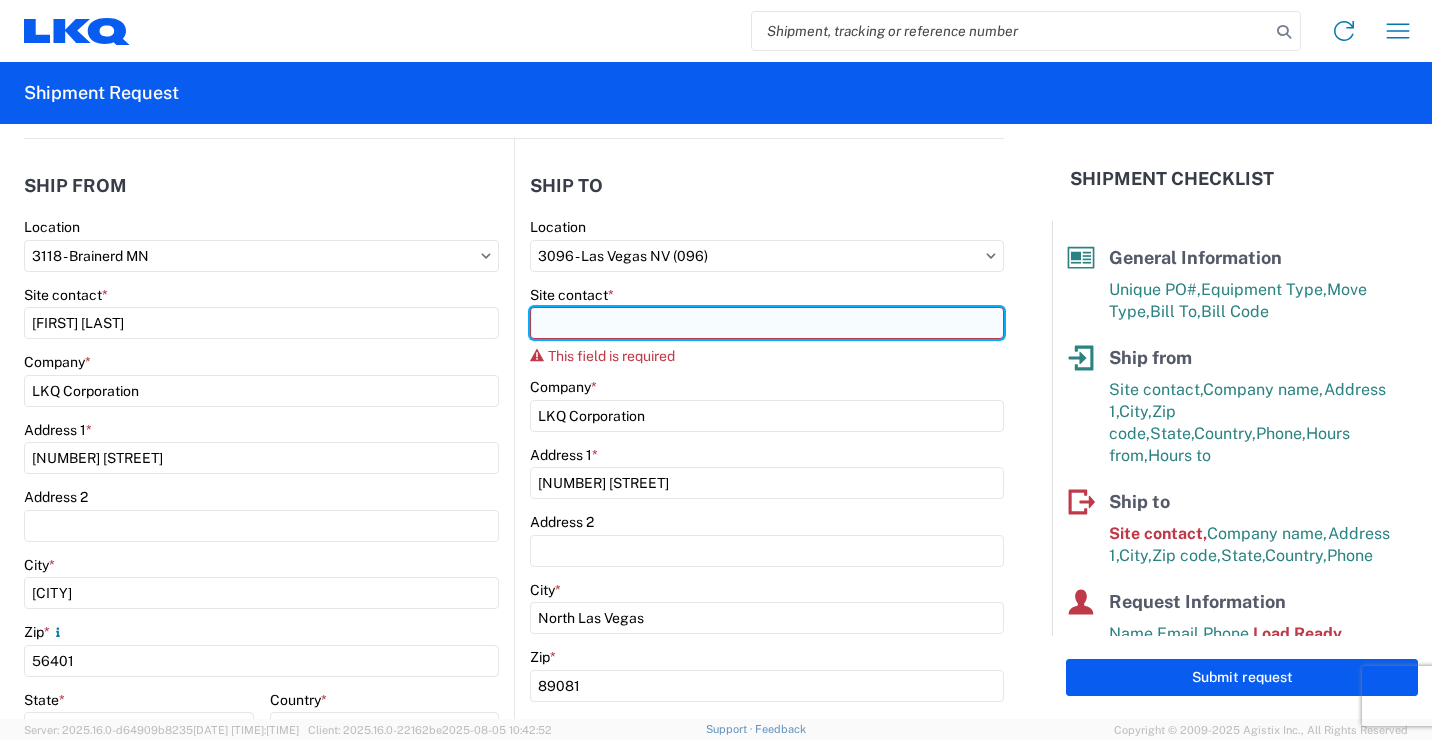 click on "Site contact  *" at bounding box center (767, 323) 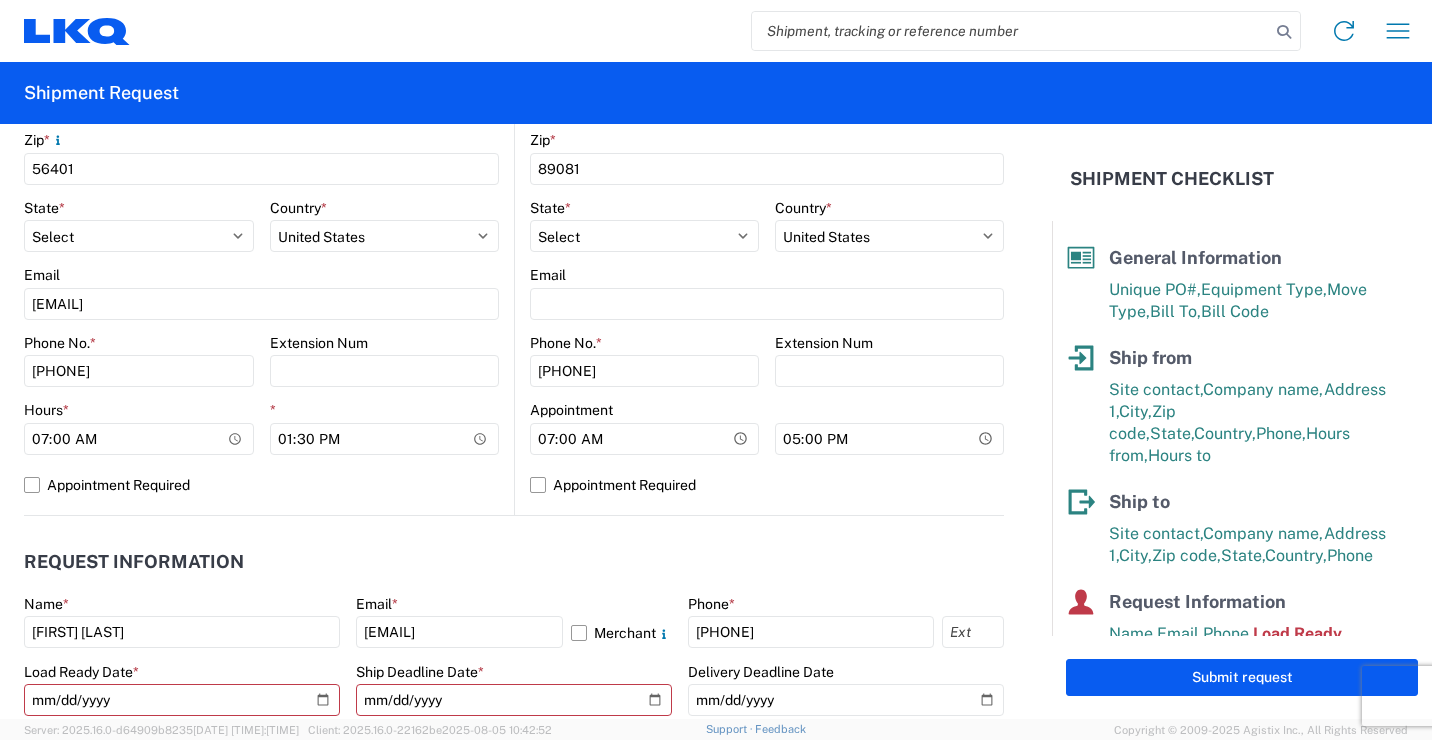 scroll, scrollTop: 700, scrollLeft: 0, axis: vertical 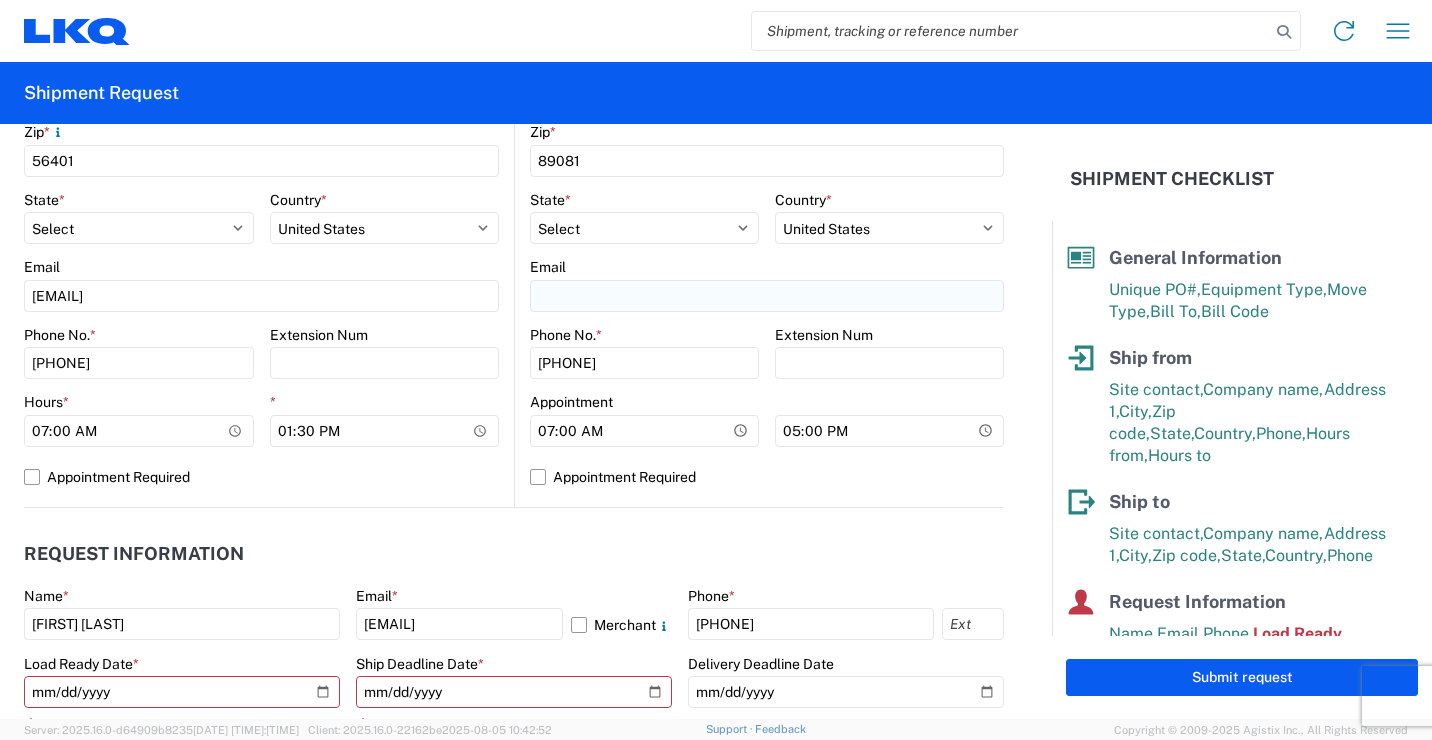 type on "Ramon Miramontes" 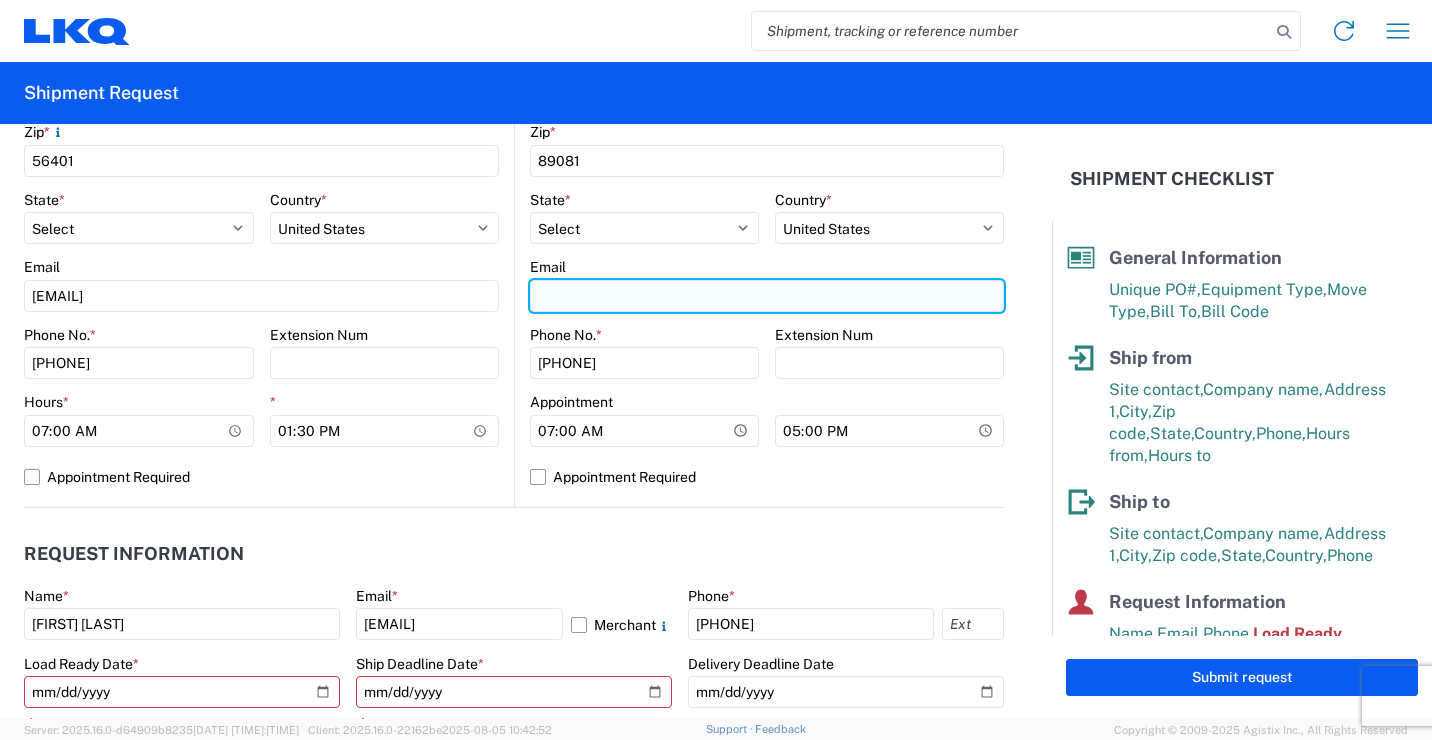 click on "Email" at bounding box center [767, 296] 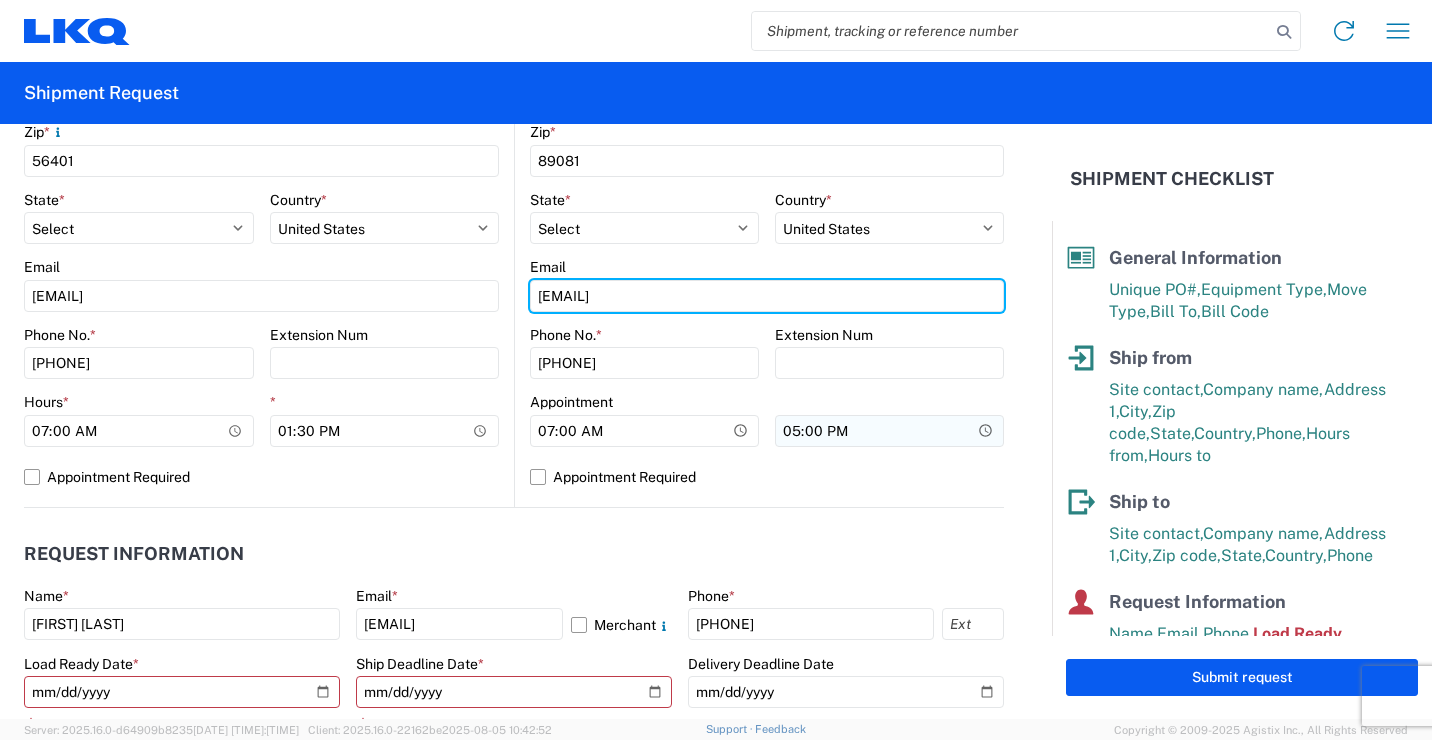 type on "rbmiramontes@lkqcorp.com" 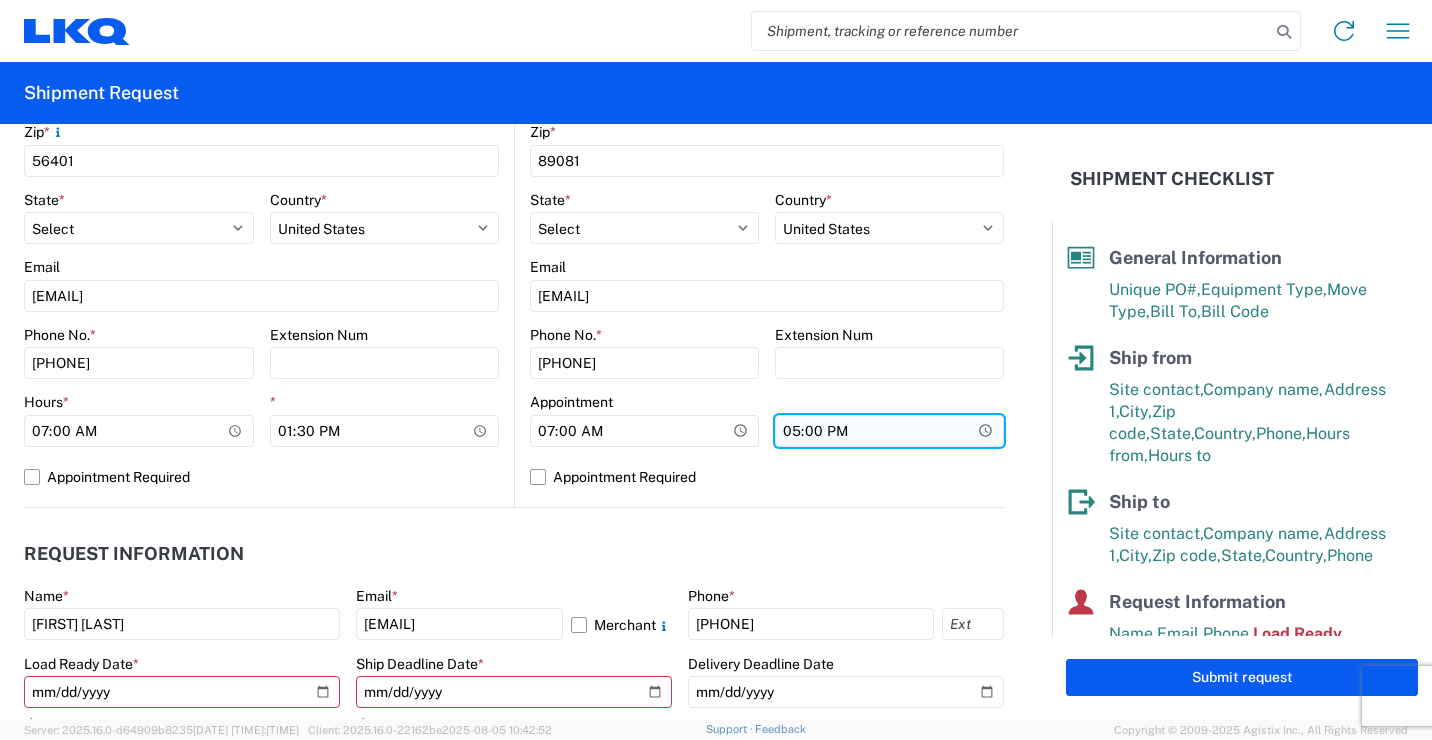 click on "17:00" at bounding box center (889, 431) 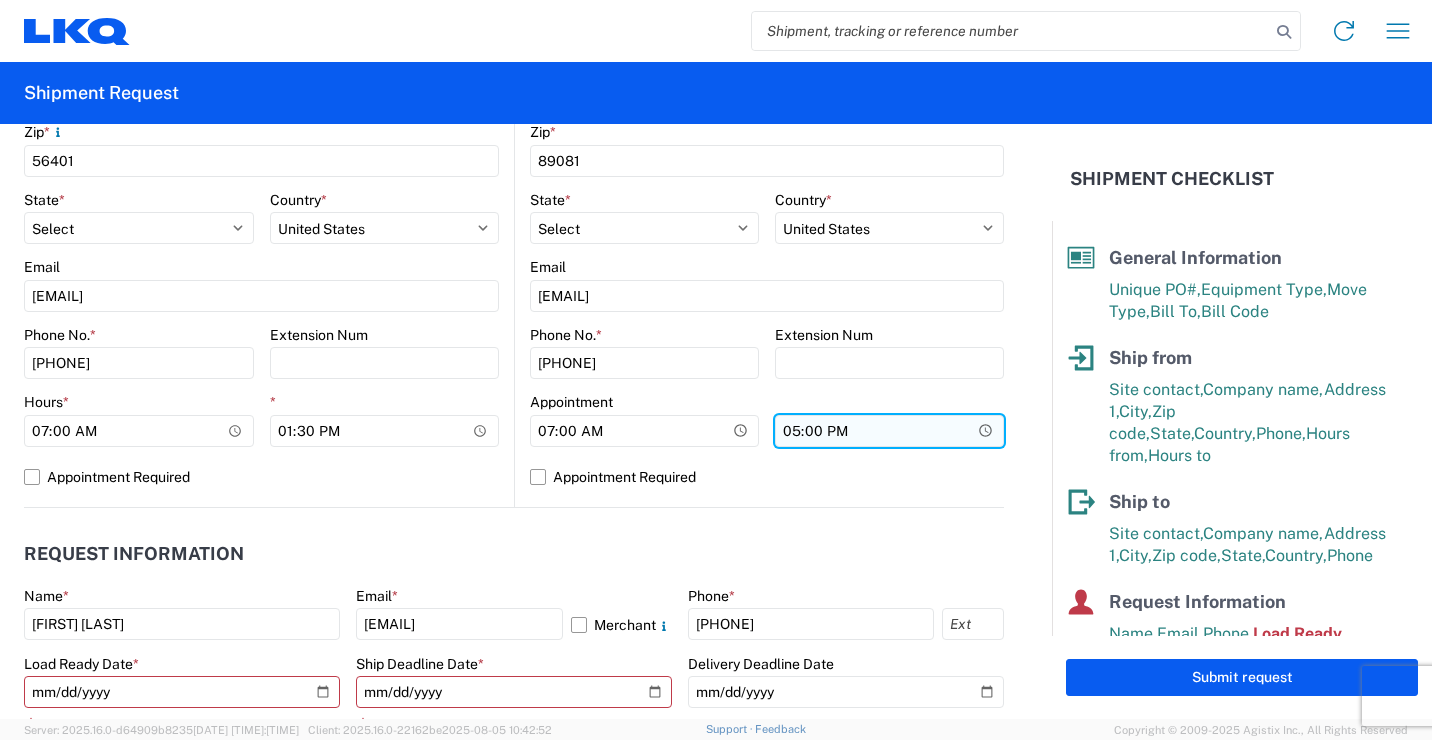 type on "16:00" 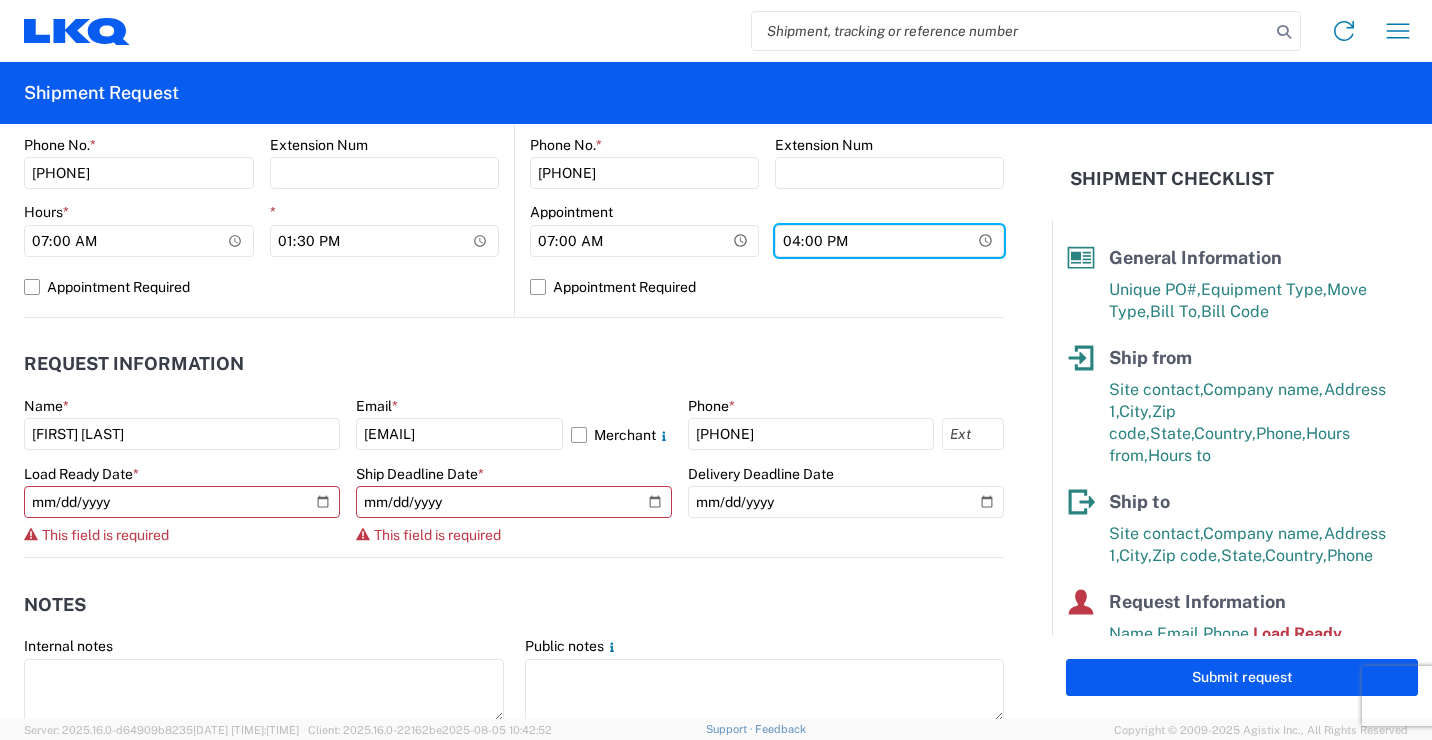 scroll, scrollTop: 900, scrollLeft: 0, axis: vertical 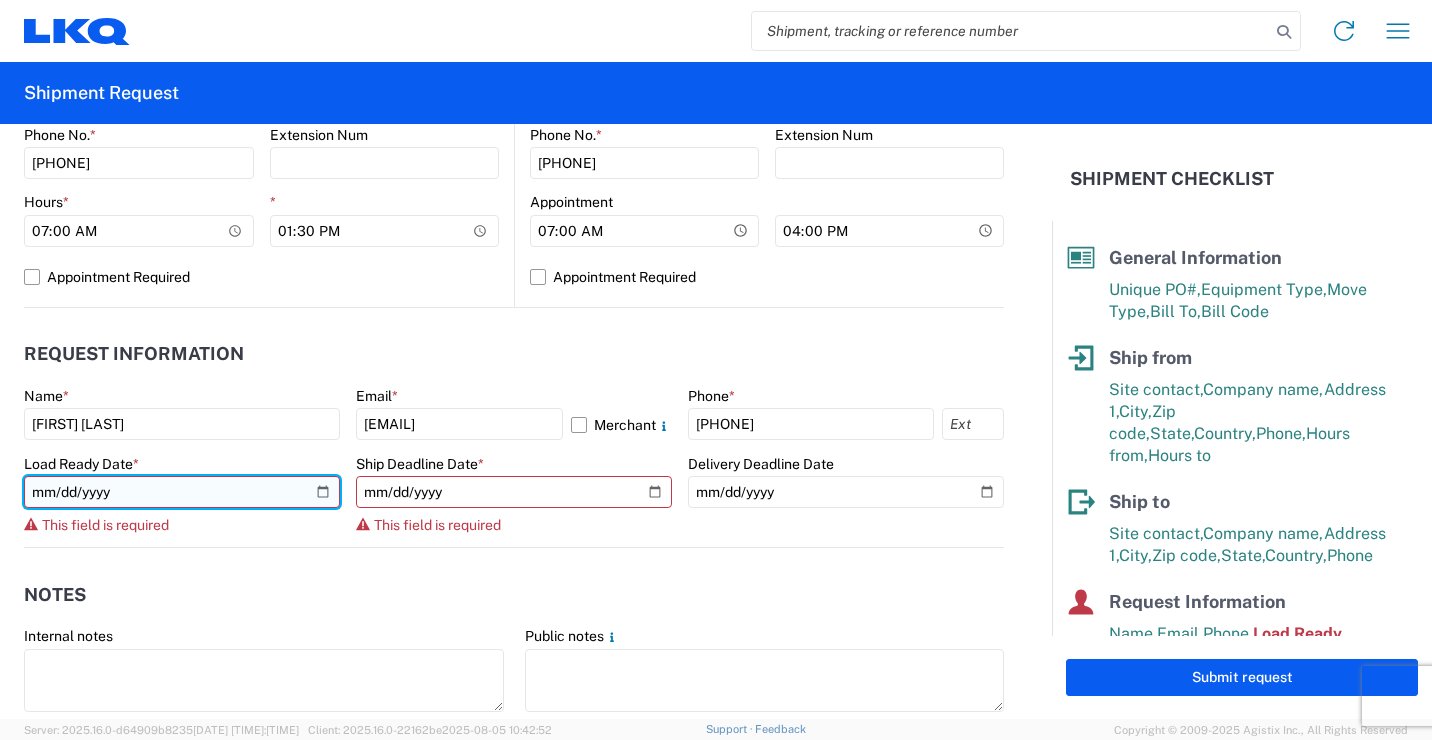 click 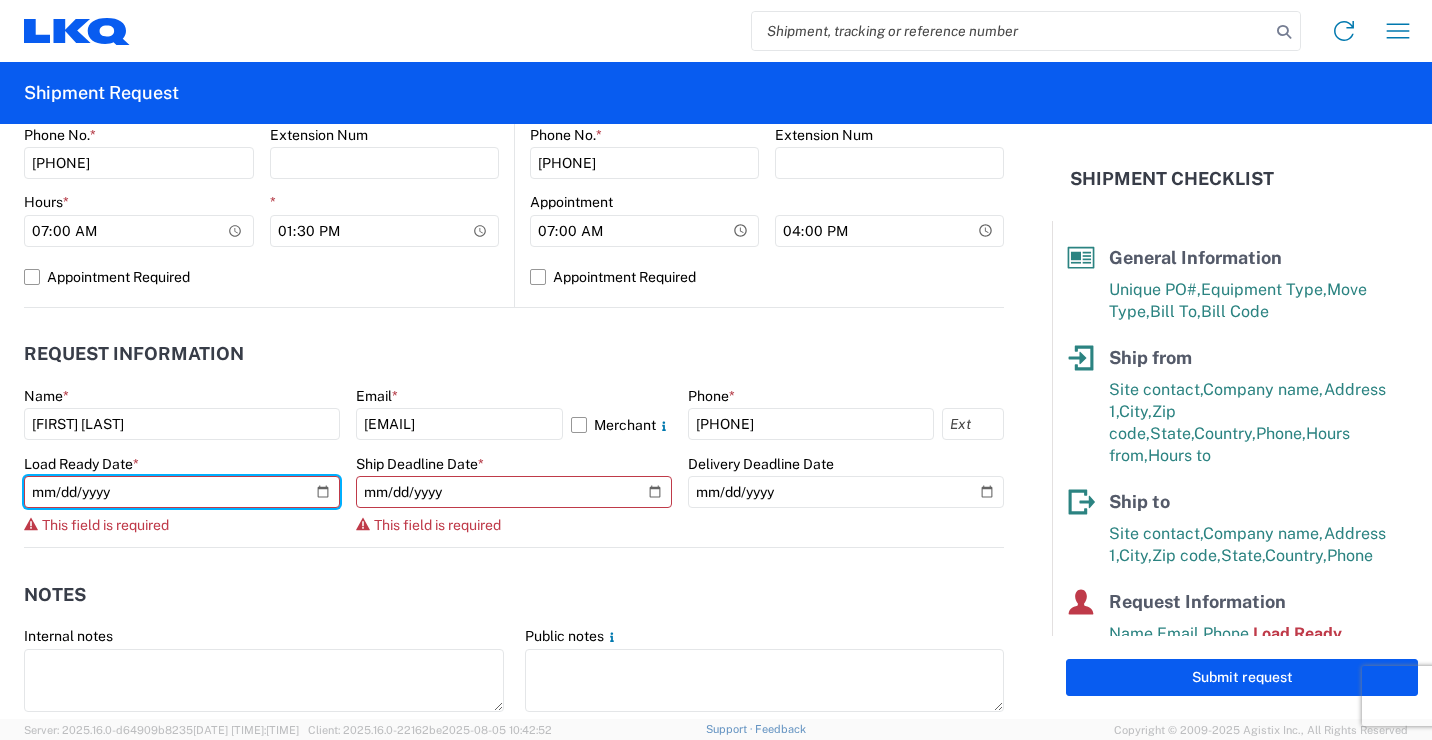 type on "[DATE]" 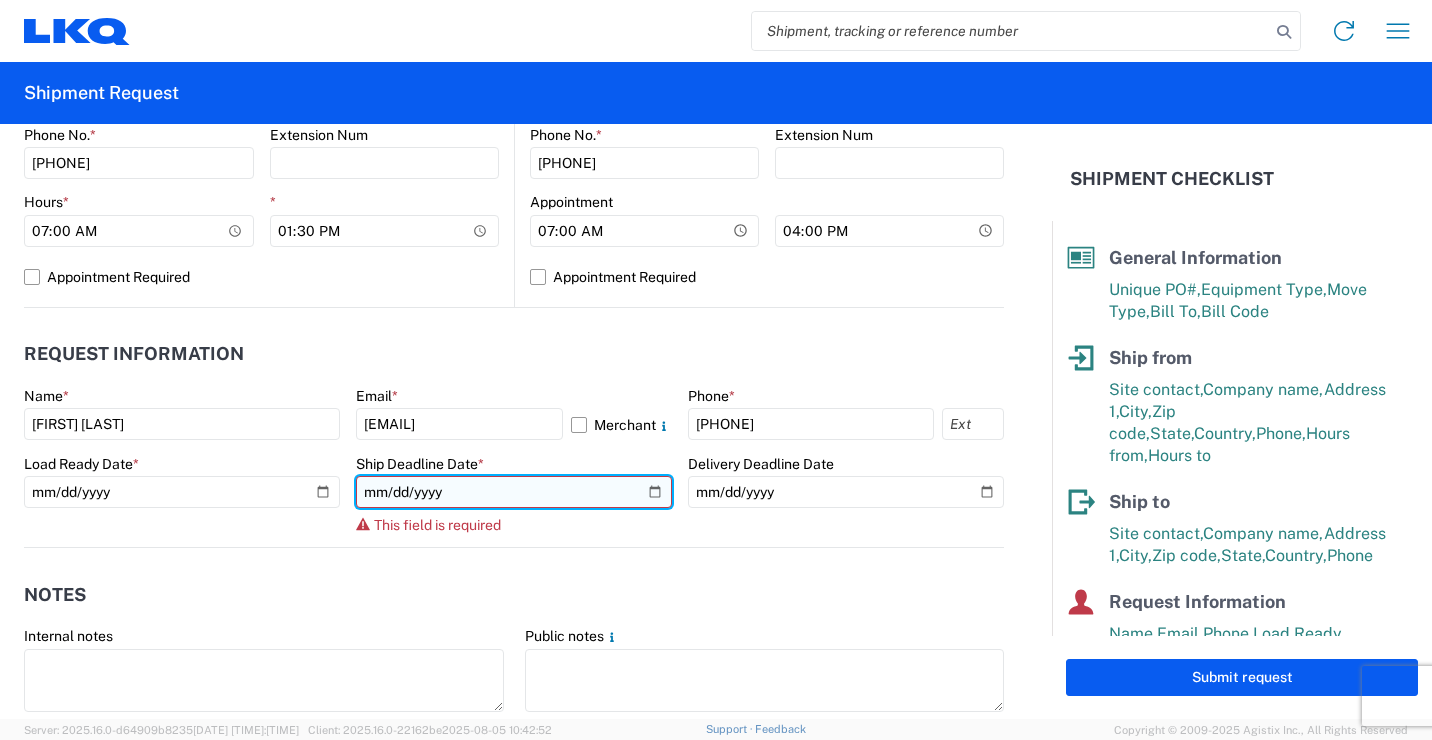 click 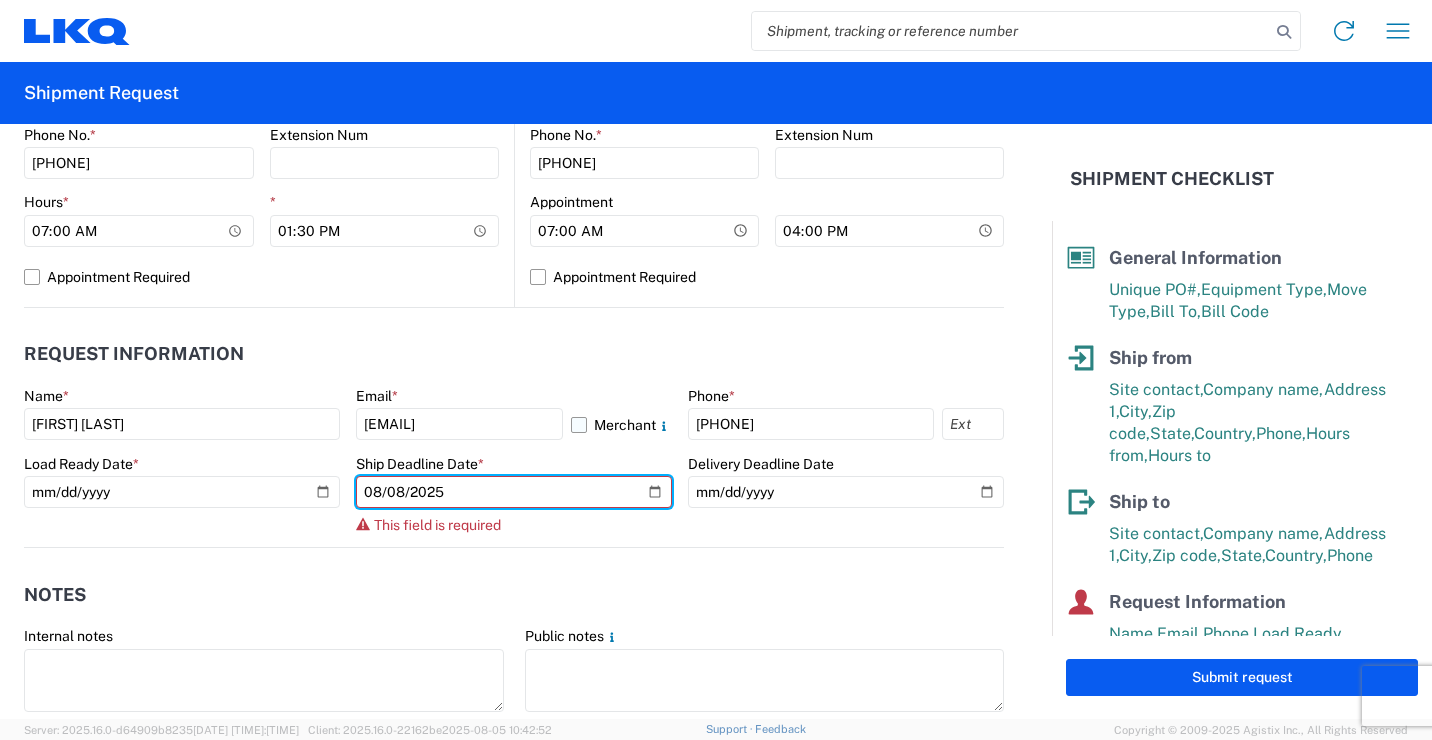 type on "2025-08-08" 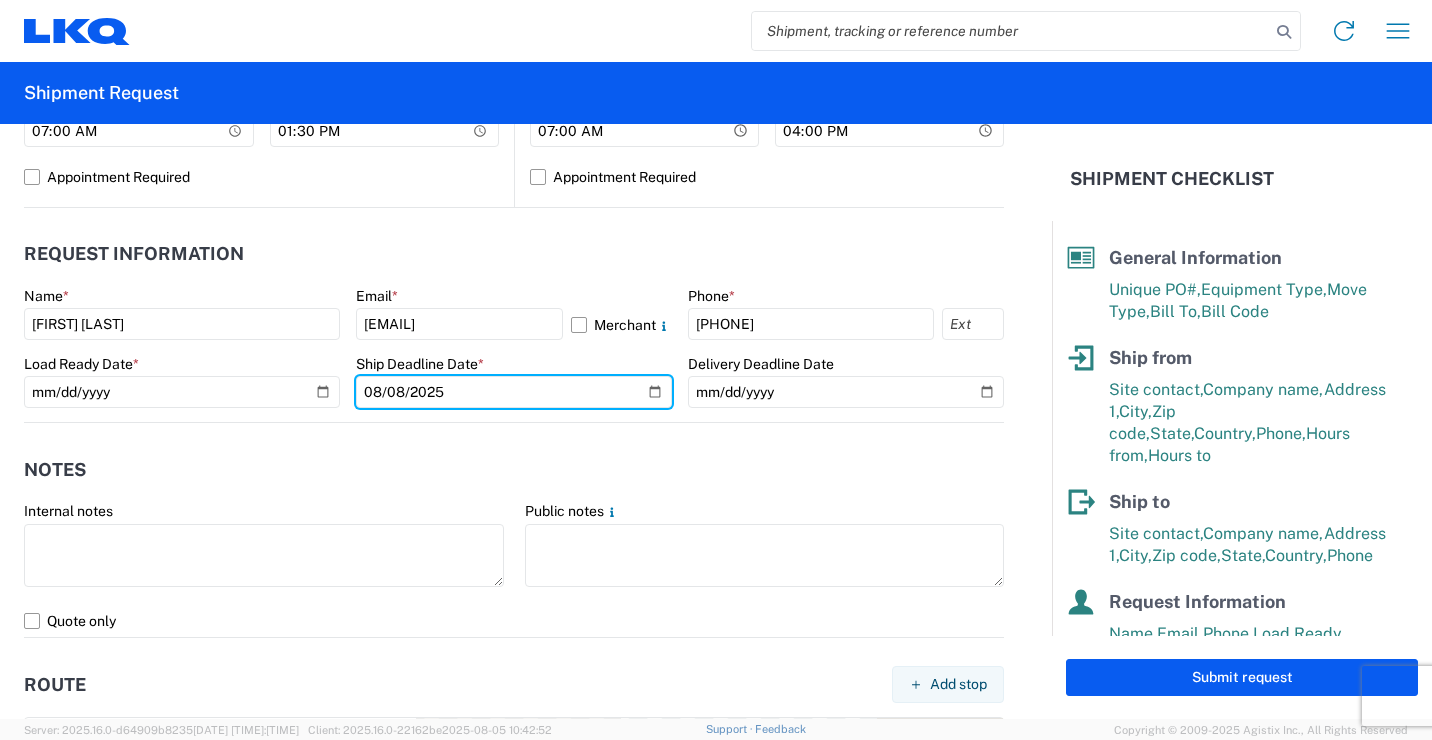scroll, scrollTop: 1100, scrollLeft: 0, axis: vertical 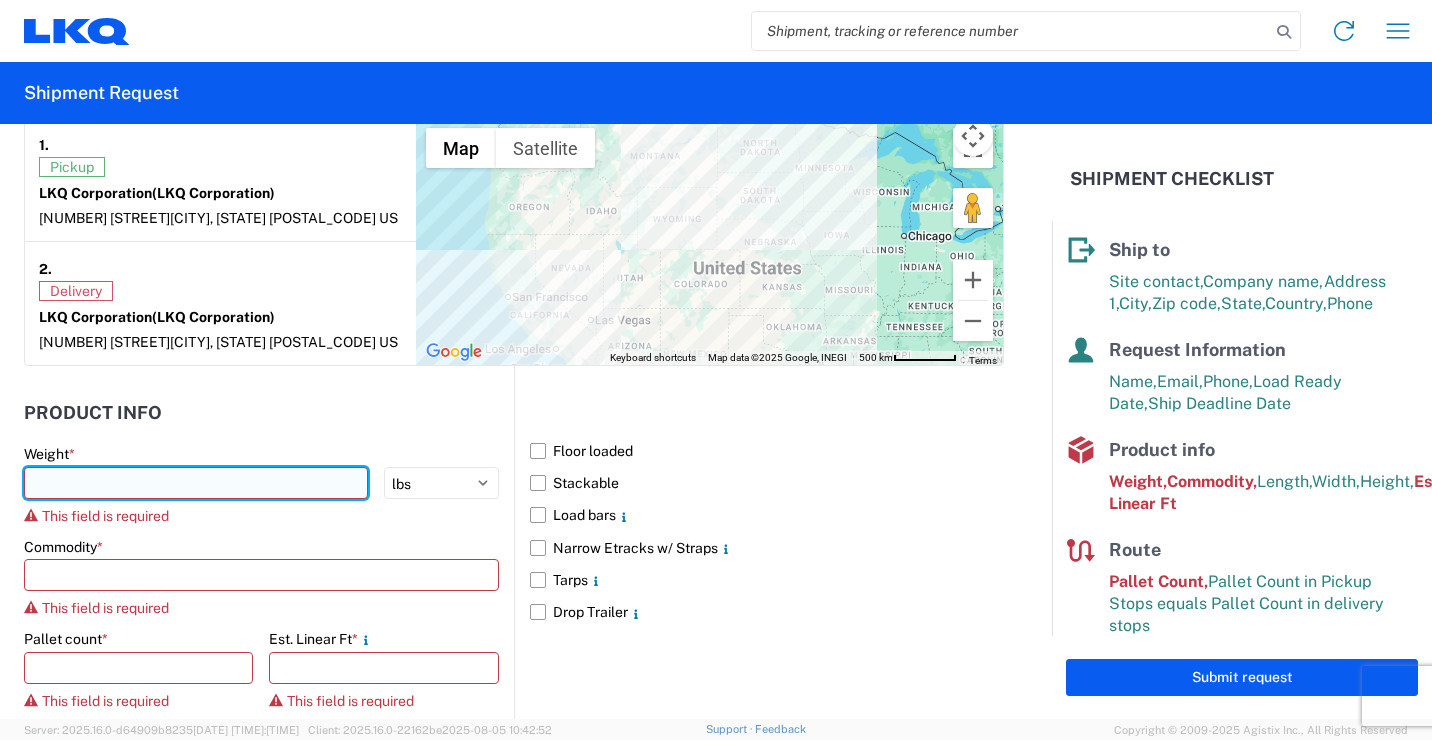 click 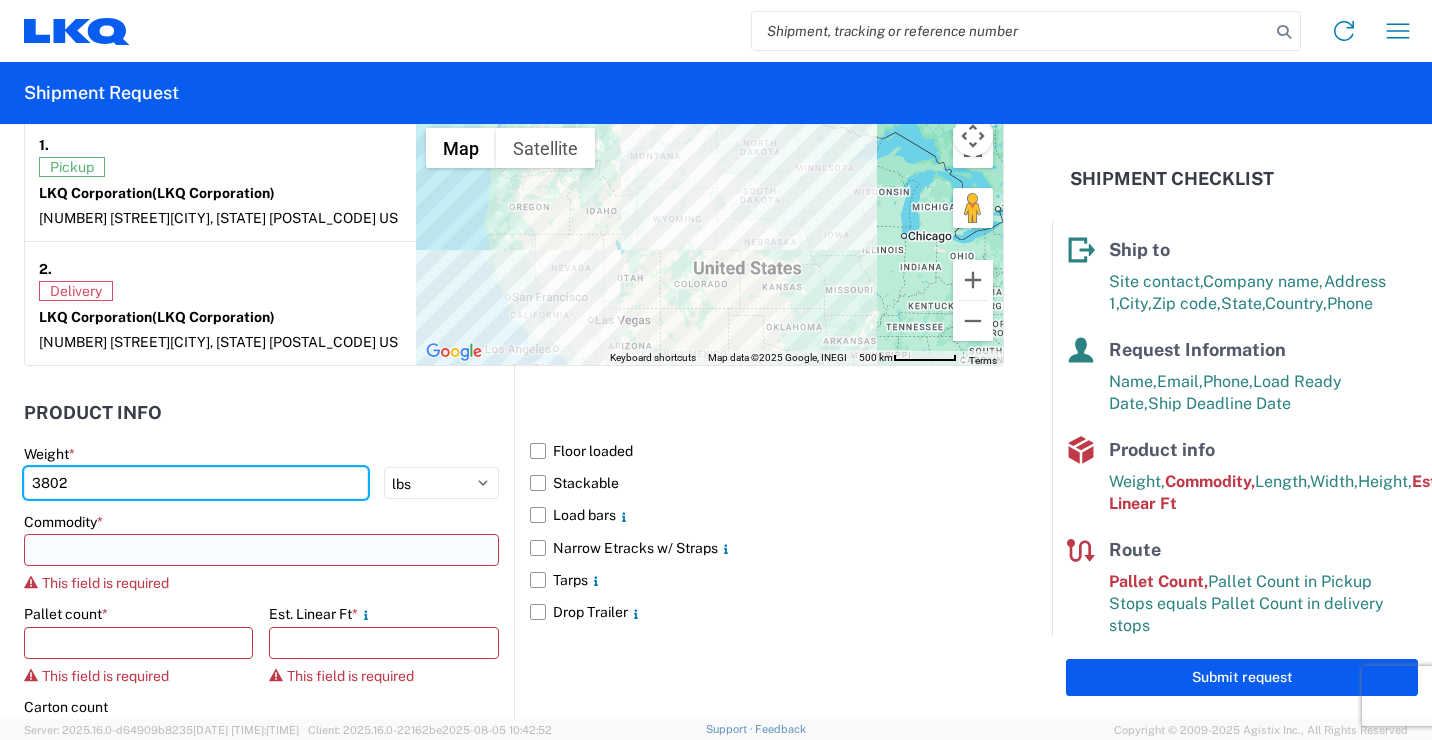type on "3802" 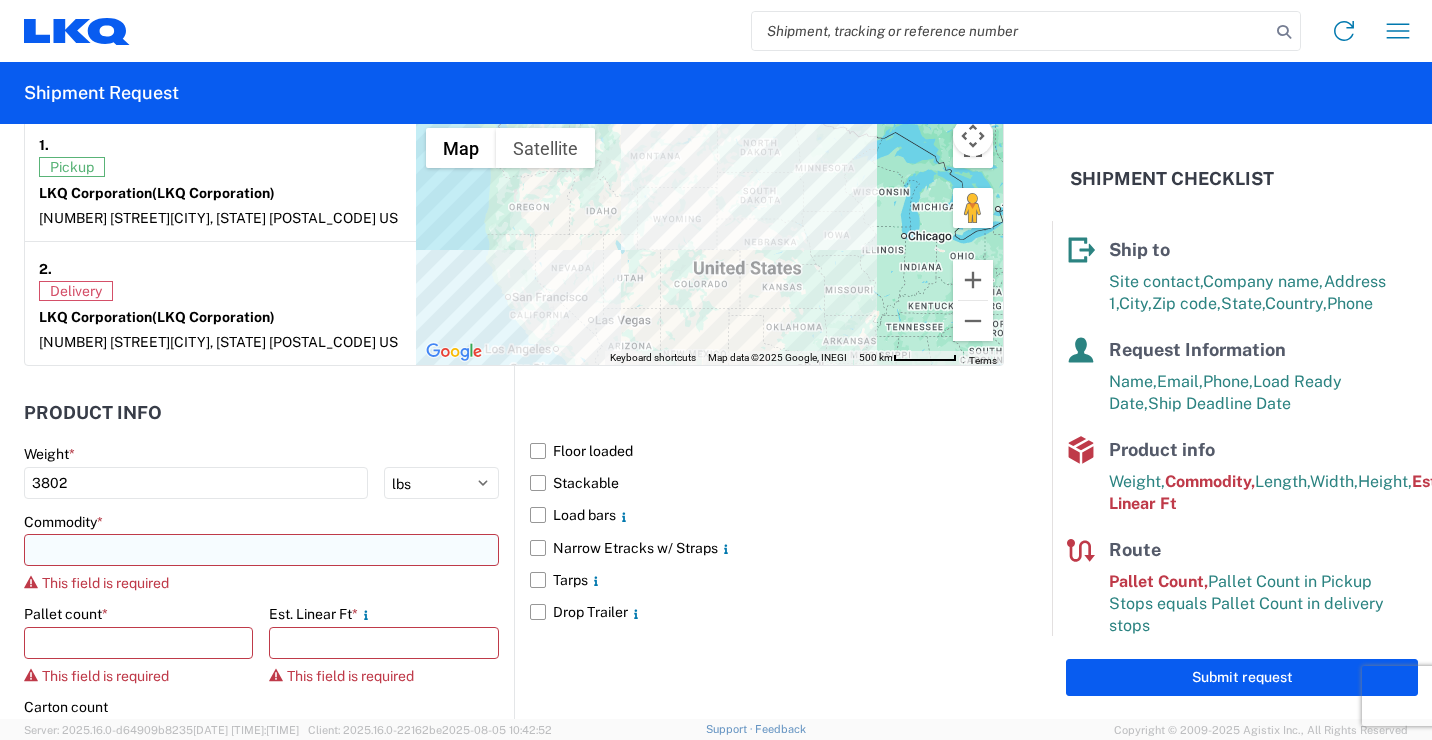 click 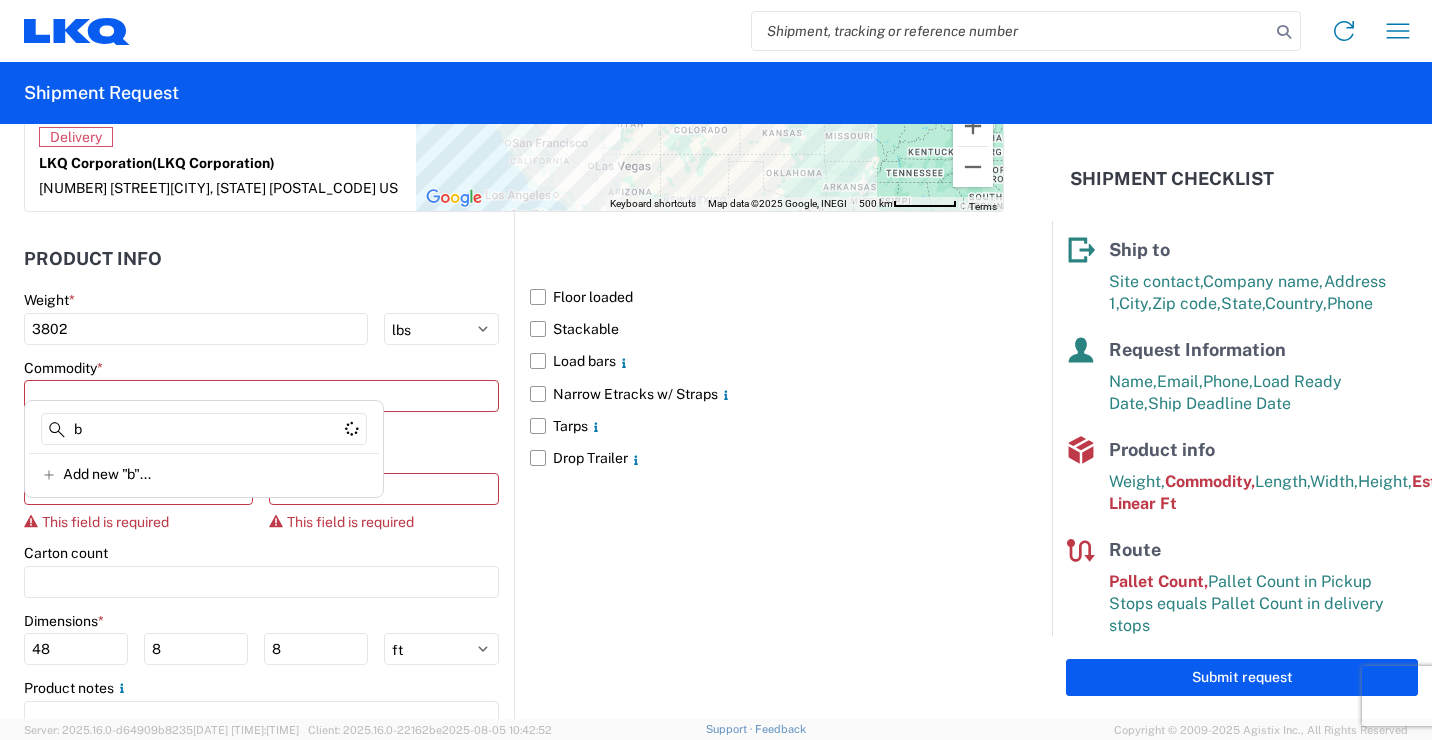 scroll, scrollTop: 1800, scrollLeft: 0, axis: vertical 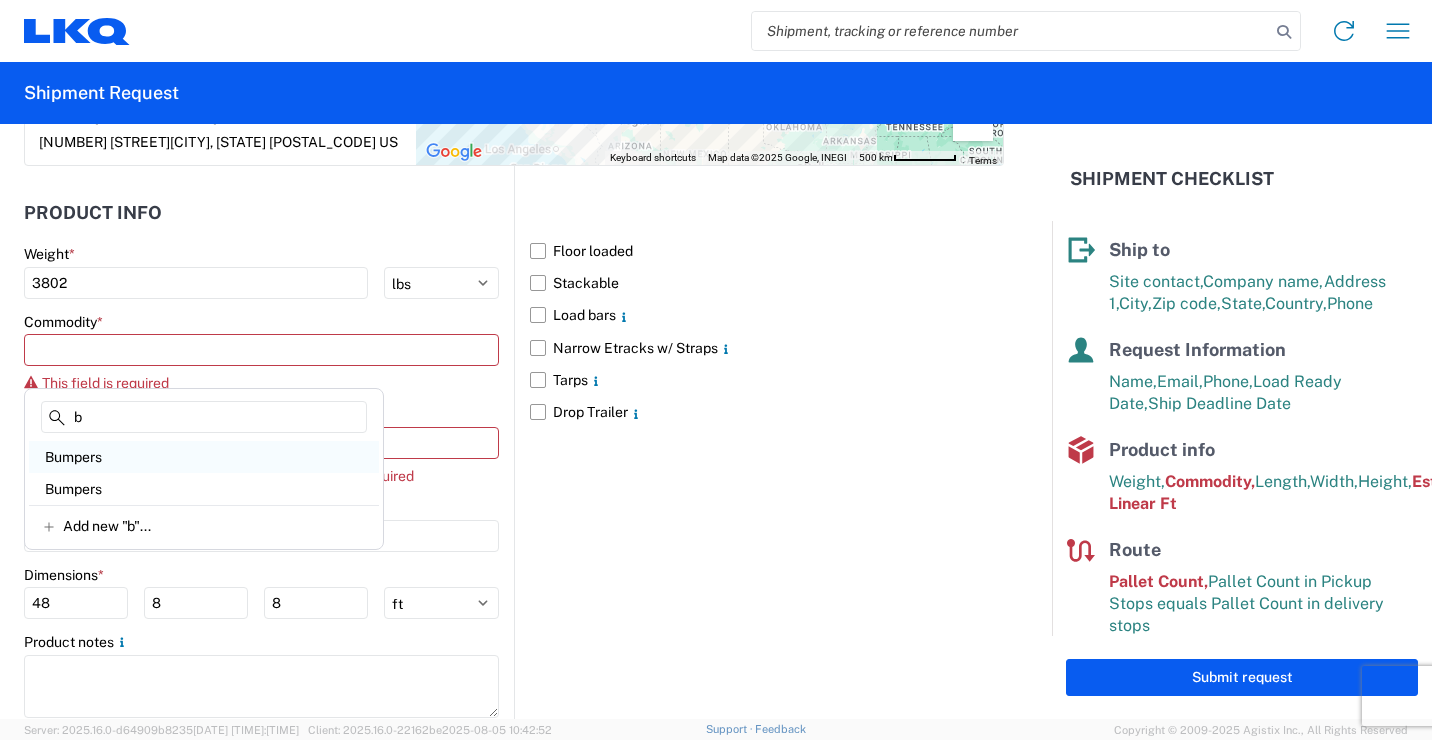 type on "b" 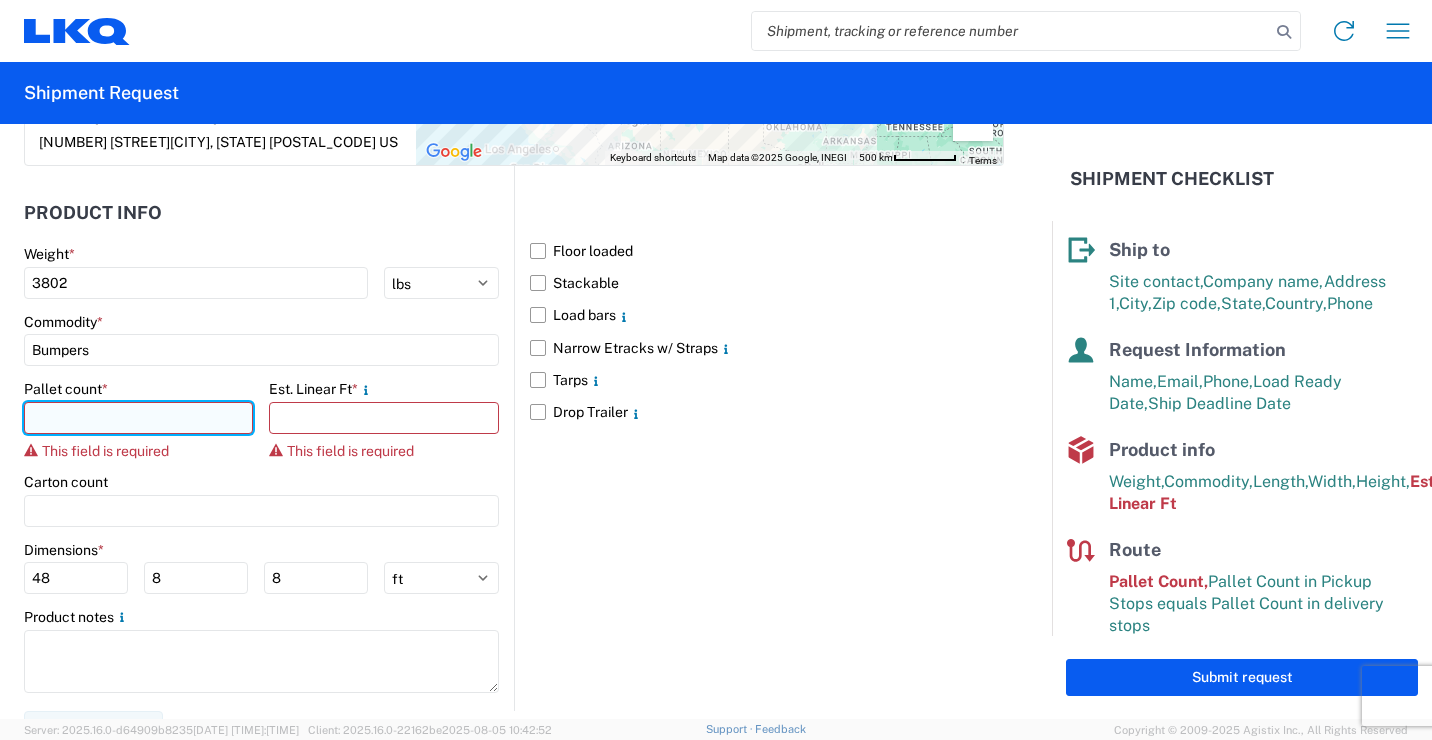click 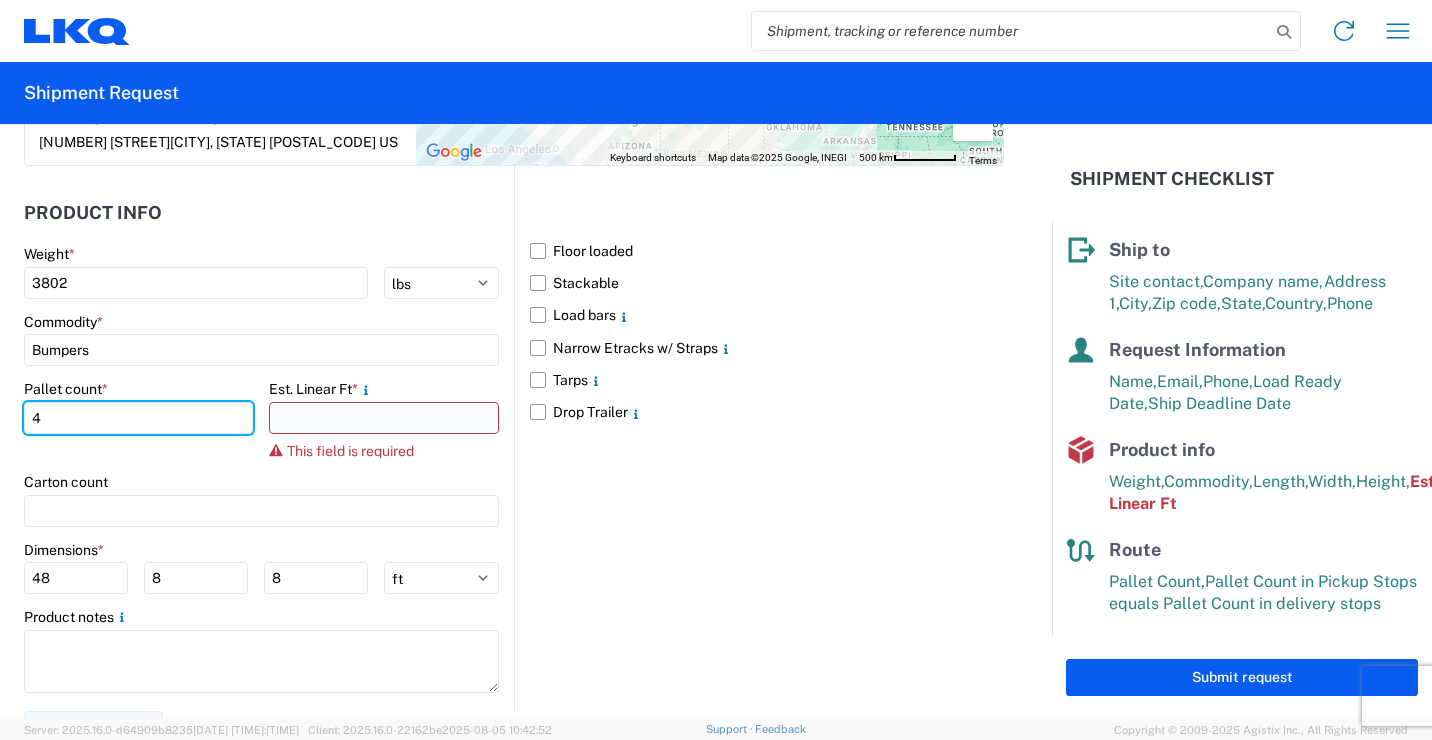 type on "4" 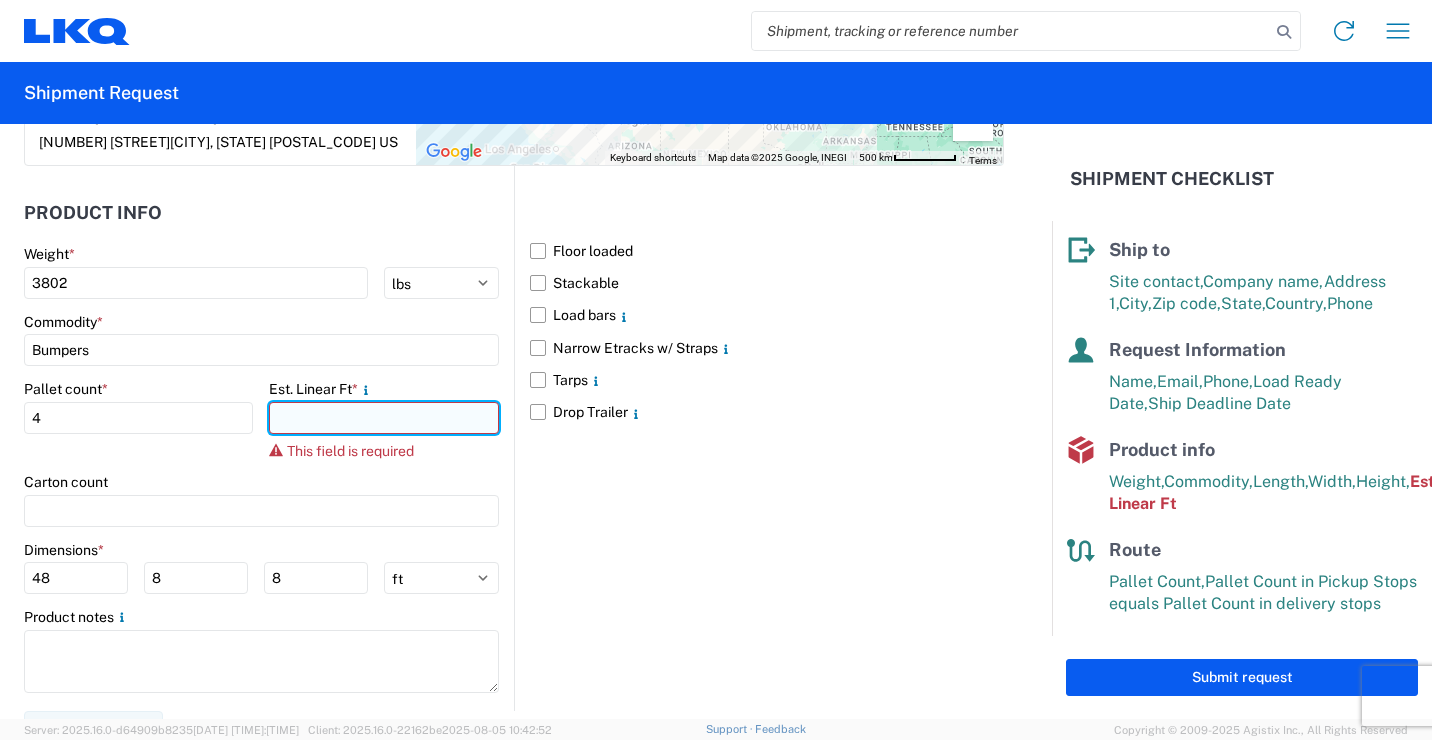click 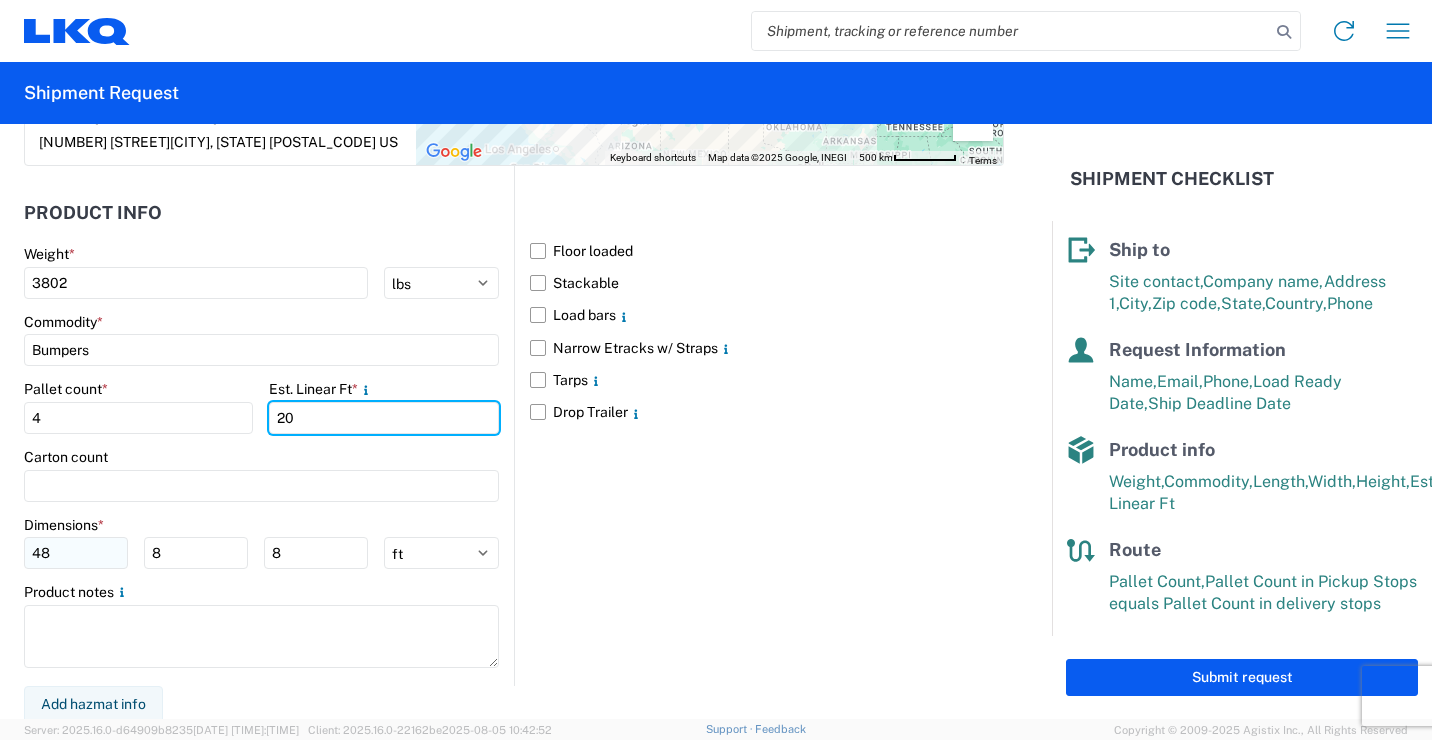 type on "20" 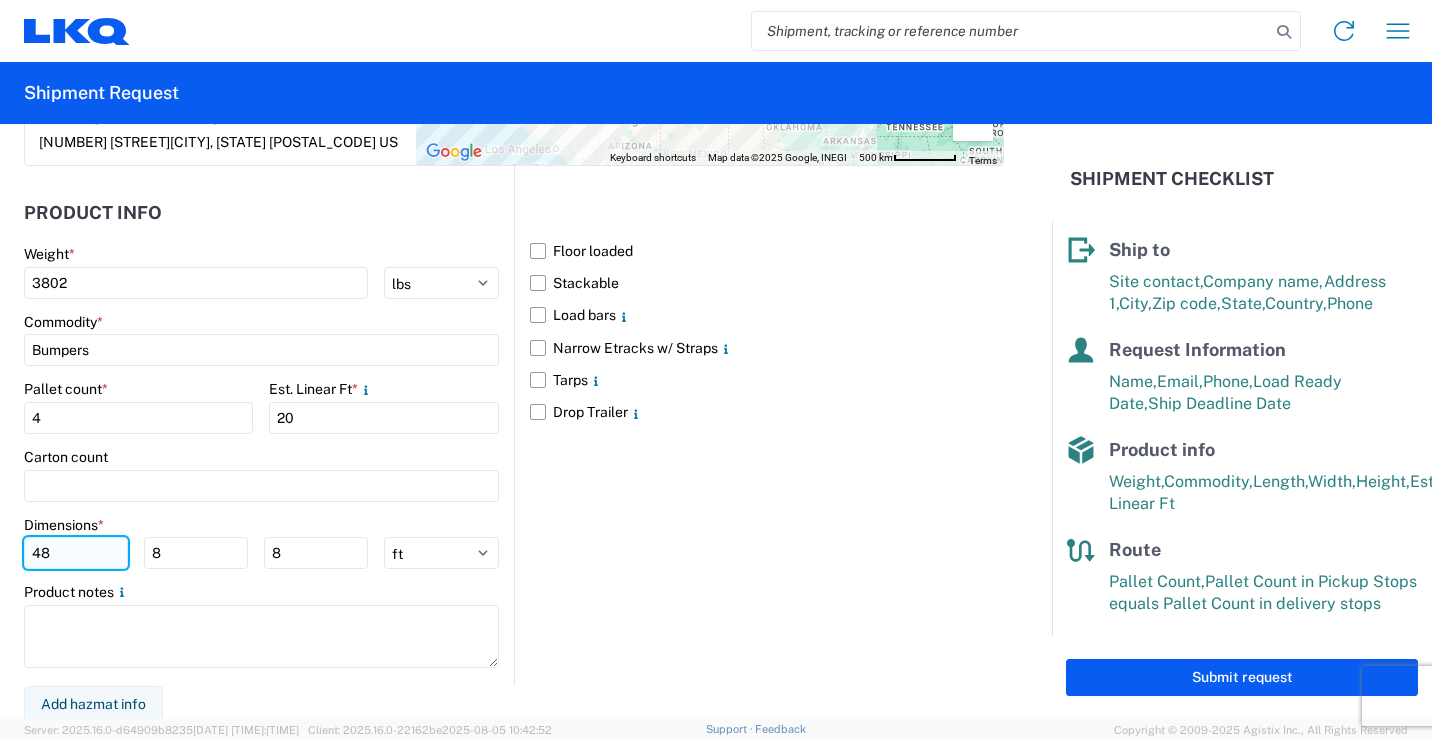 click on "48" 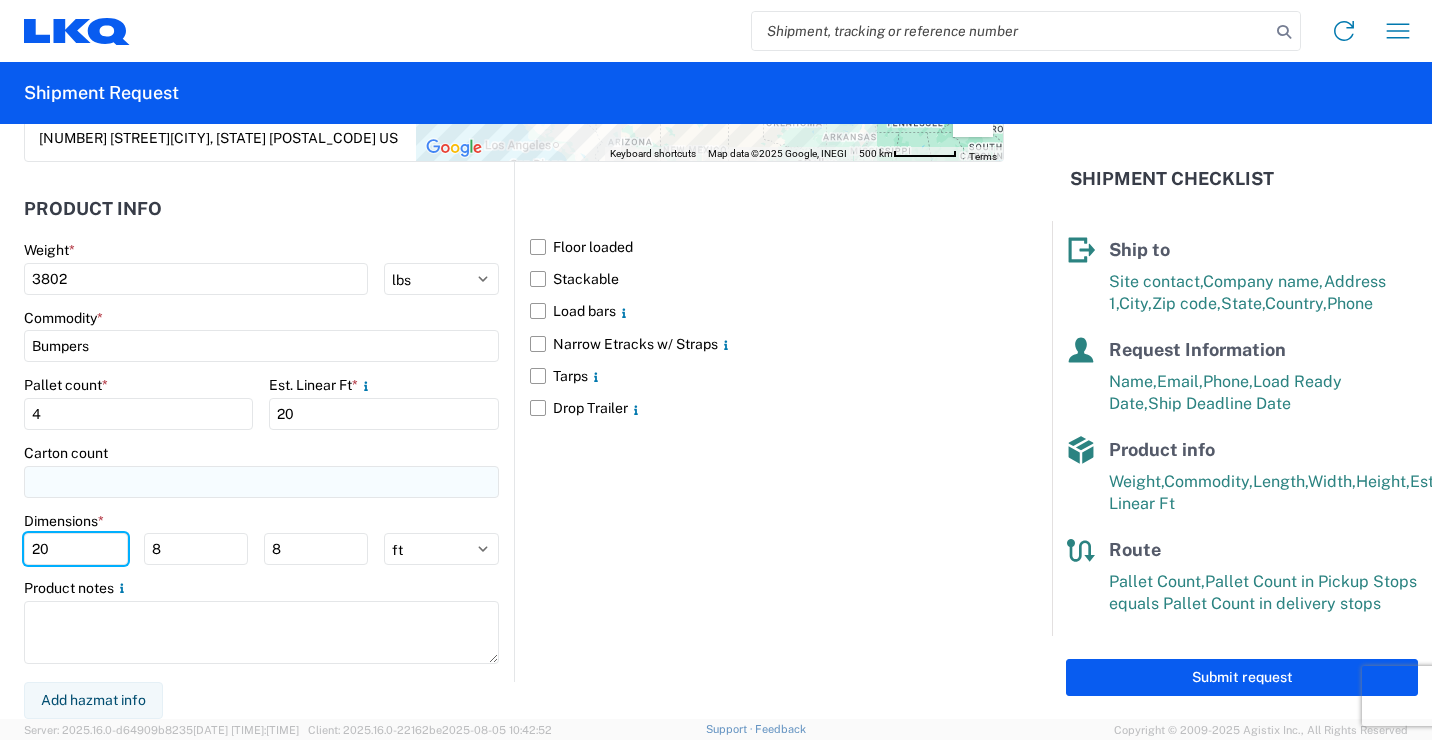 scroll, scrollTop: 1822, scrollLeft: 0, axis: vertical 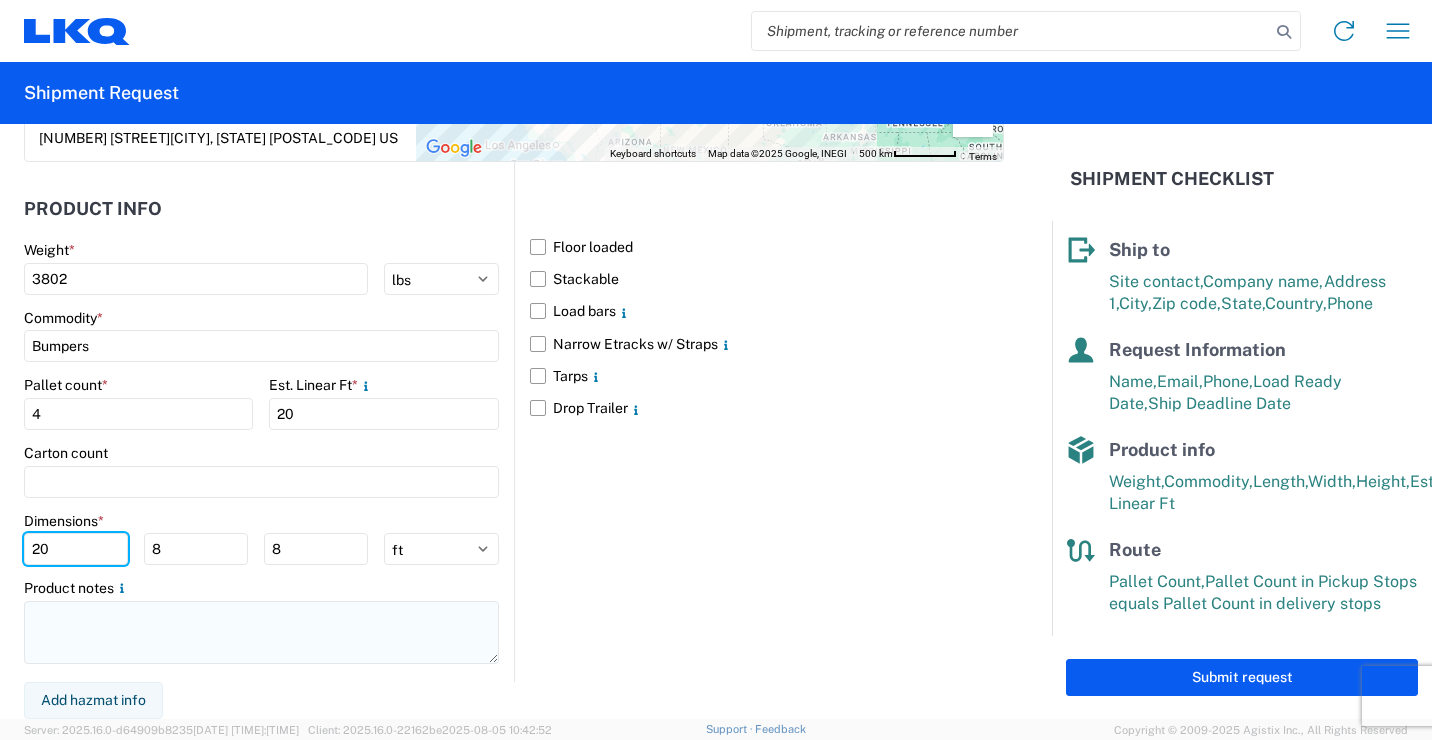 type on "20" 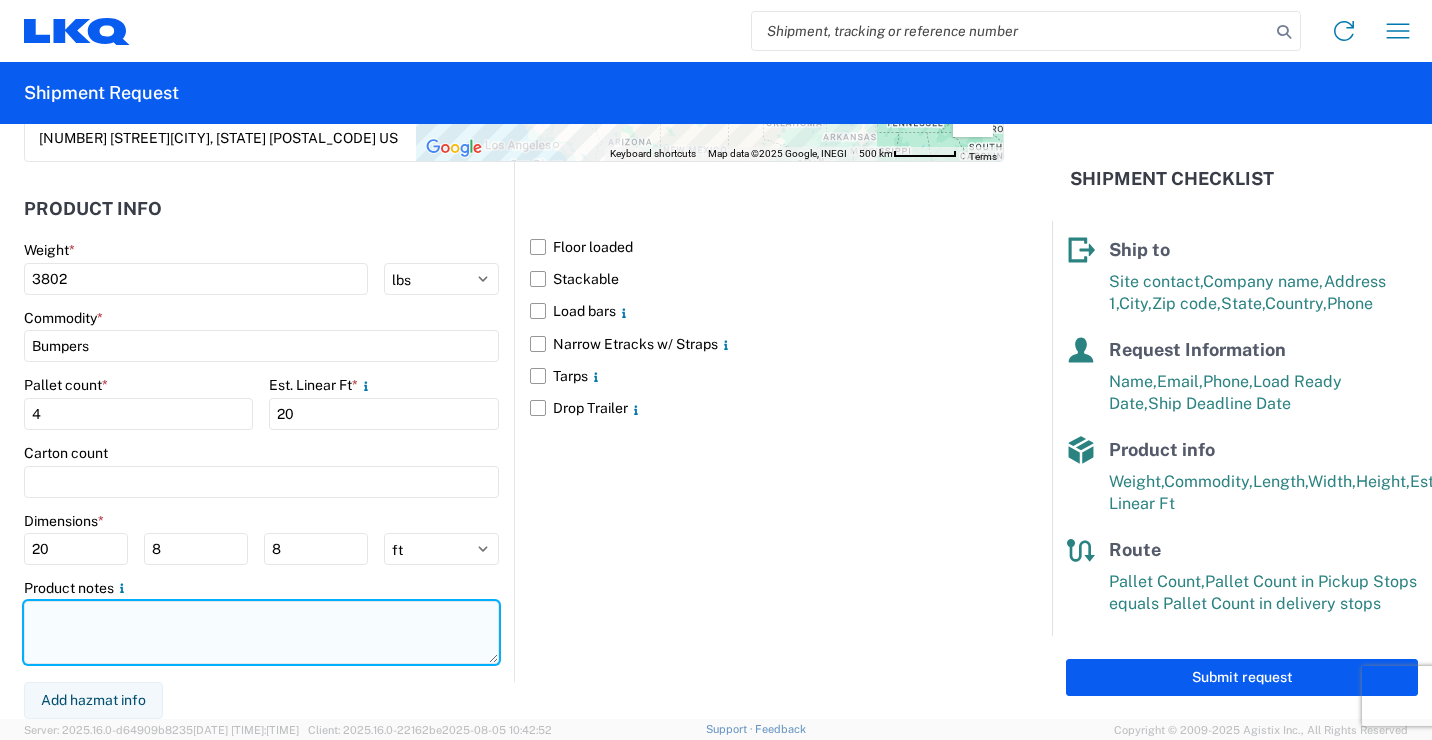 click 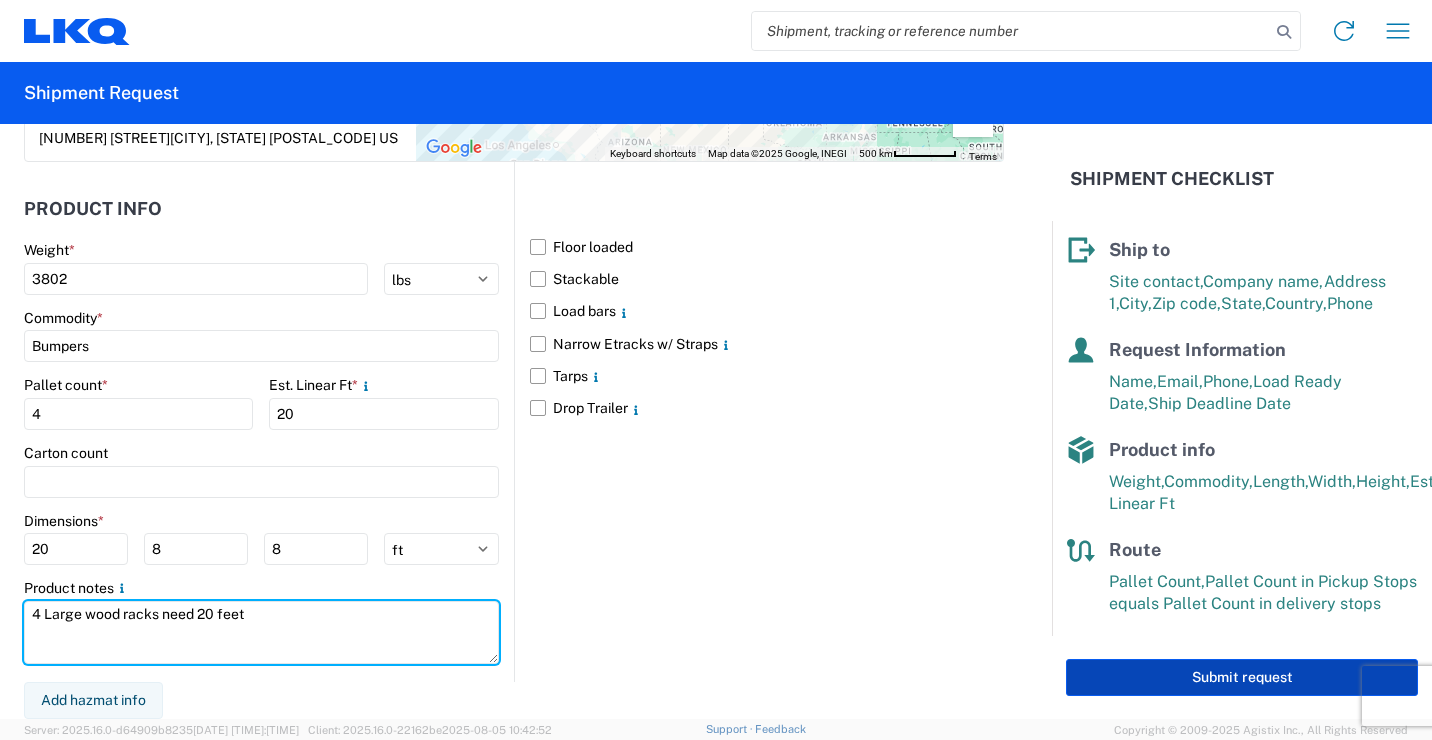 type on "4 Large wood racks need 20 feet" 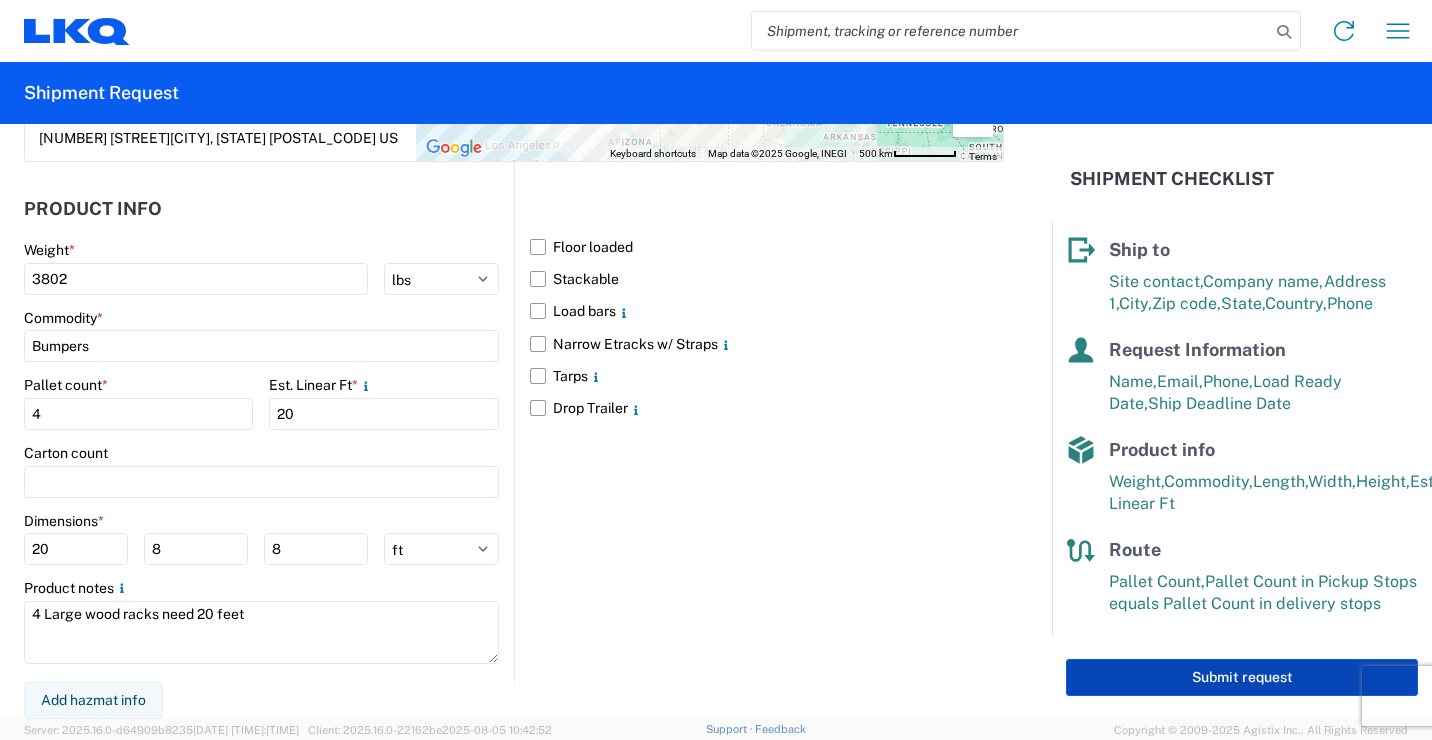 click on "Submit request" 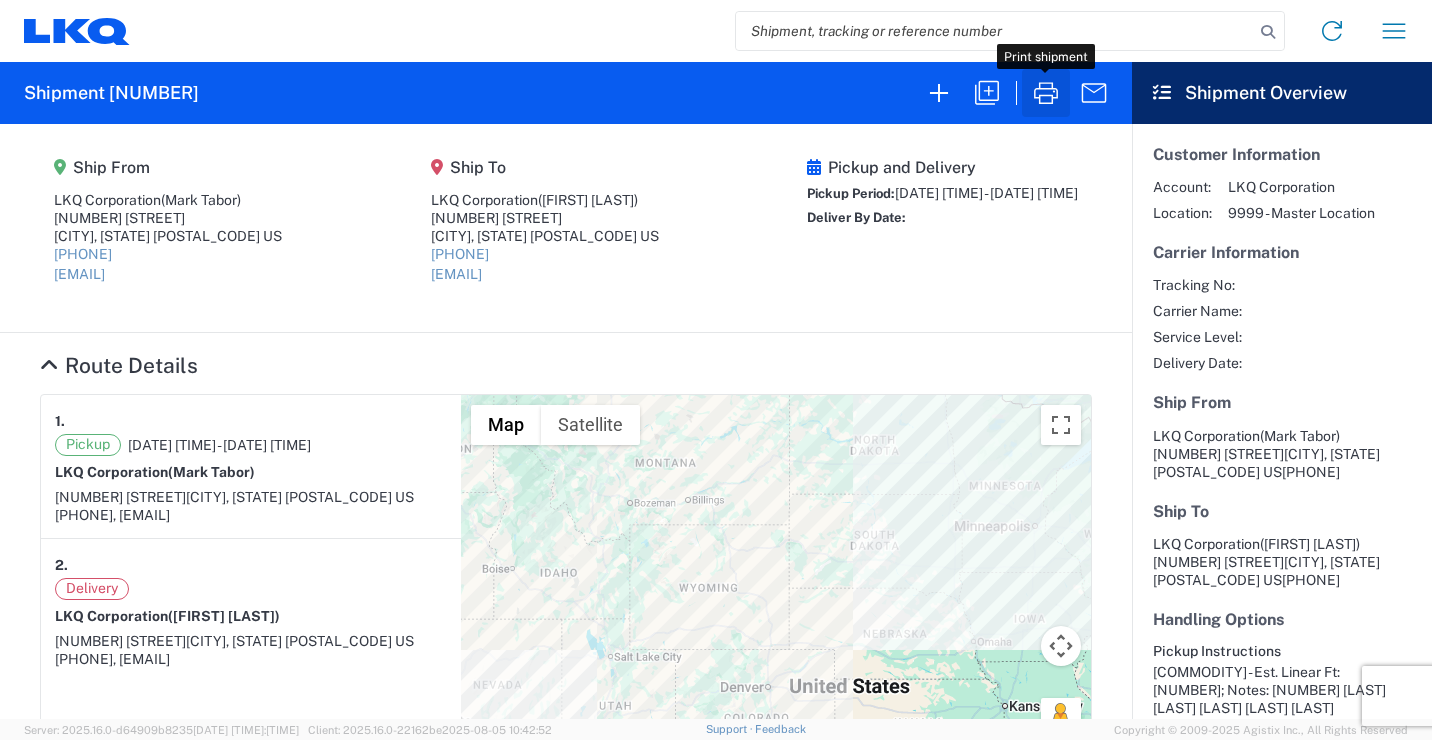 click 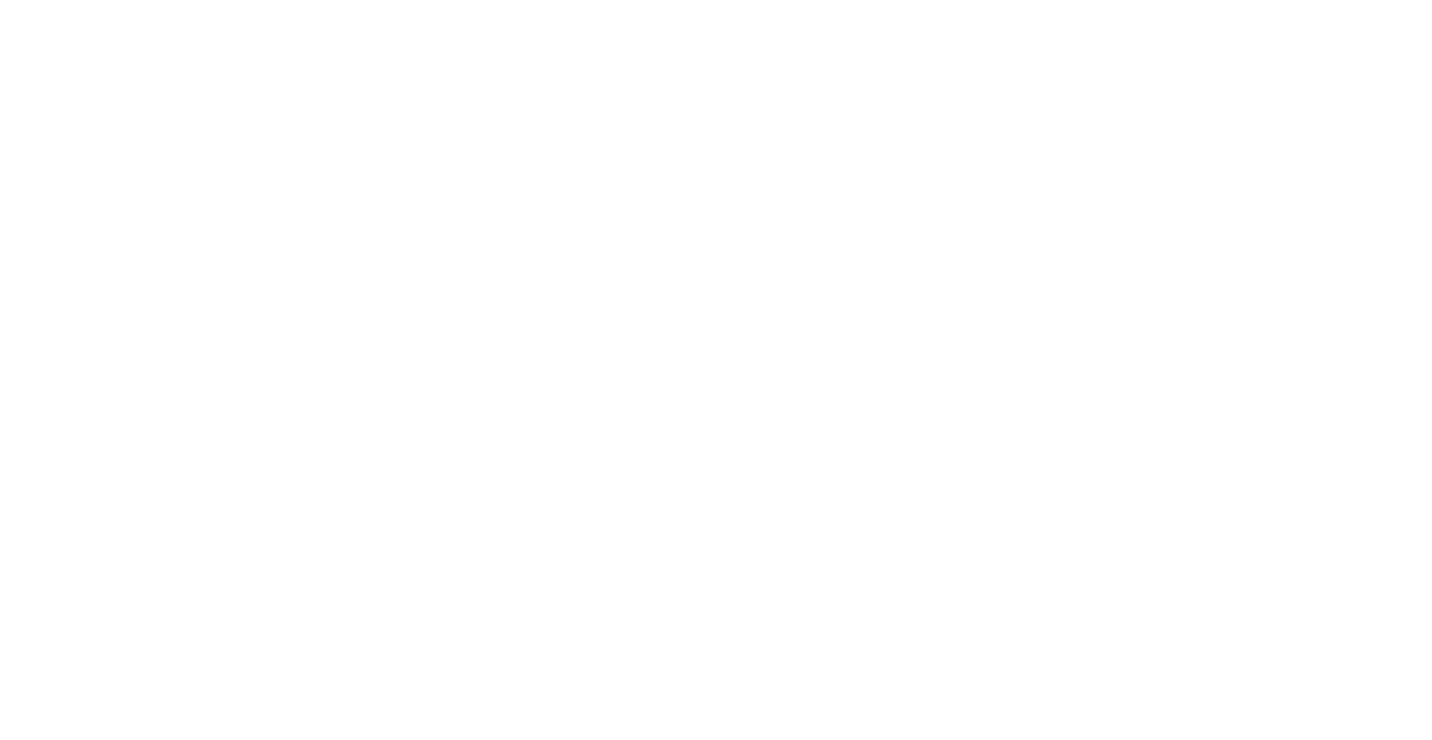 scroll, scrollTop: 0, scrollLeft: 0, axis: both 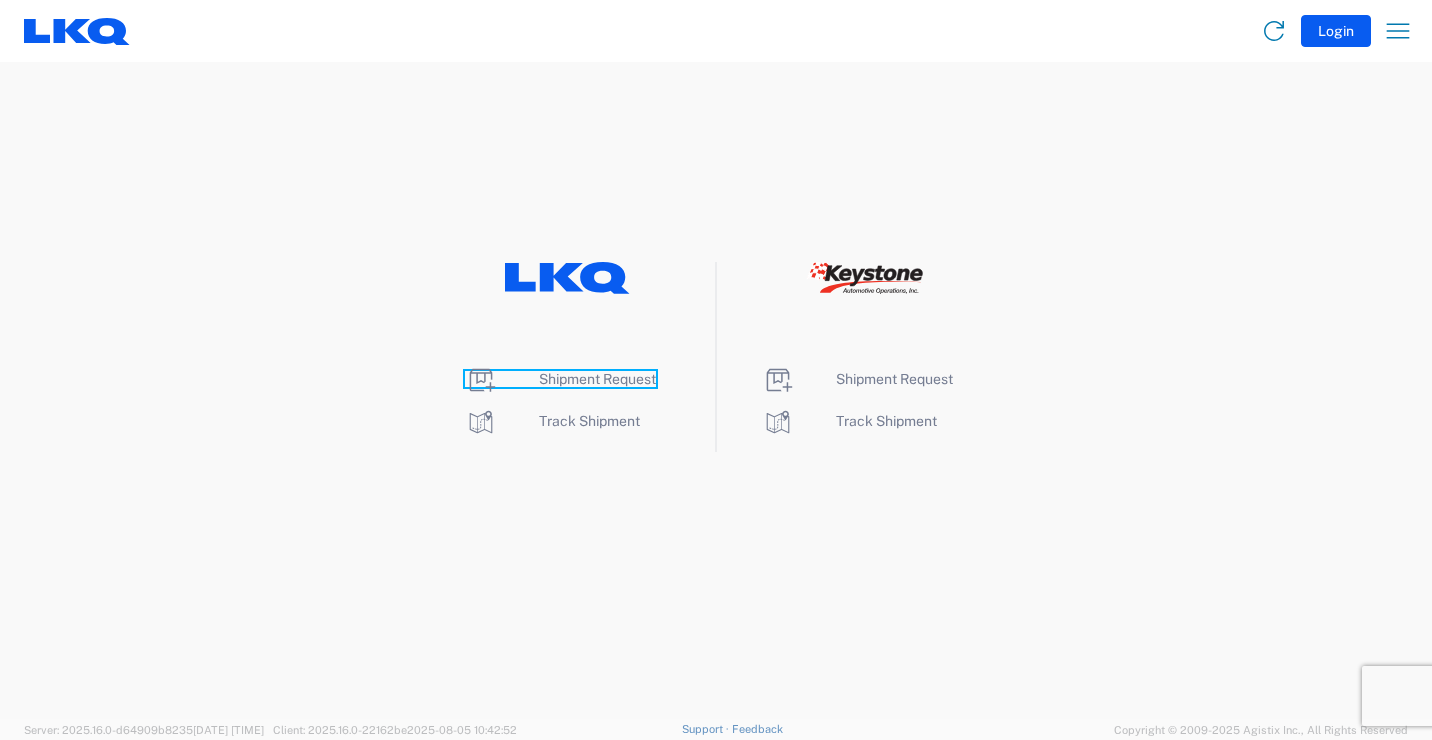 click on "Shipment Request" 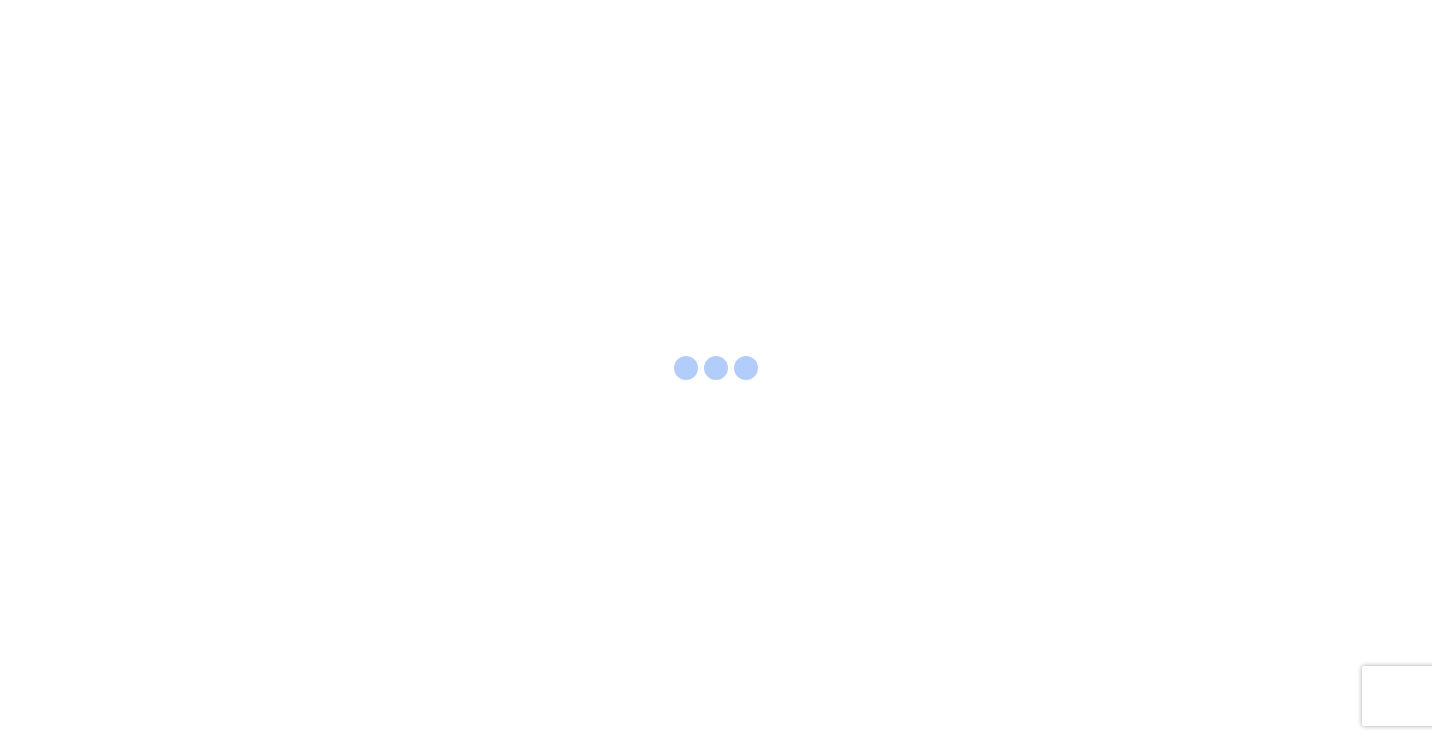 scroll, scrollTop: 0, scrollLeft: 0, axis: both 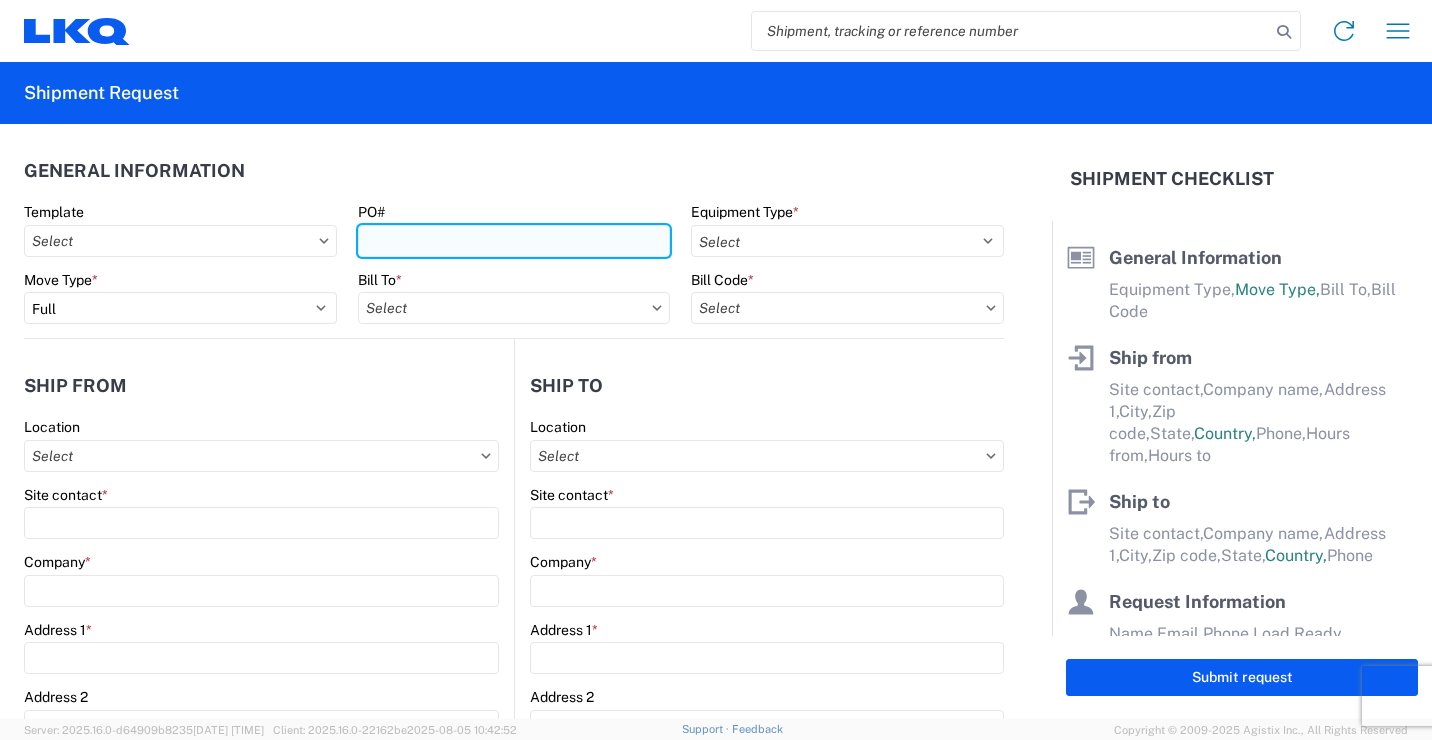 click on "PO#" at bounding box center (514, 241) 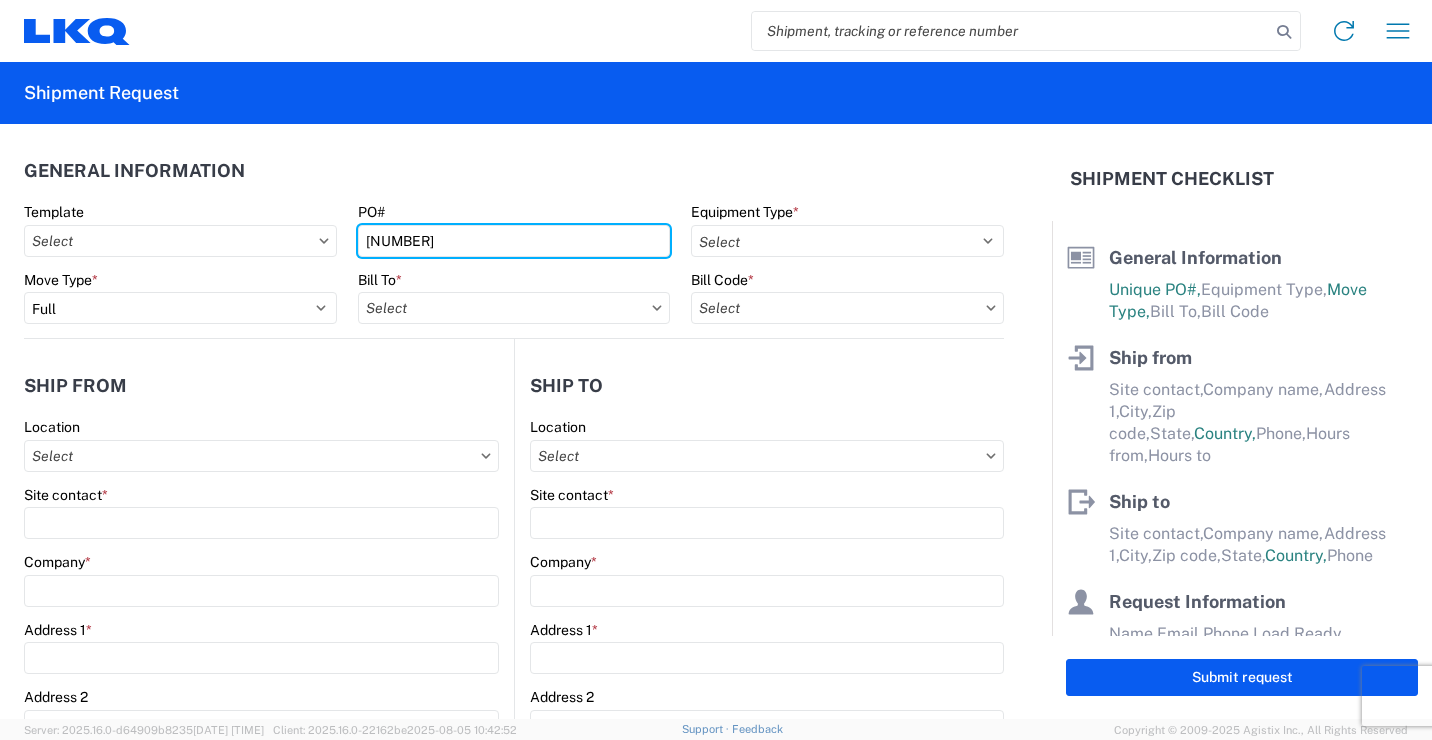 type on "[NUMBER]" 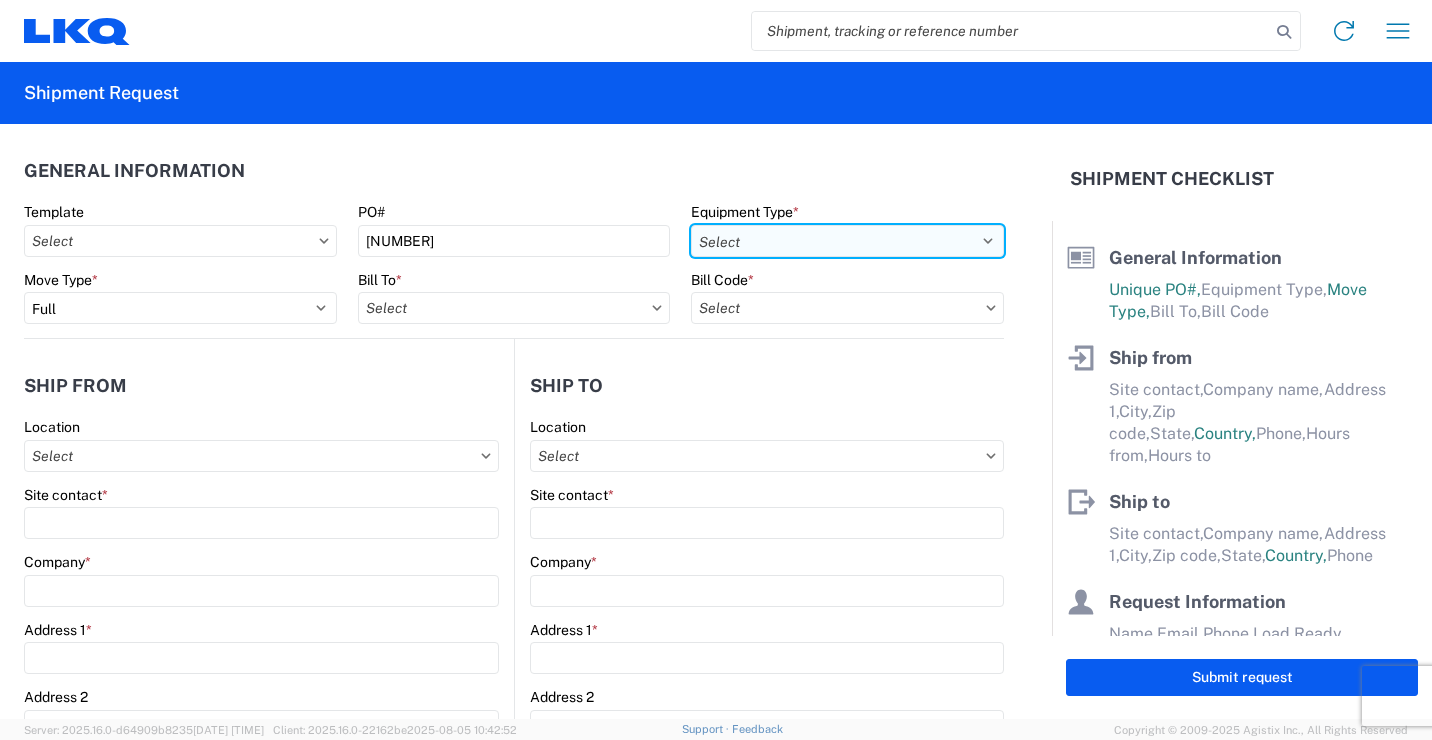 click on "Select 53’ Dry Van Flatbed Dropdeck (van) Lowboy (flatbed) Rail" at bounding box center (847, 241) 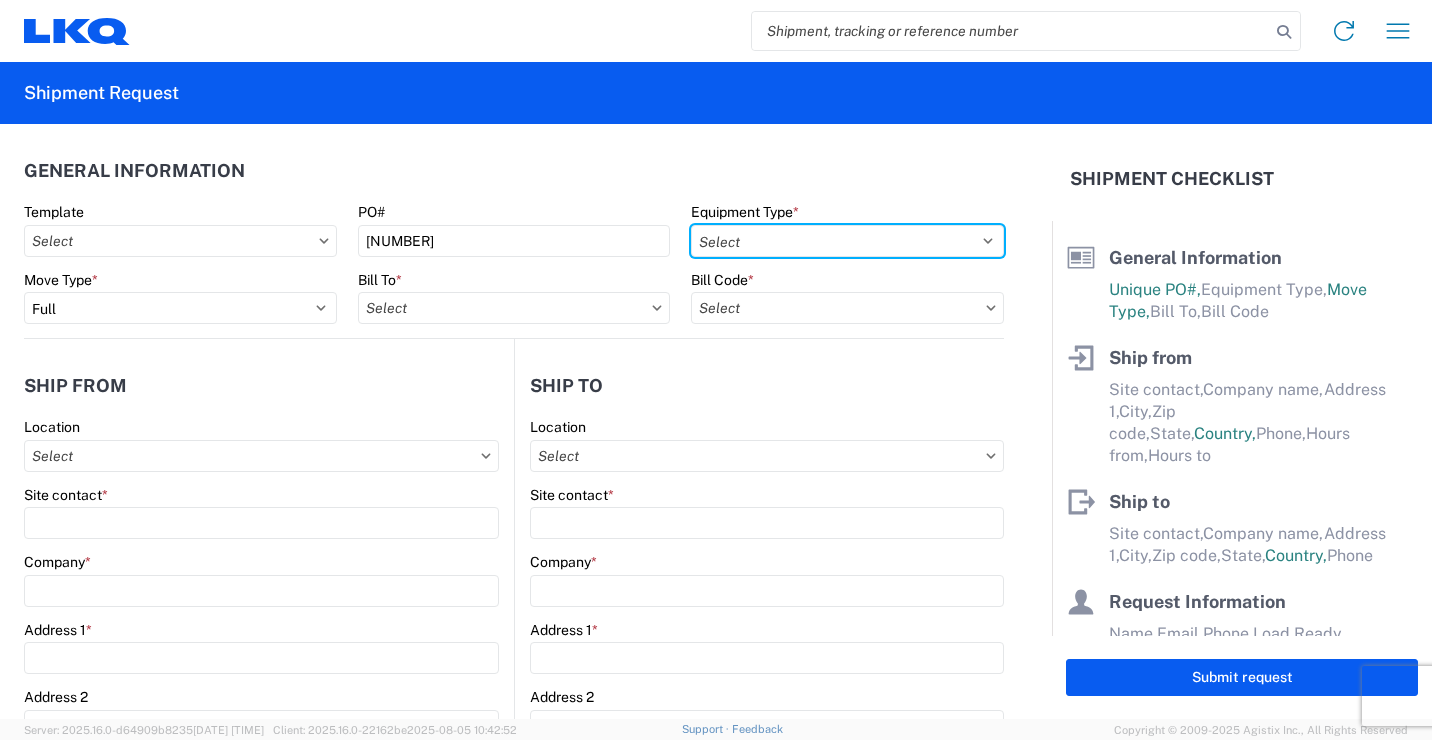 select on "STDV" 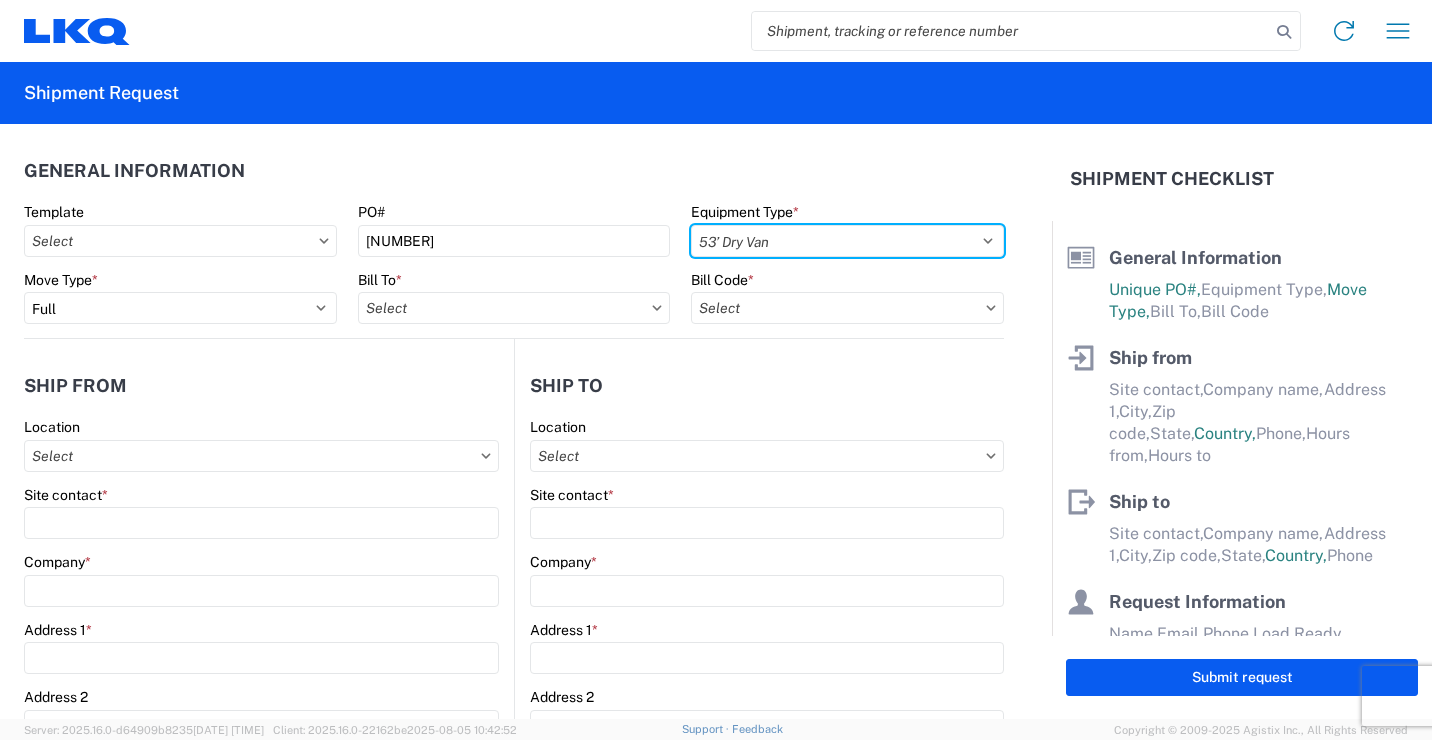 click on "Select 53’ Dry Van Flatbed Dropdeck (van) Lowboy (flatbed) Rail" at bounding box center [847, 241] 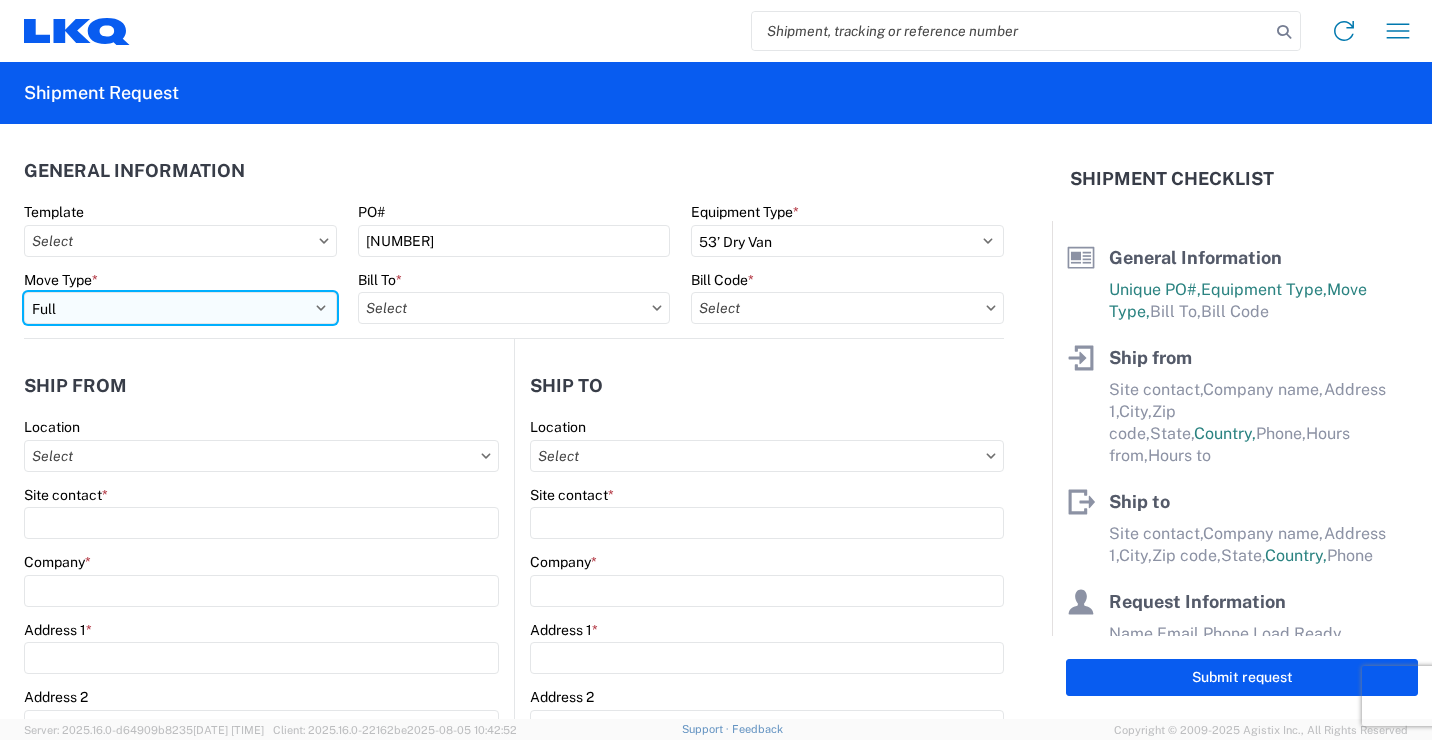 click on "Select Full Partial TL" at bounding box center [180, 308] 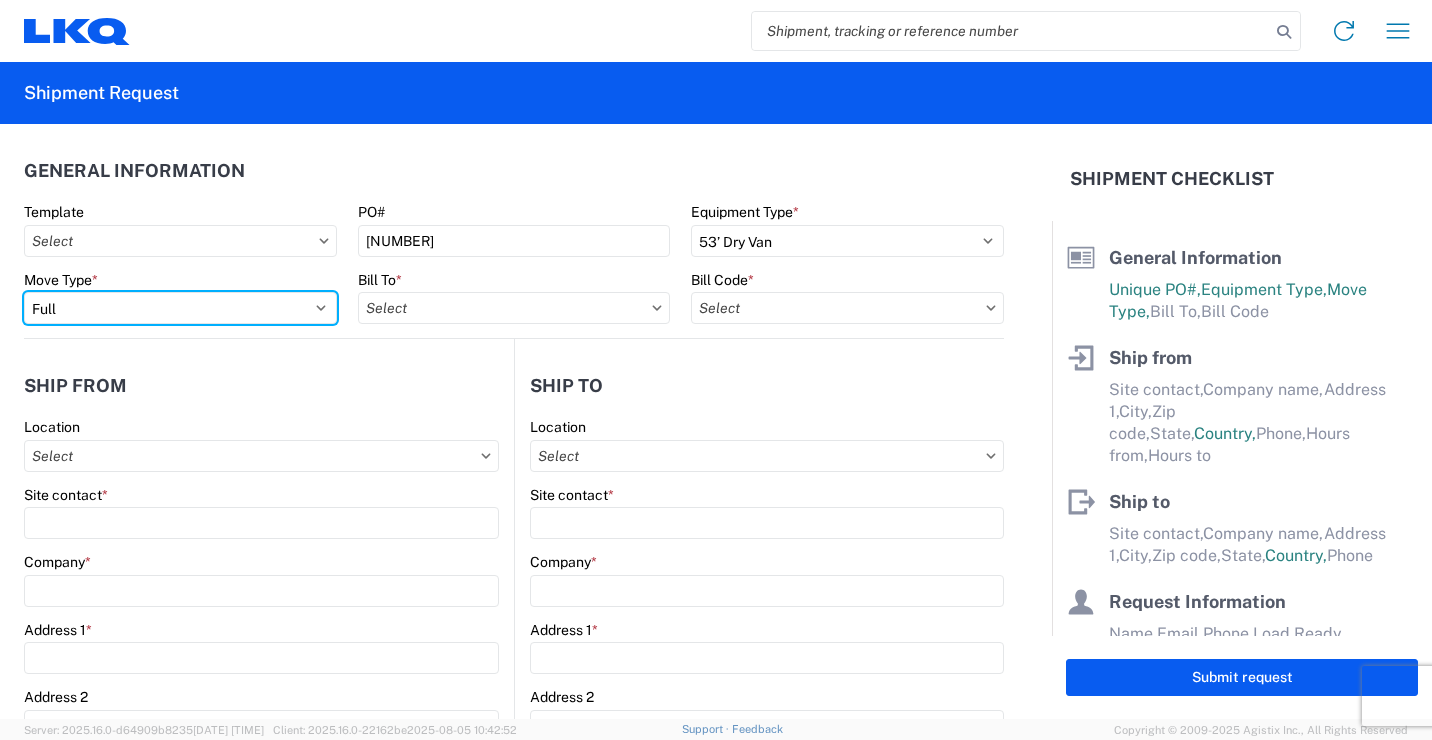select on "PARTIAL_TL" 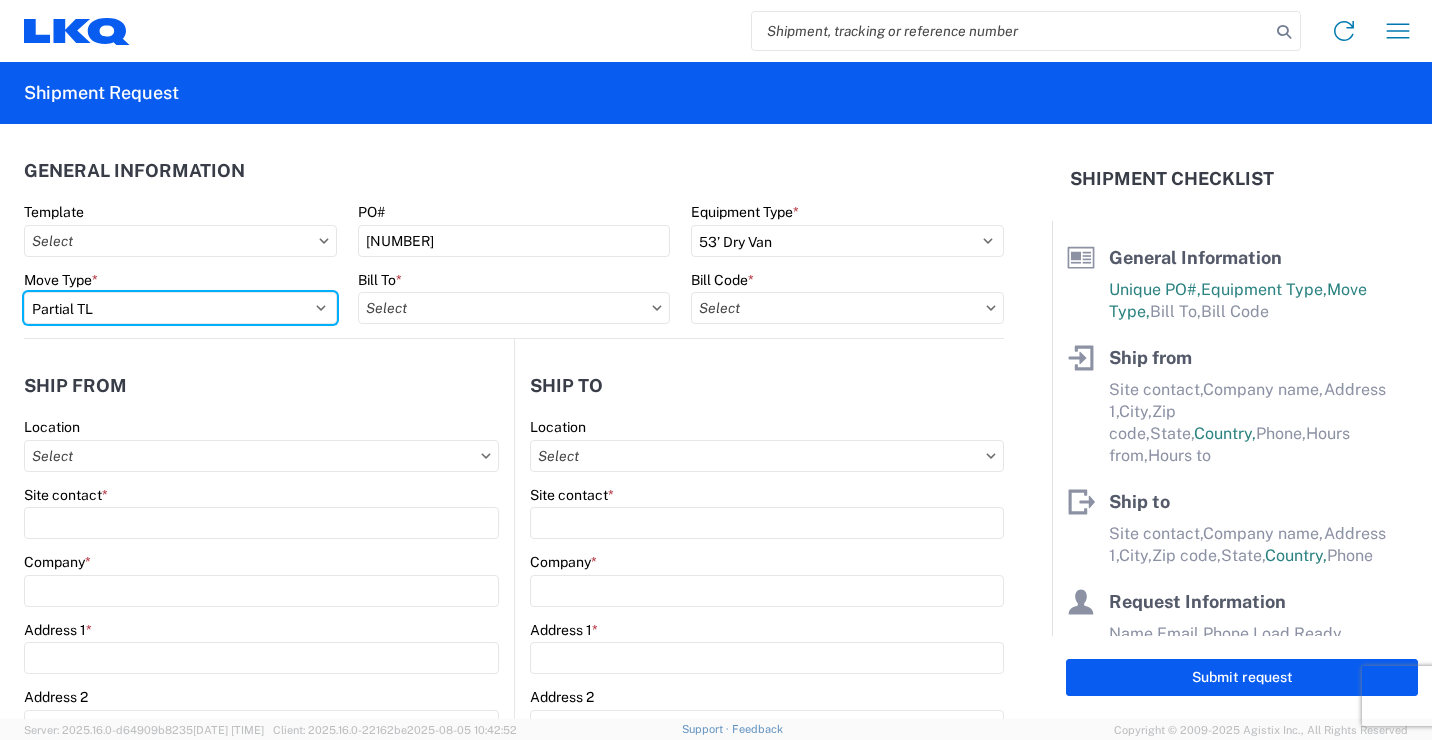 click on "Select Full Partial TL" at bounding box center (180, 308) 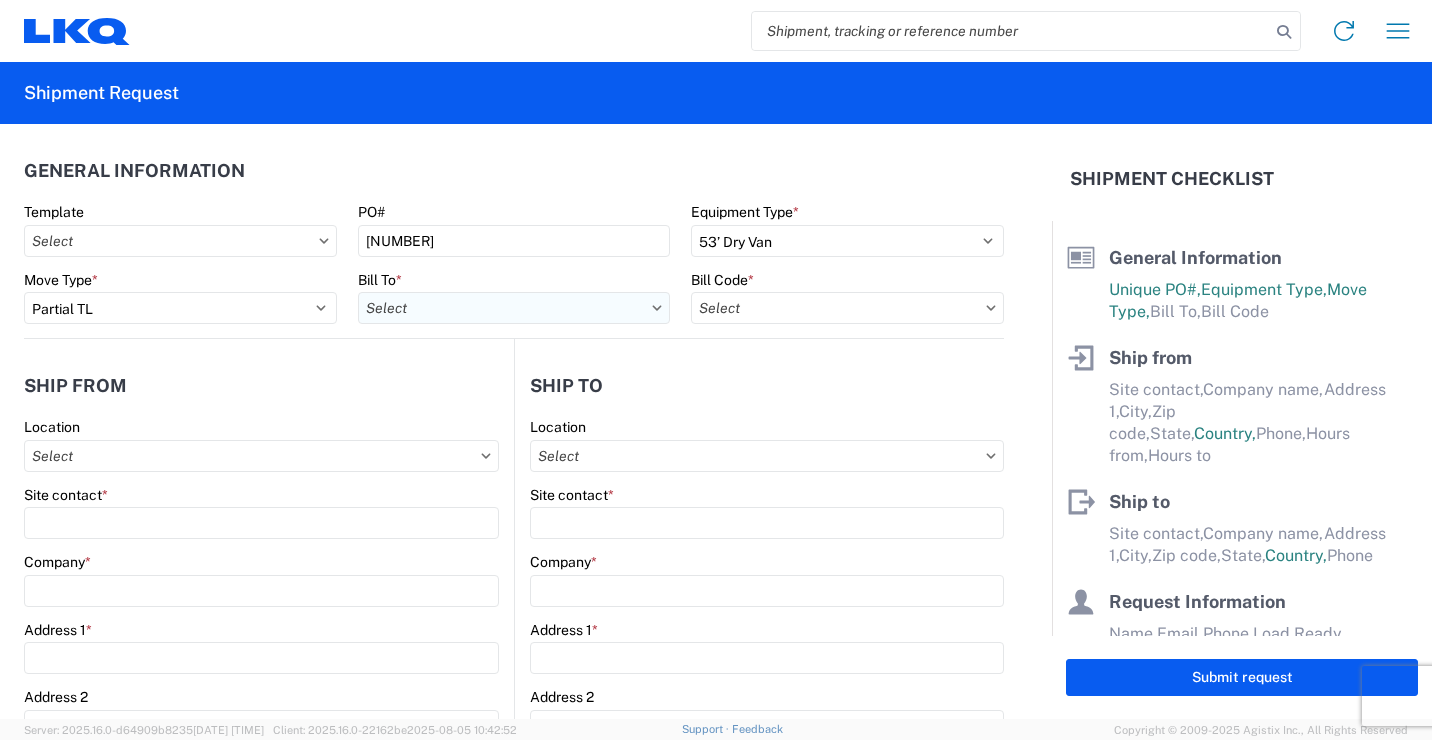 click on "Bill To  *" at bounding box center [514, 308] 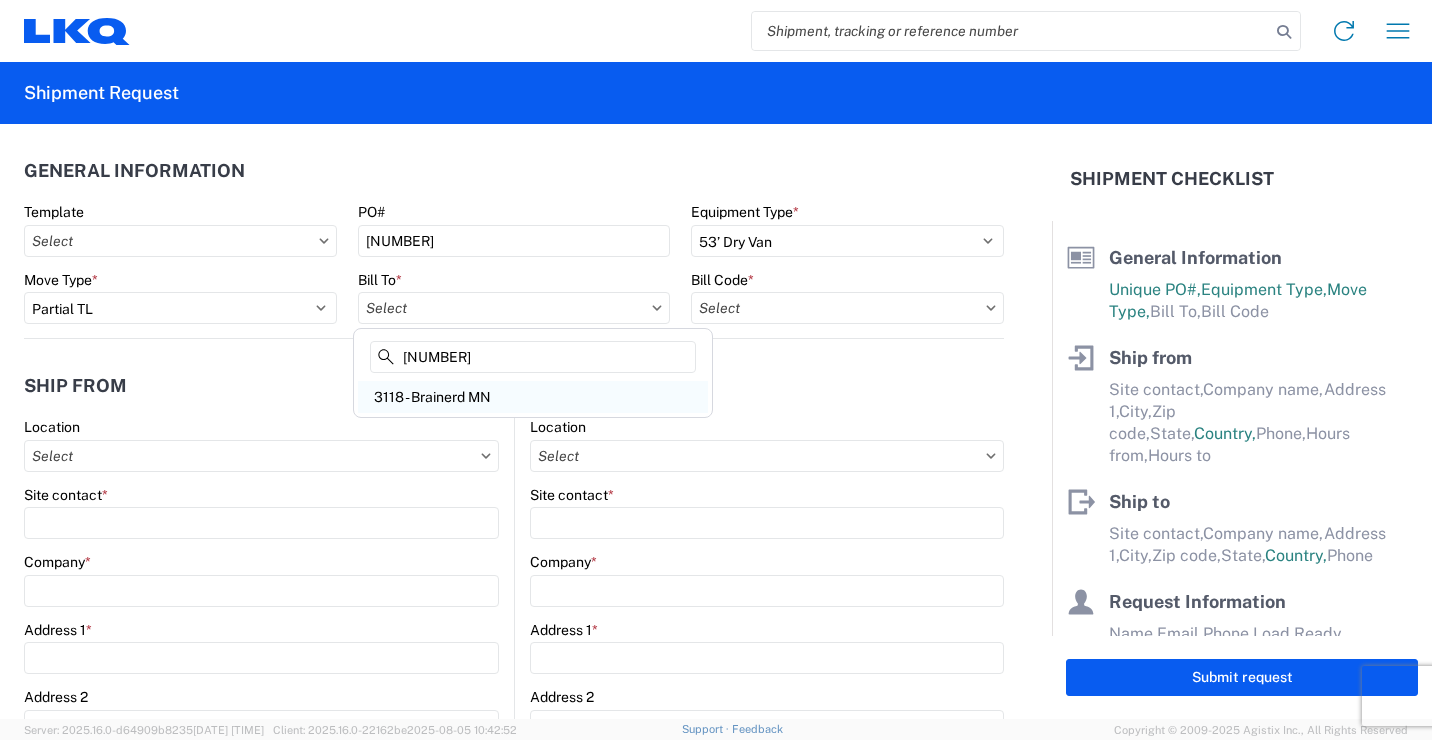 type on "[NUMBER]" 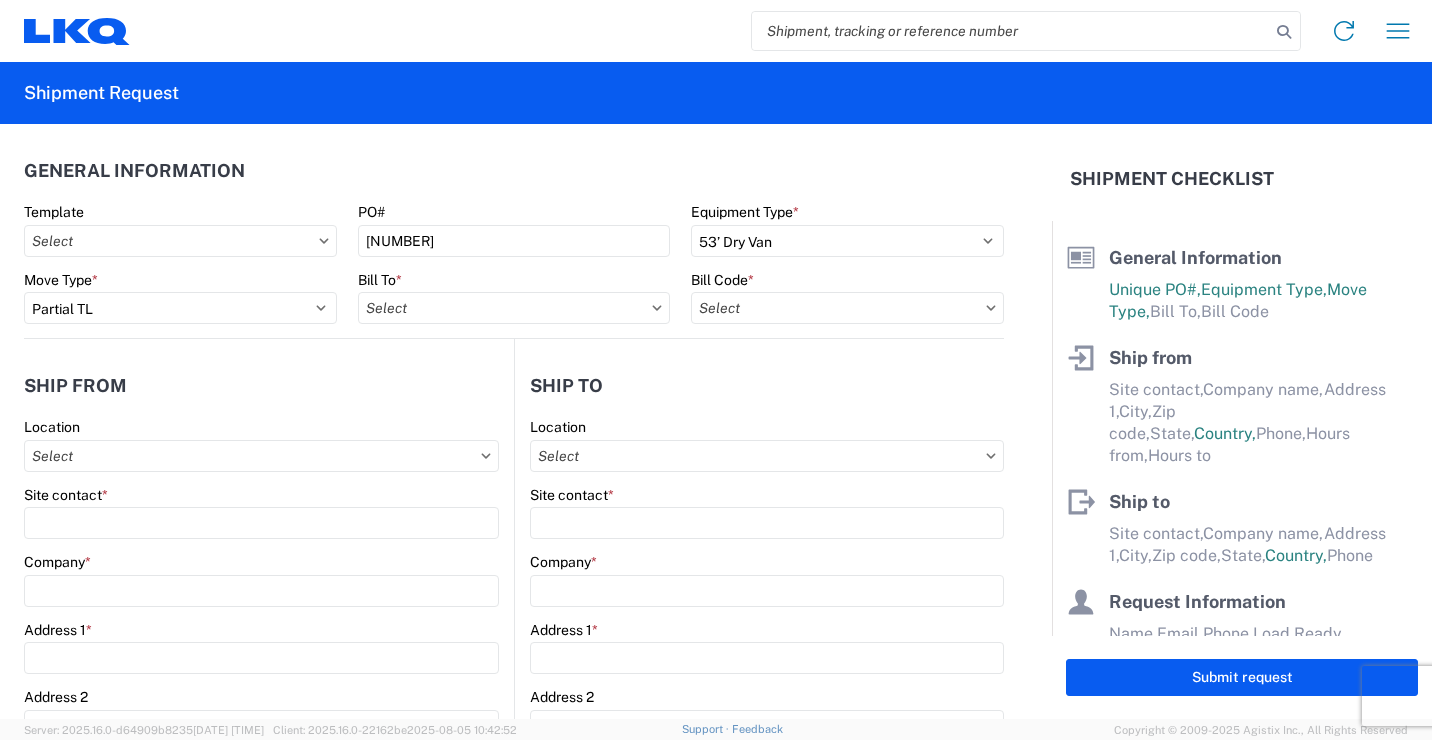 type on "3118 - Brainerd MN" 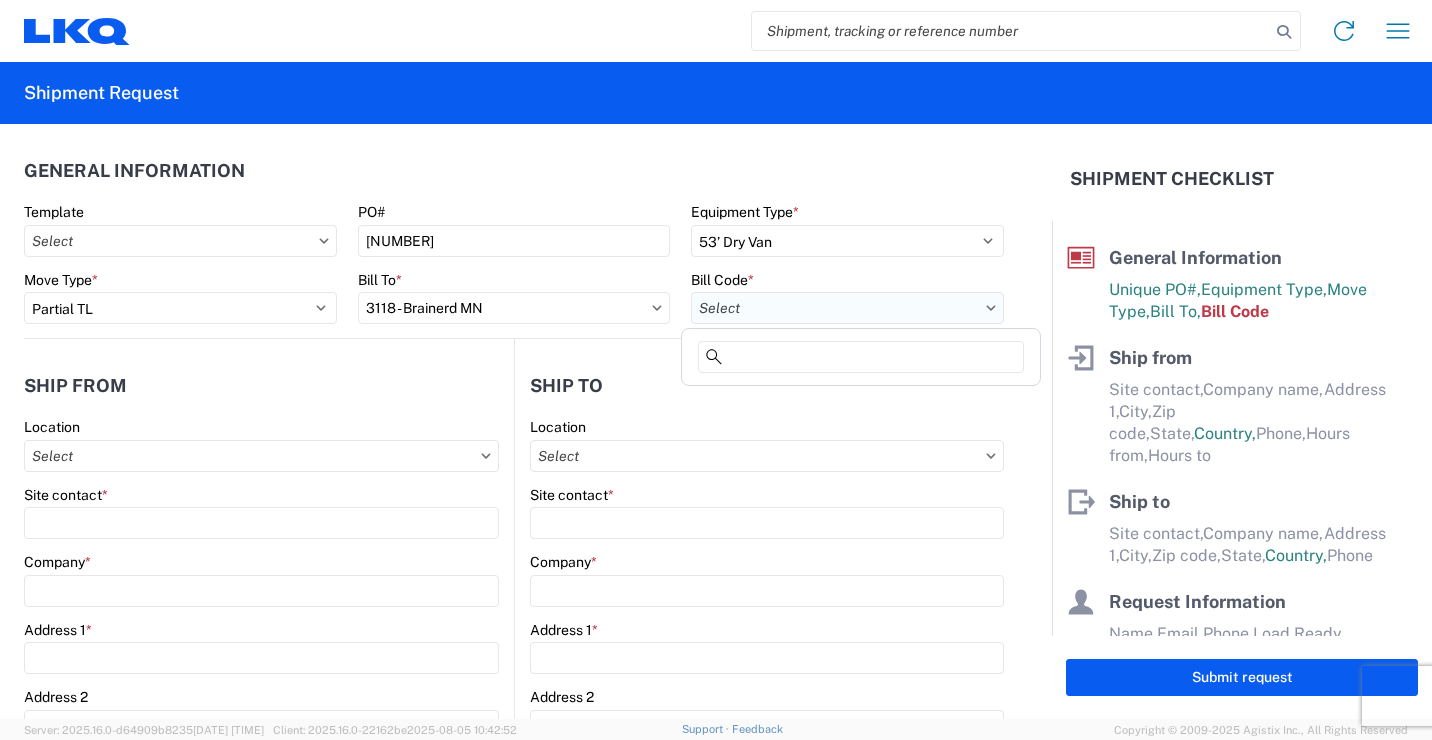click on "Bill Code  *" at bounding box center [847, 308] 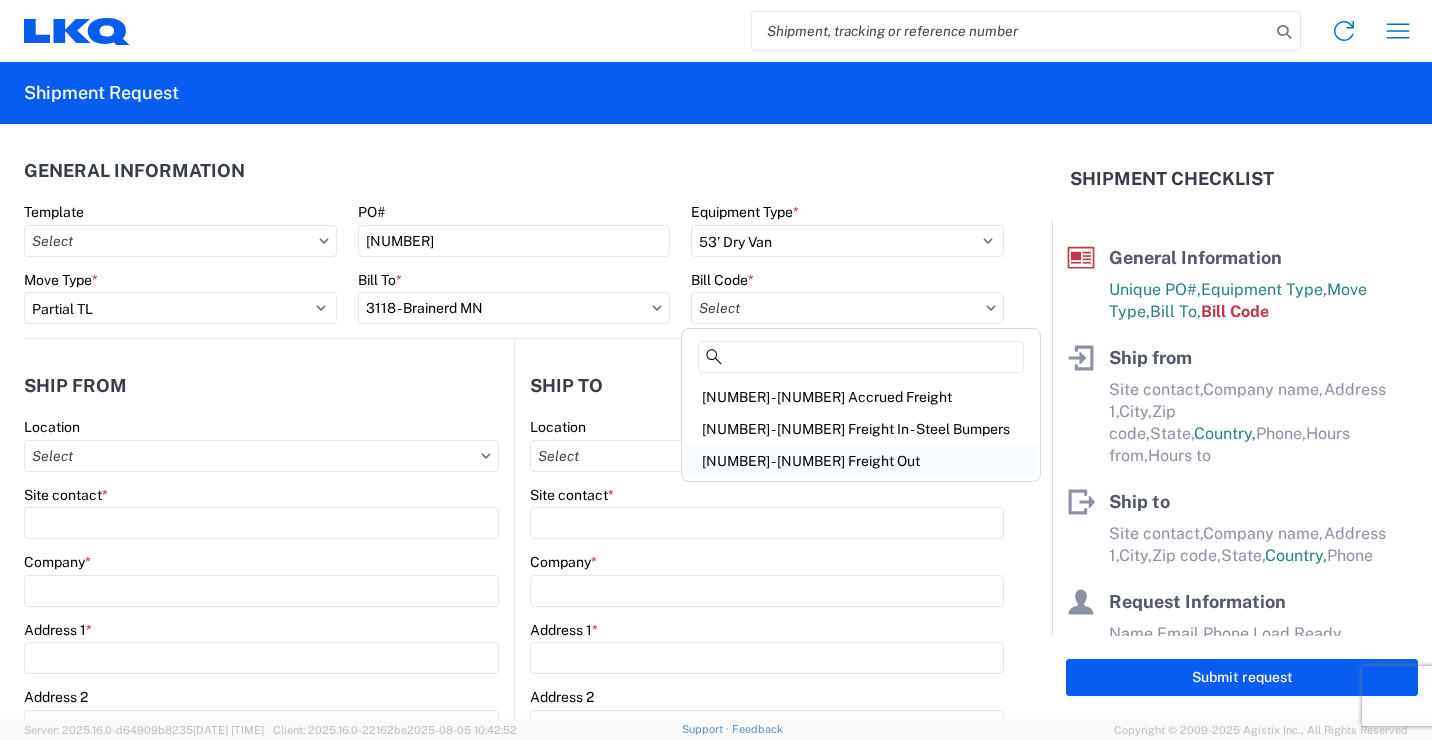 click on "[NUMBER] - [NUMBER] Freight Out" 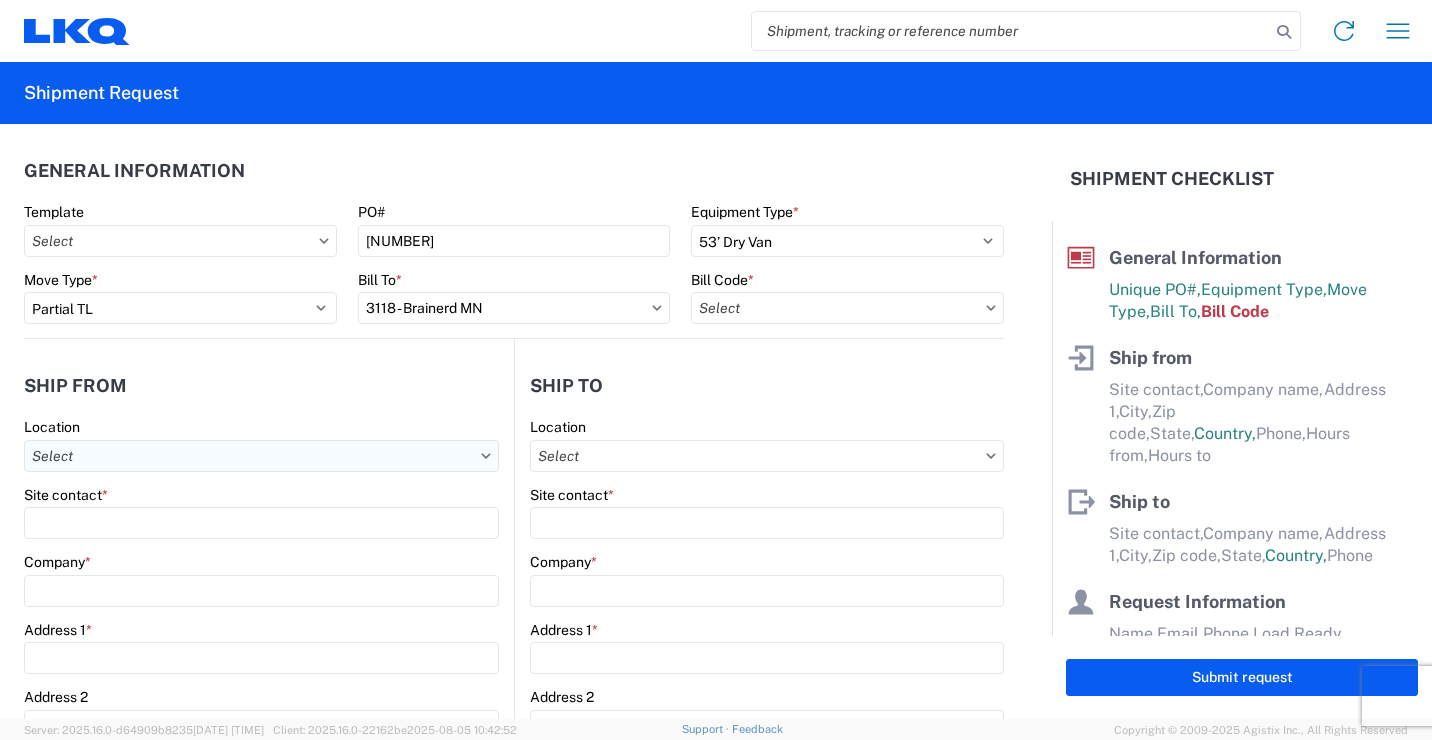 type on "[NUMBER] - [NUMBER] Freight Out" 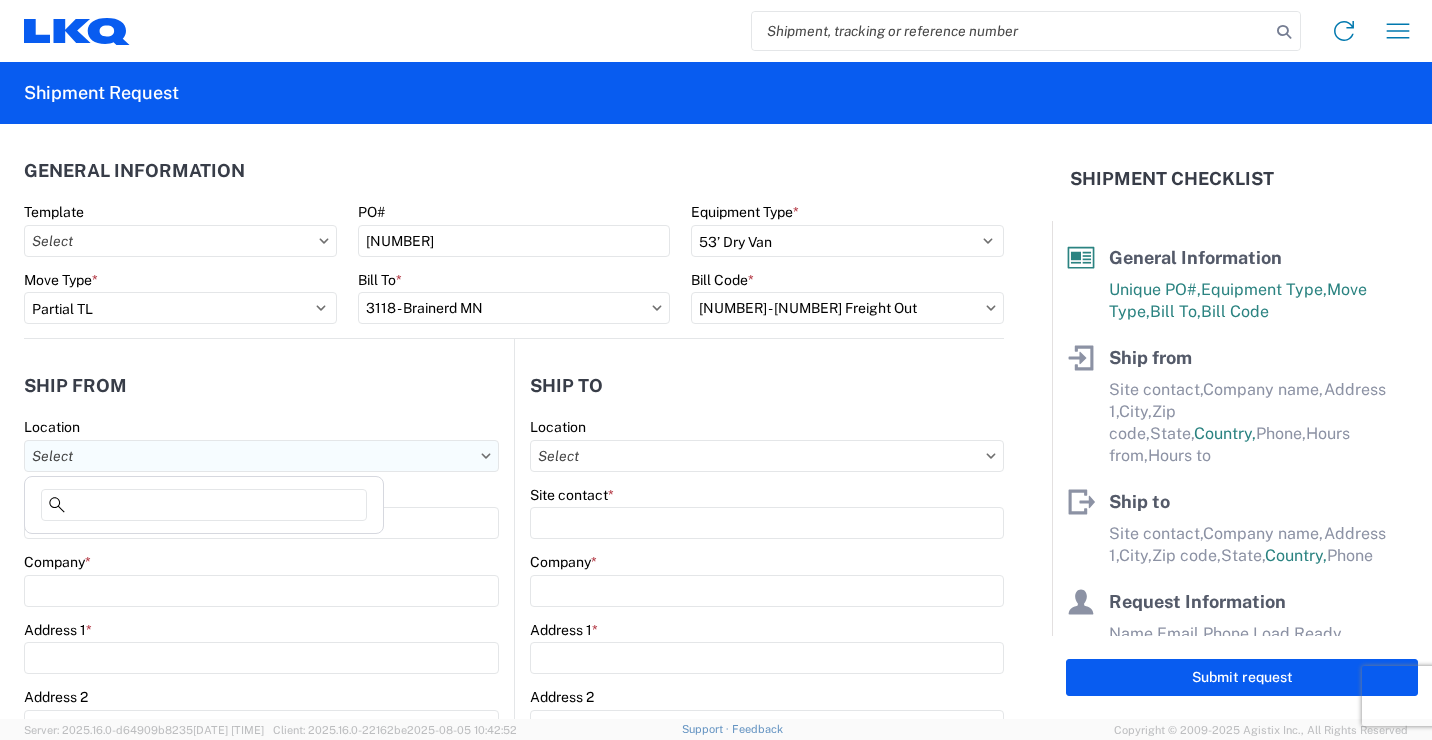 click on "Location" at bounding box center (261, 456) 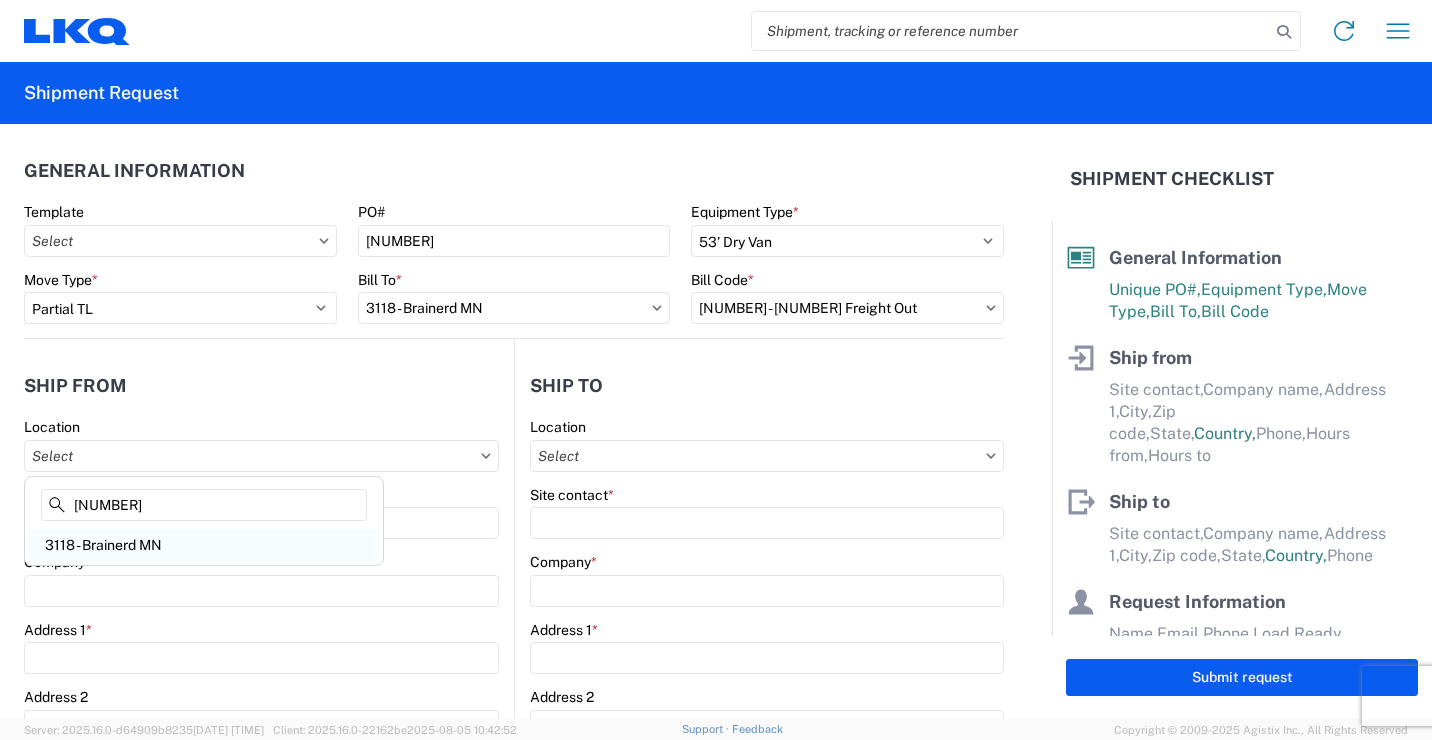 type on "[NUMBER]" 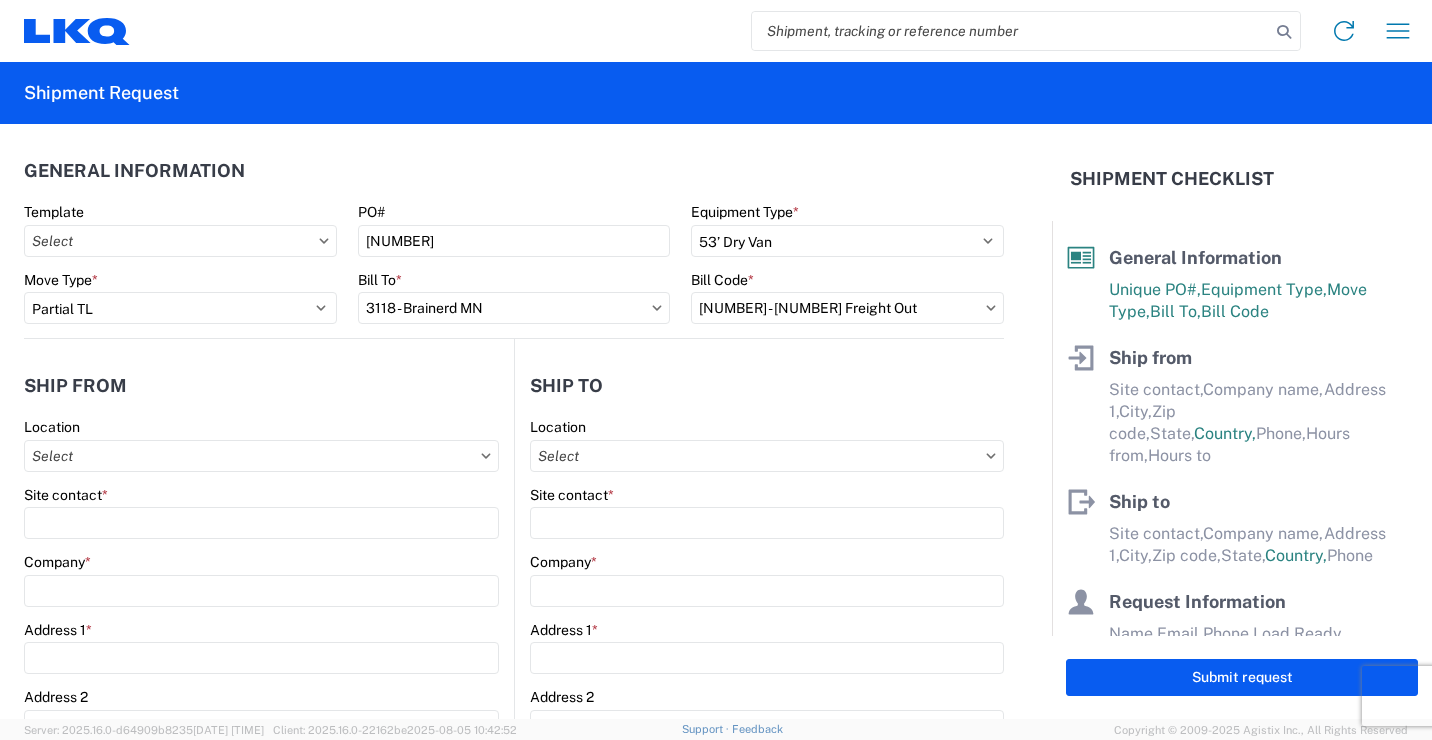 type on "3118 - Brainerd MN" 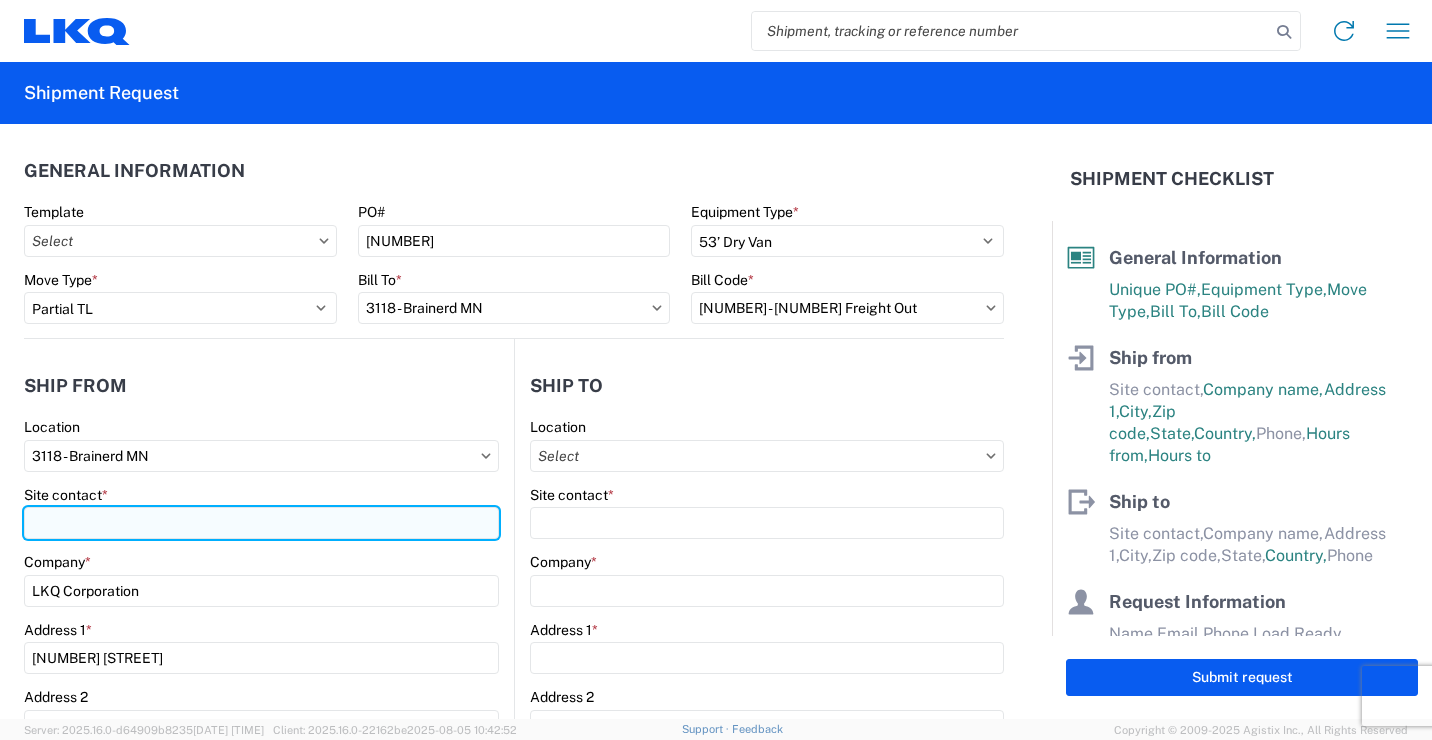 click on "Site contact  *" at bounding box center (261, 523) 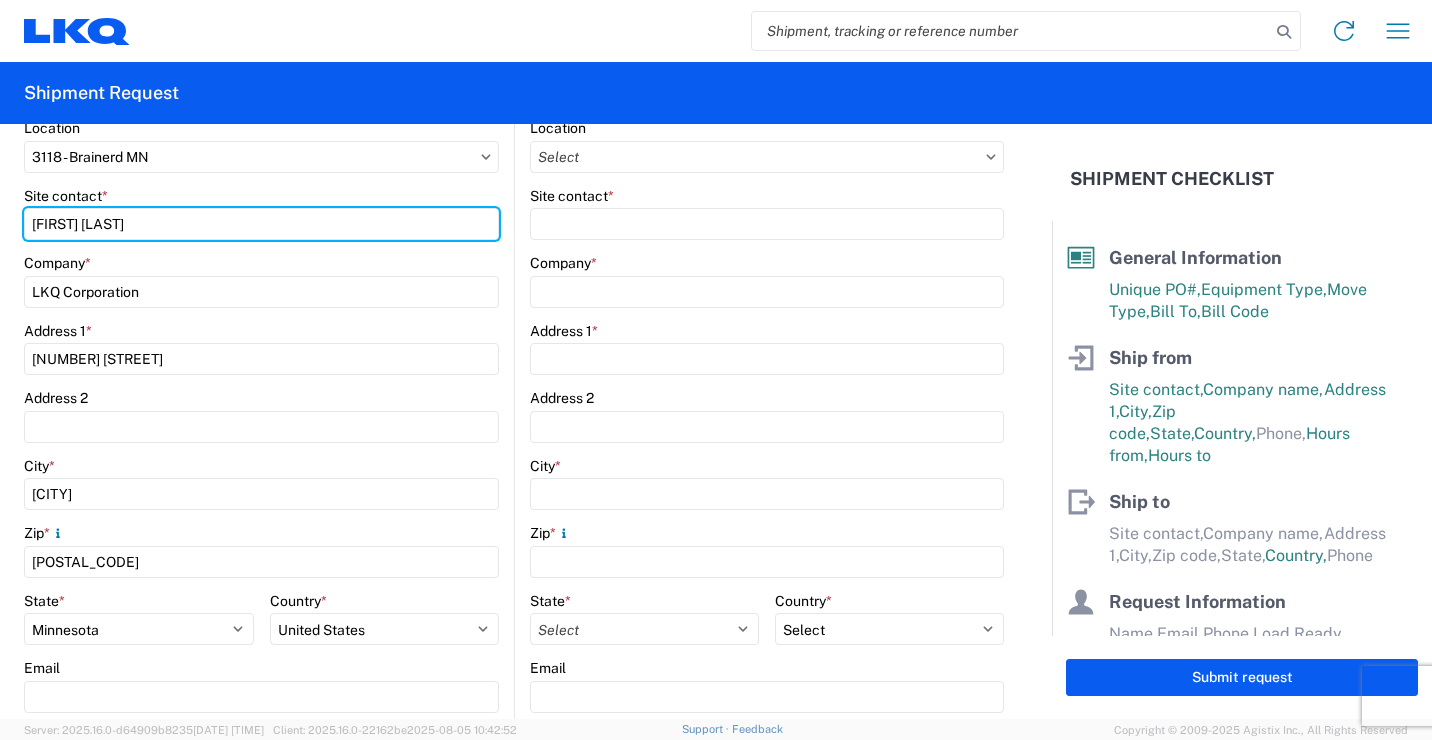 scroll, scrollTop: 400, scrollLeft: 0, axis: vertical 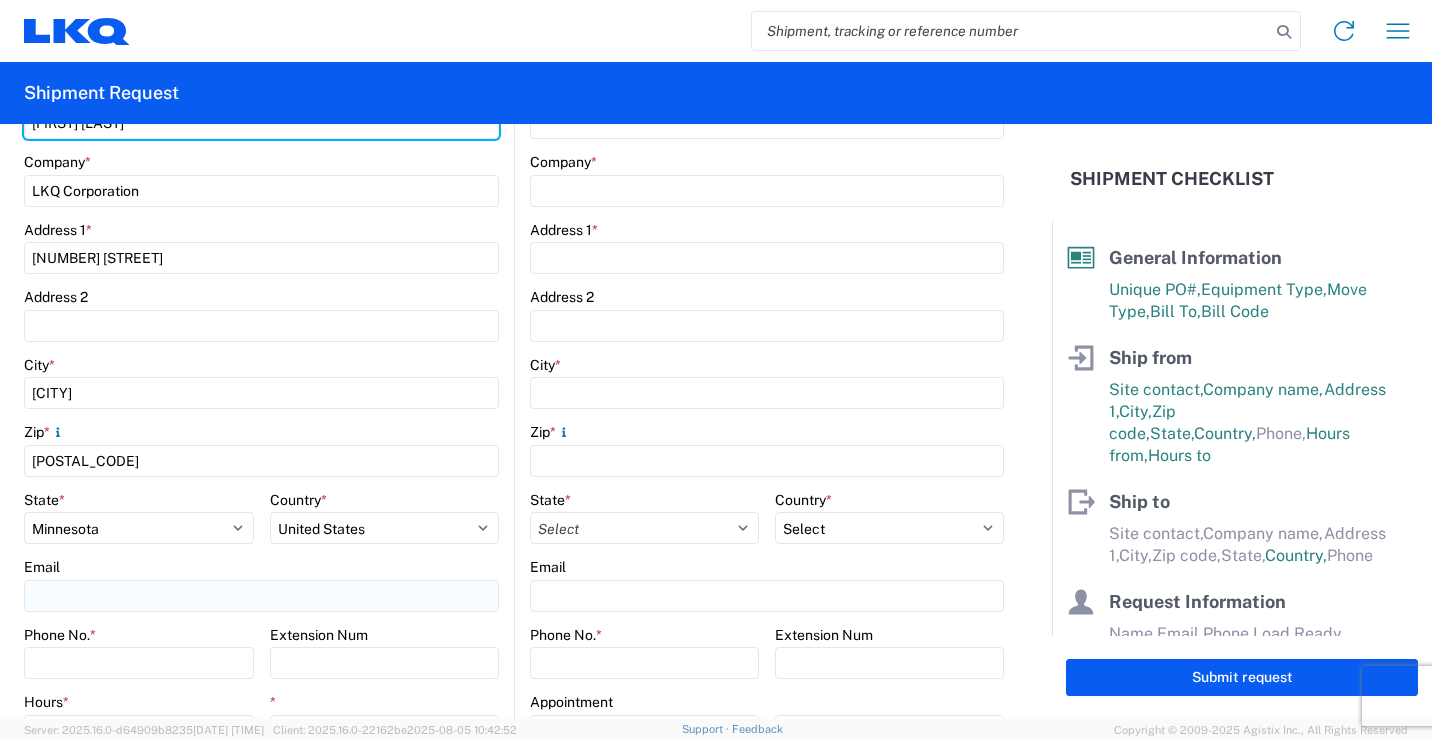 type on "[FIRST] [LAST]" 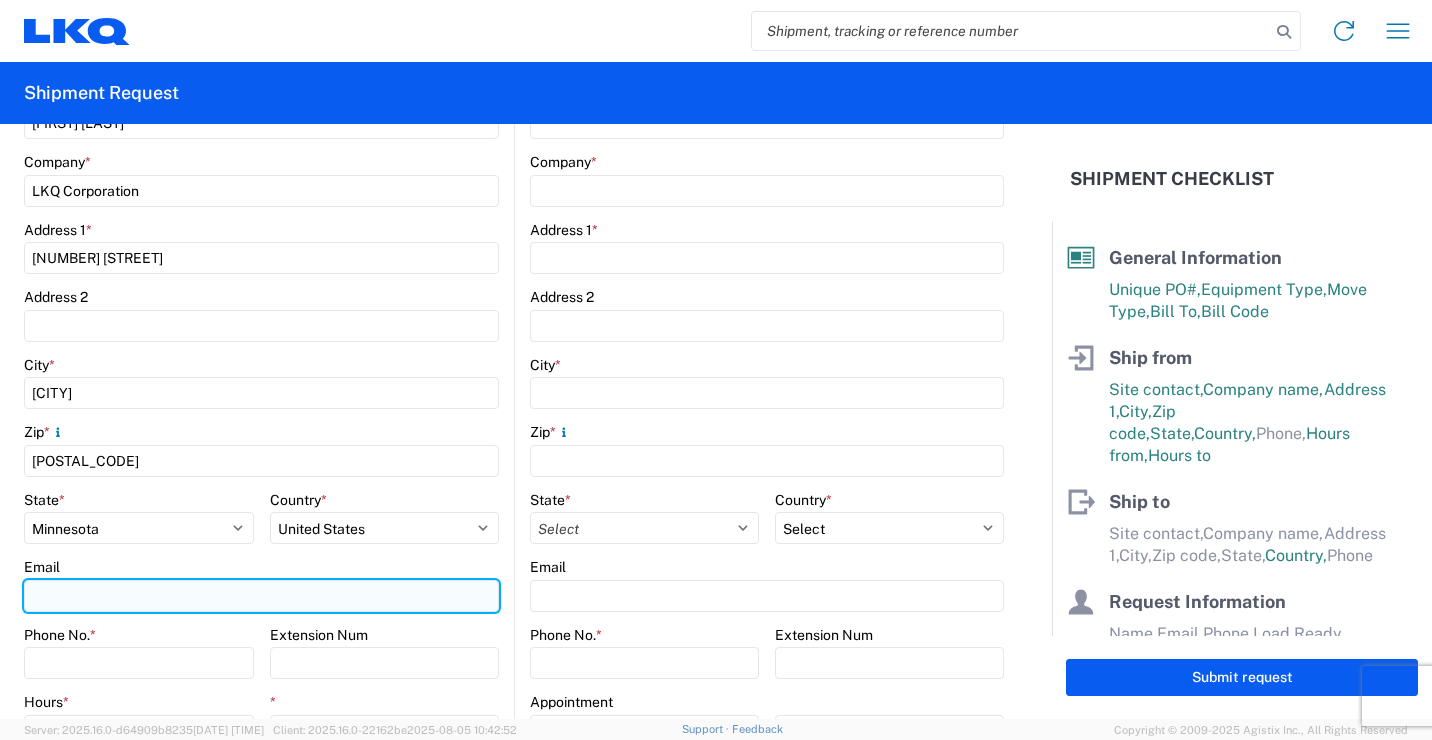 drag, startPoint x: 163, startPoint y: 597, endPoint x: 188, endPoint y: 587, distance: 26.925823 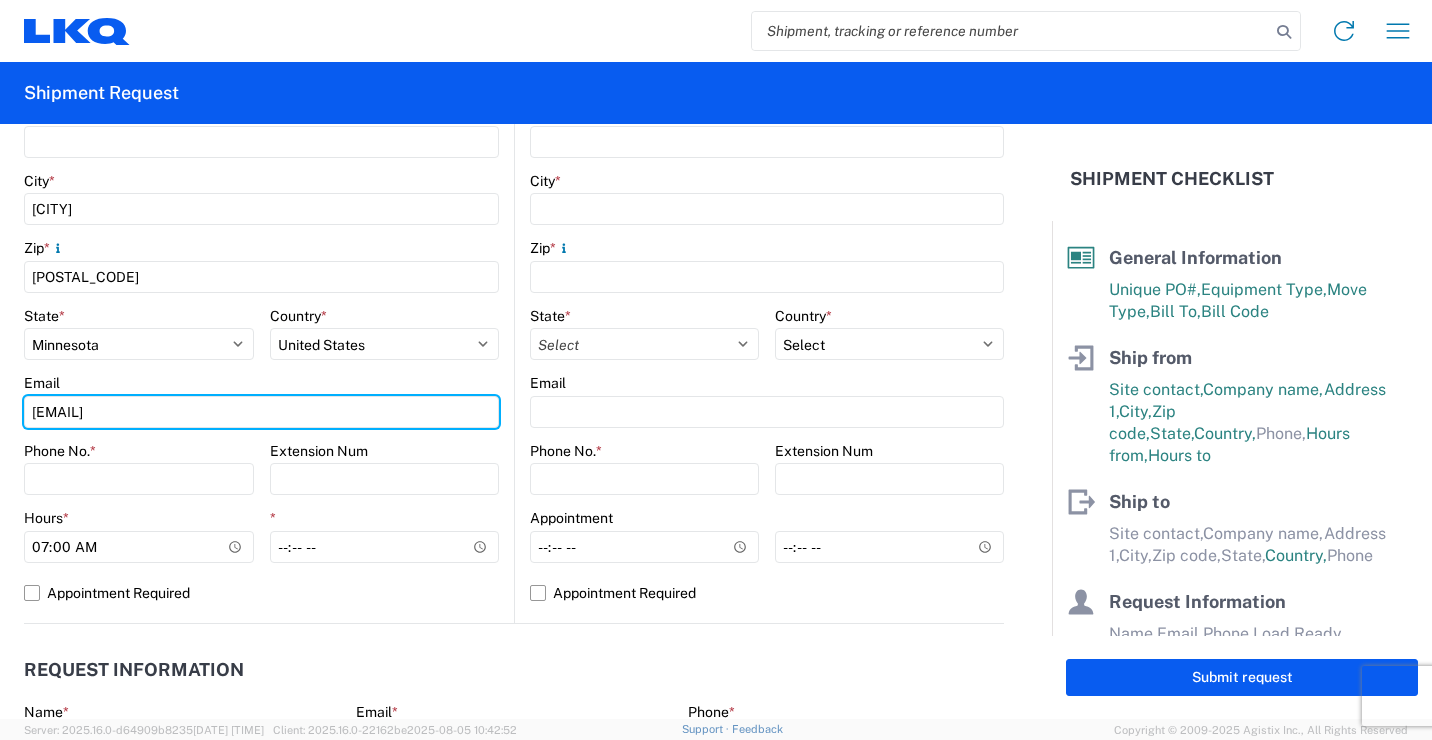scroll, scrollTop: 500, scrollLeft: 0, axis: vertical 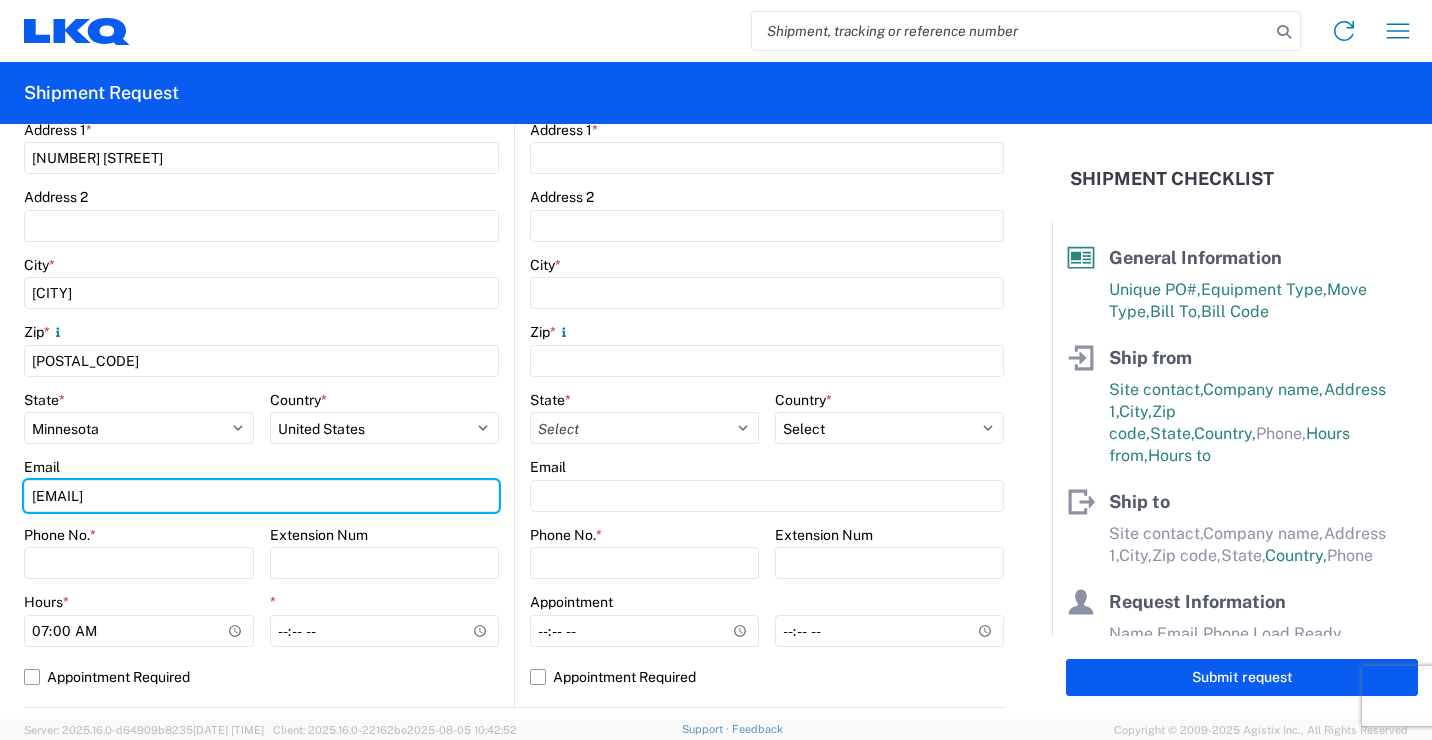 type on "[EMAIL]" 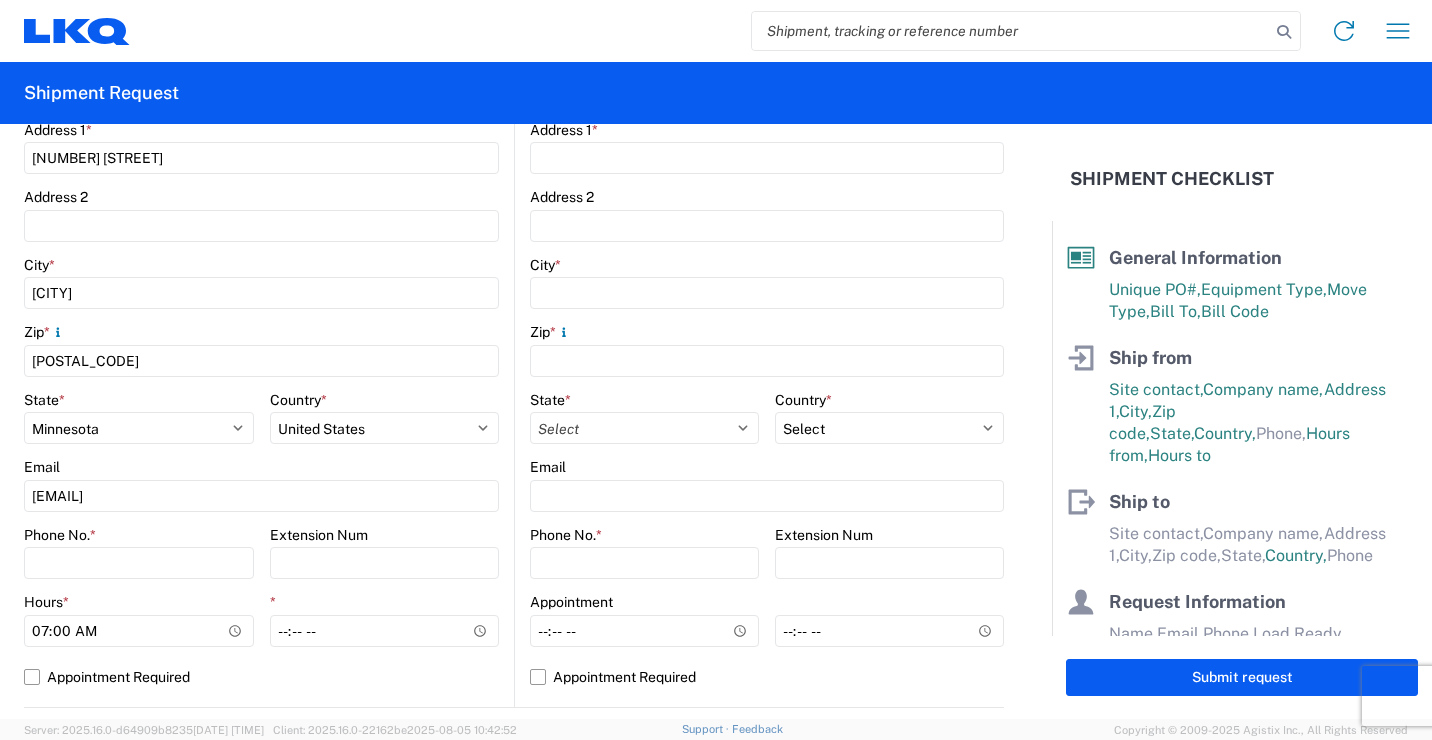 click on "Extension Num" 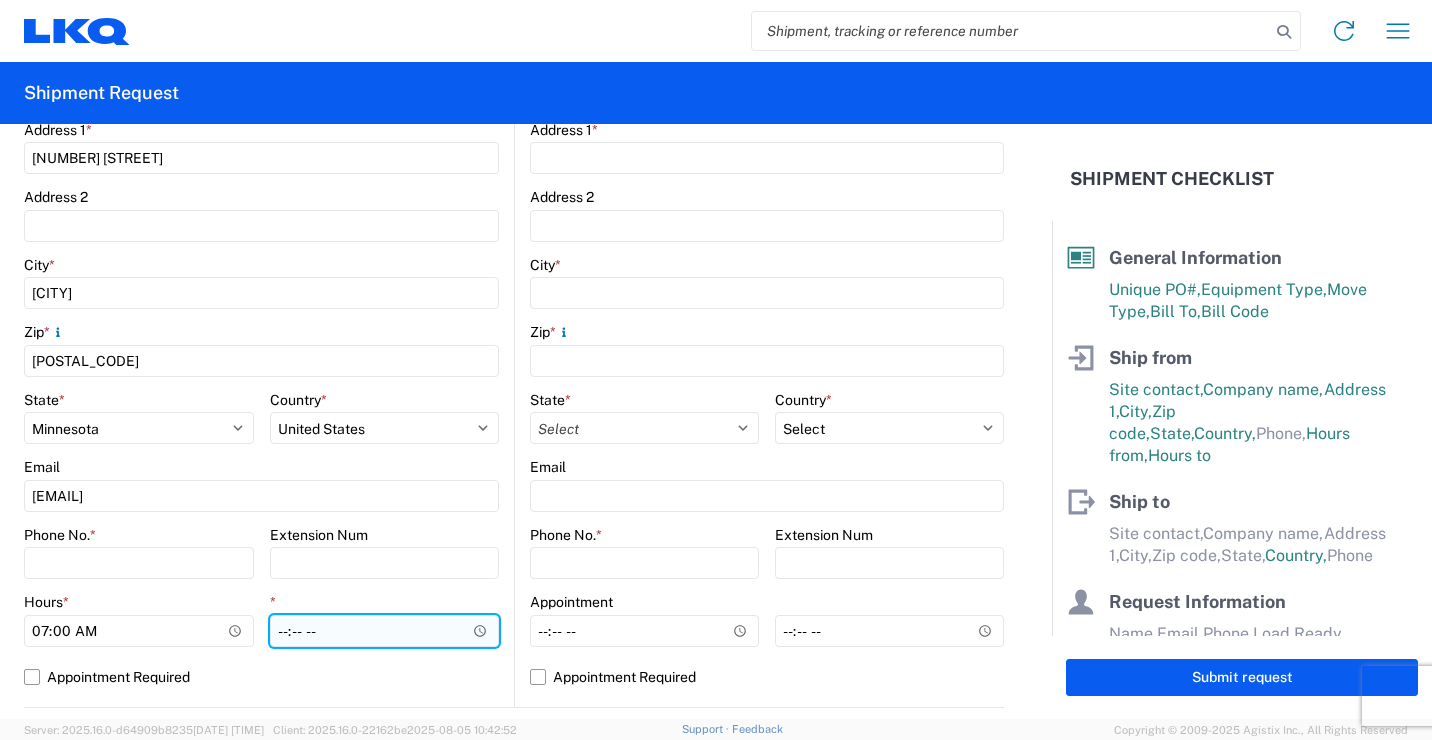 click on "[TIME]" at bounding box center (385, 631) 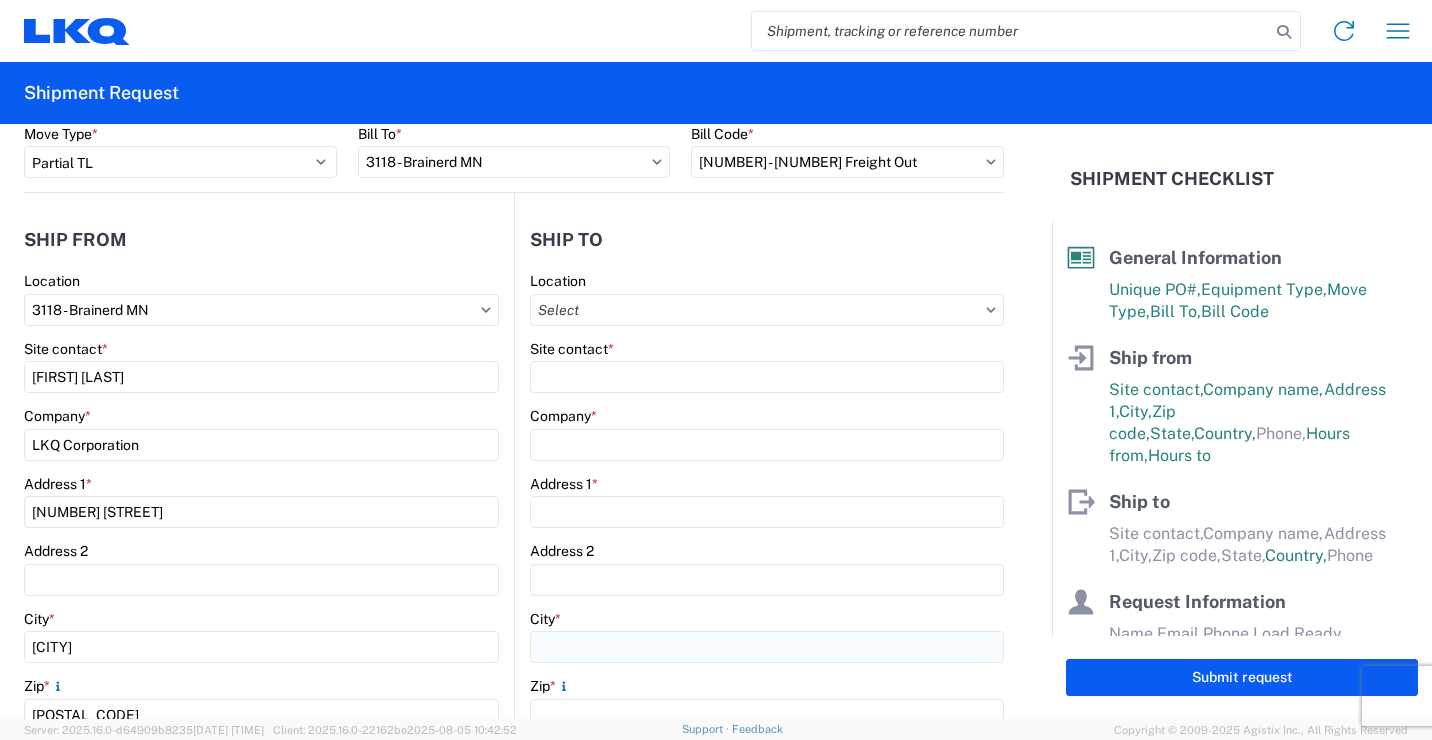 scroll, scrollTop: 100, scrollLeft: 0, axis: vertical 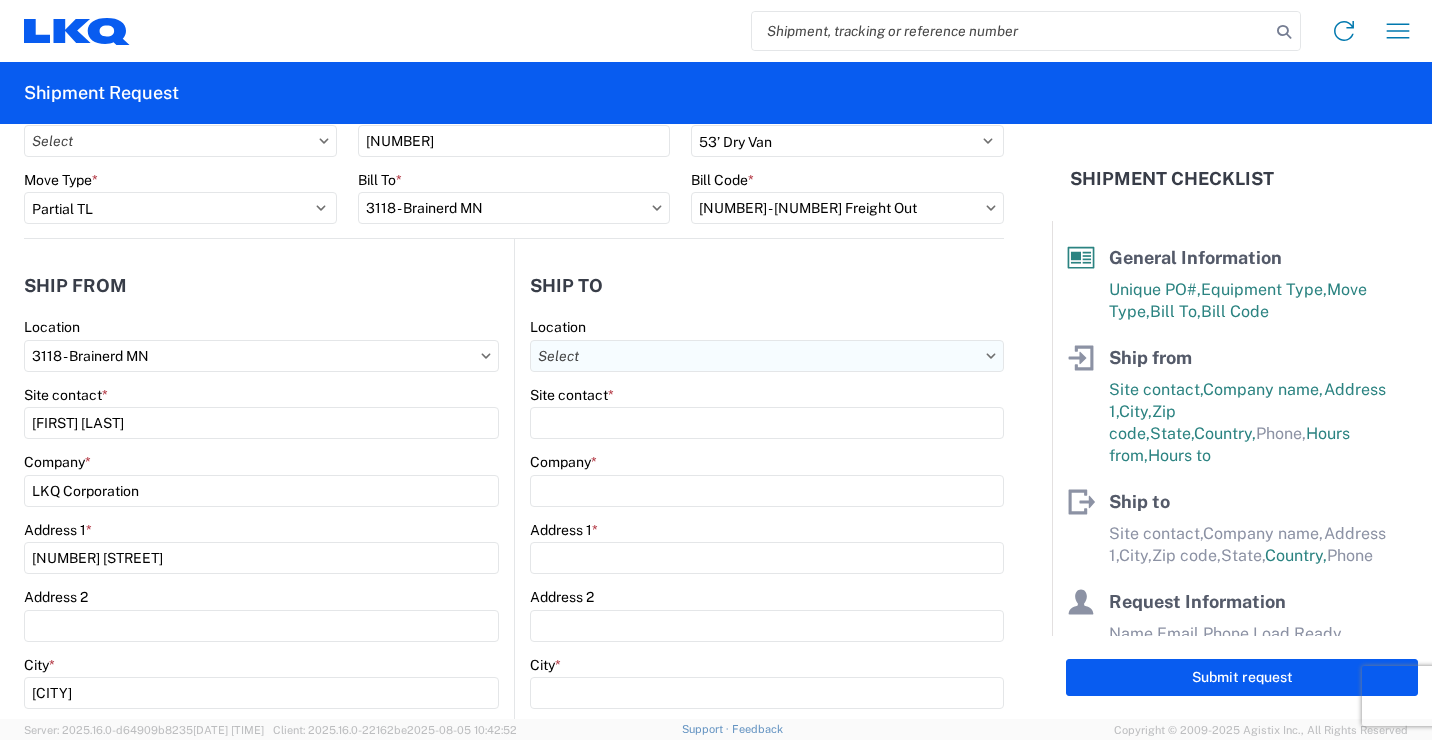 click on "Location" at bounding box center [767, 356] 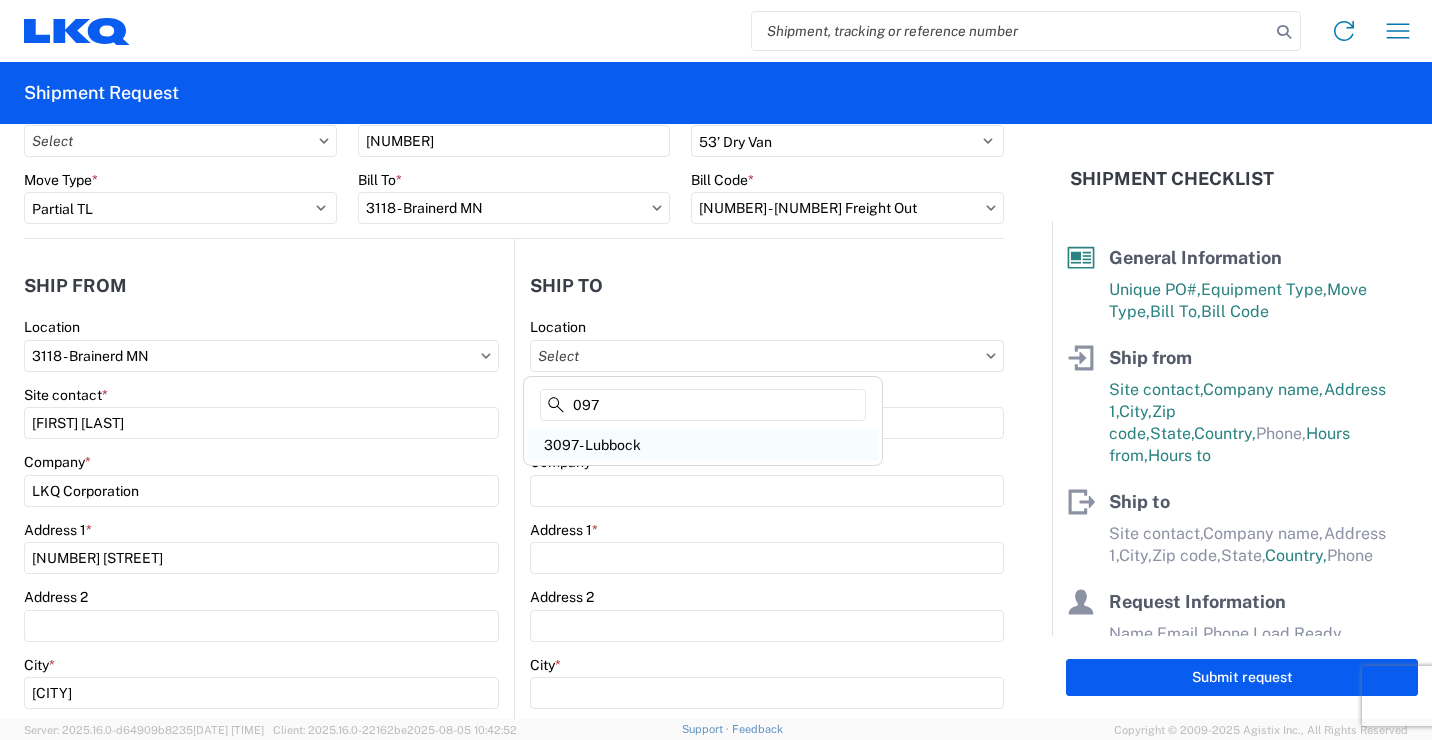 type on "097" 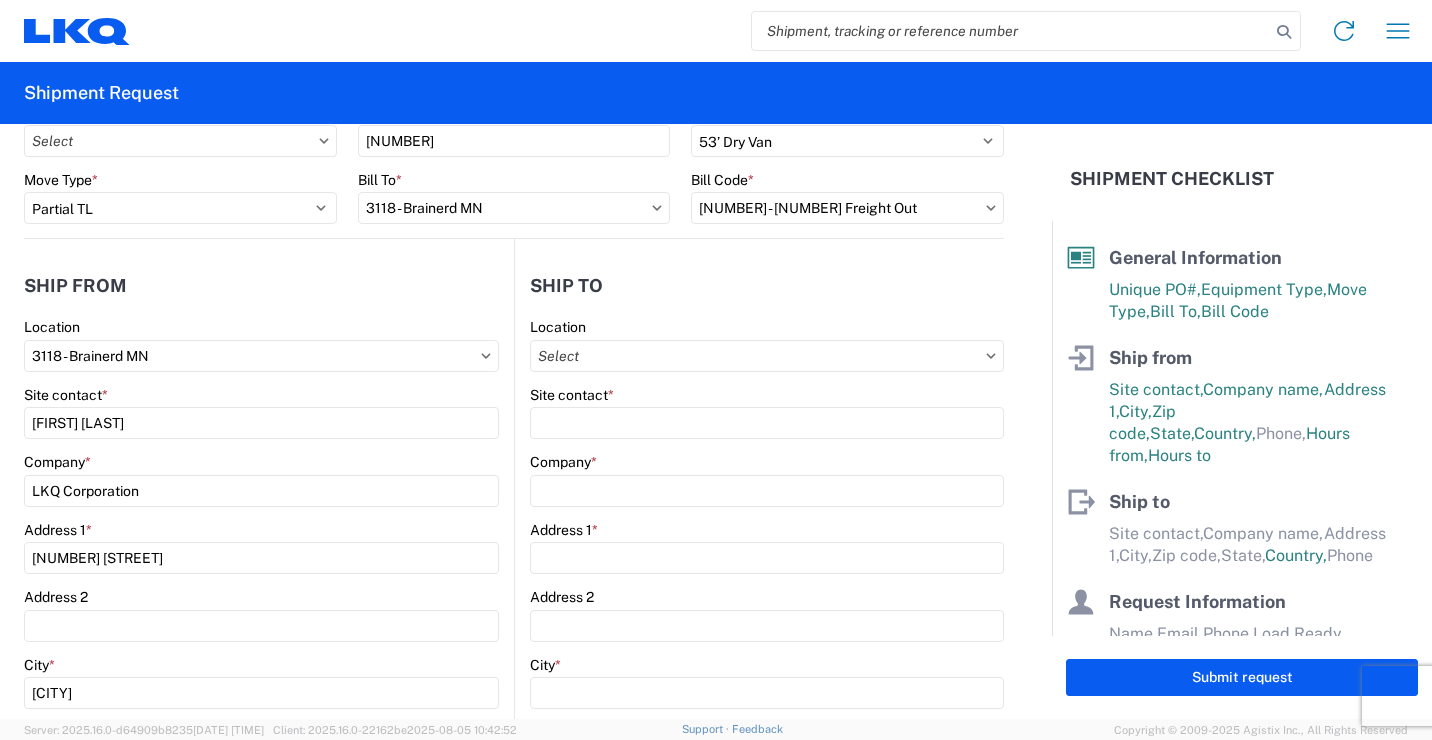 type on "3097- Lubbock" 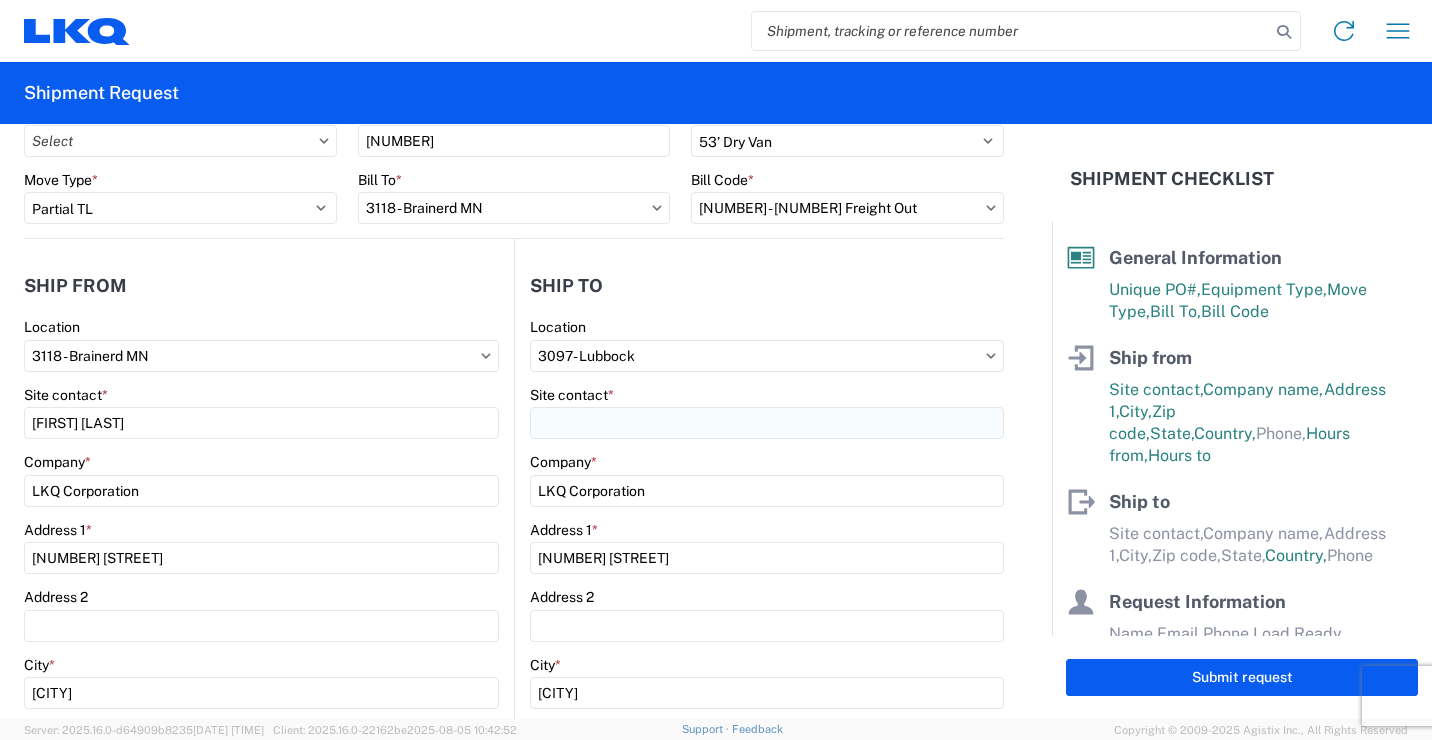 select on "US" 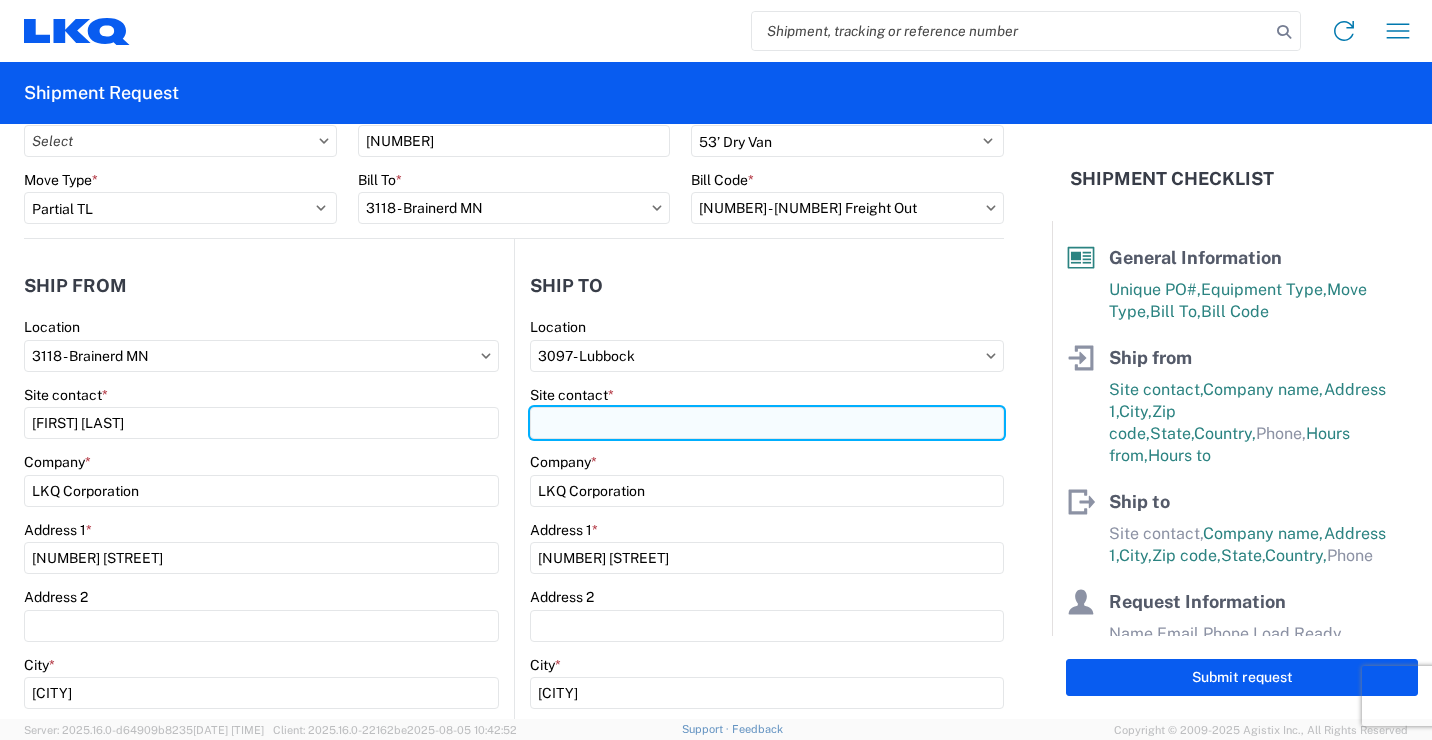 click on "Site contact  *" at bounding box center (767, 423) 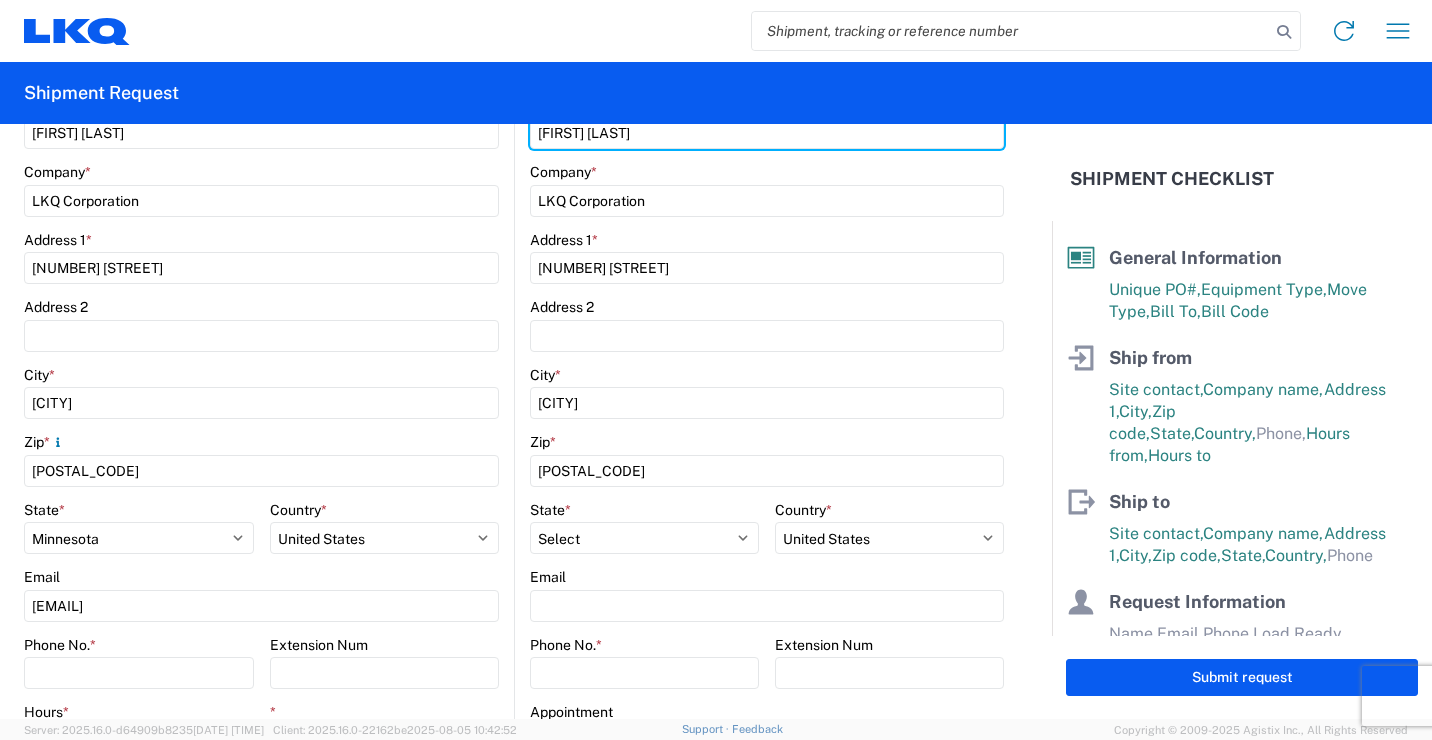 scroll, scrollTop: 400, scrollLeft: 0, axis: vertical 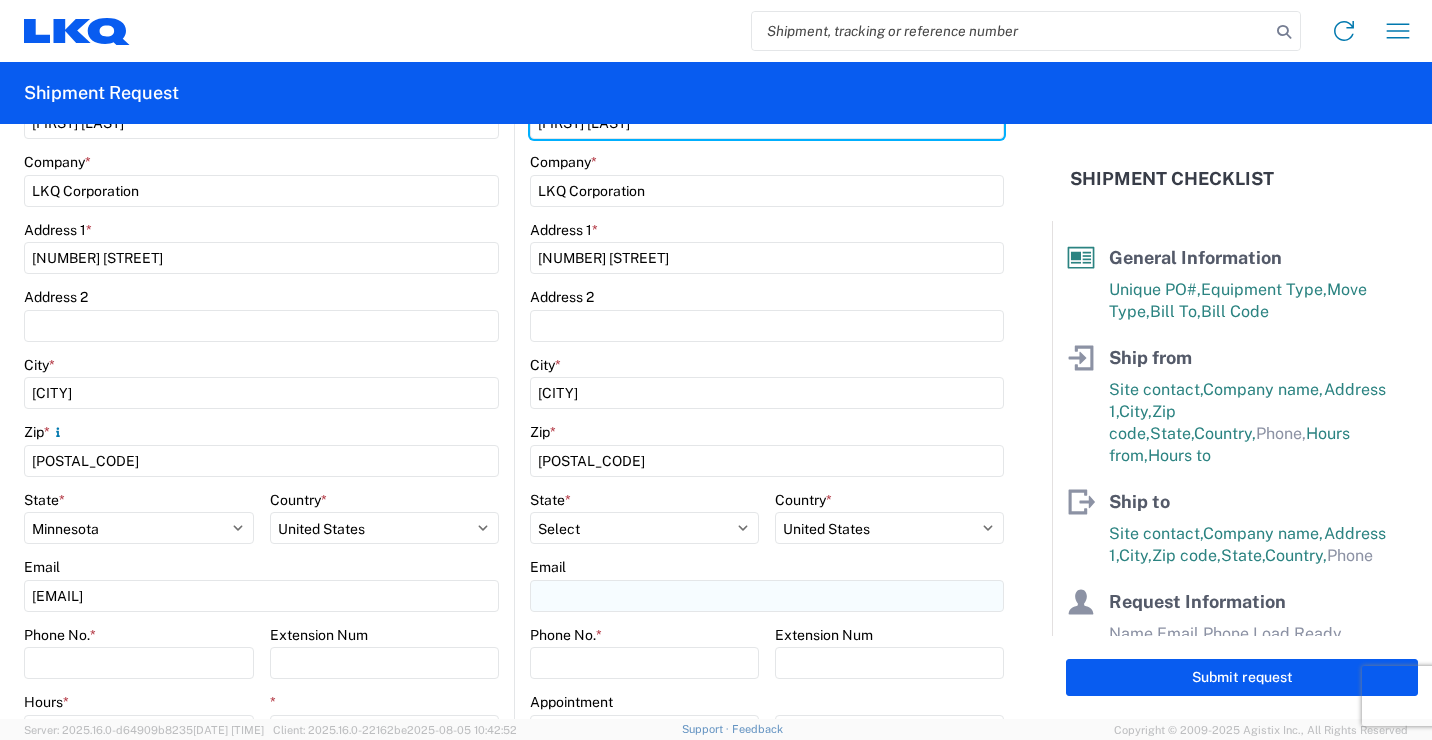 type on "[FIRST] [LAST]" 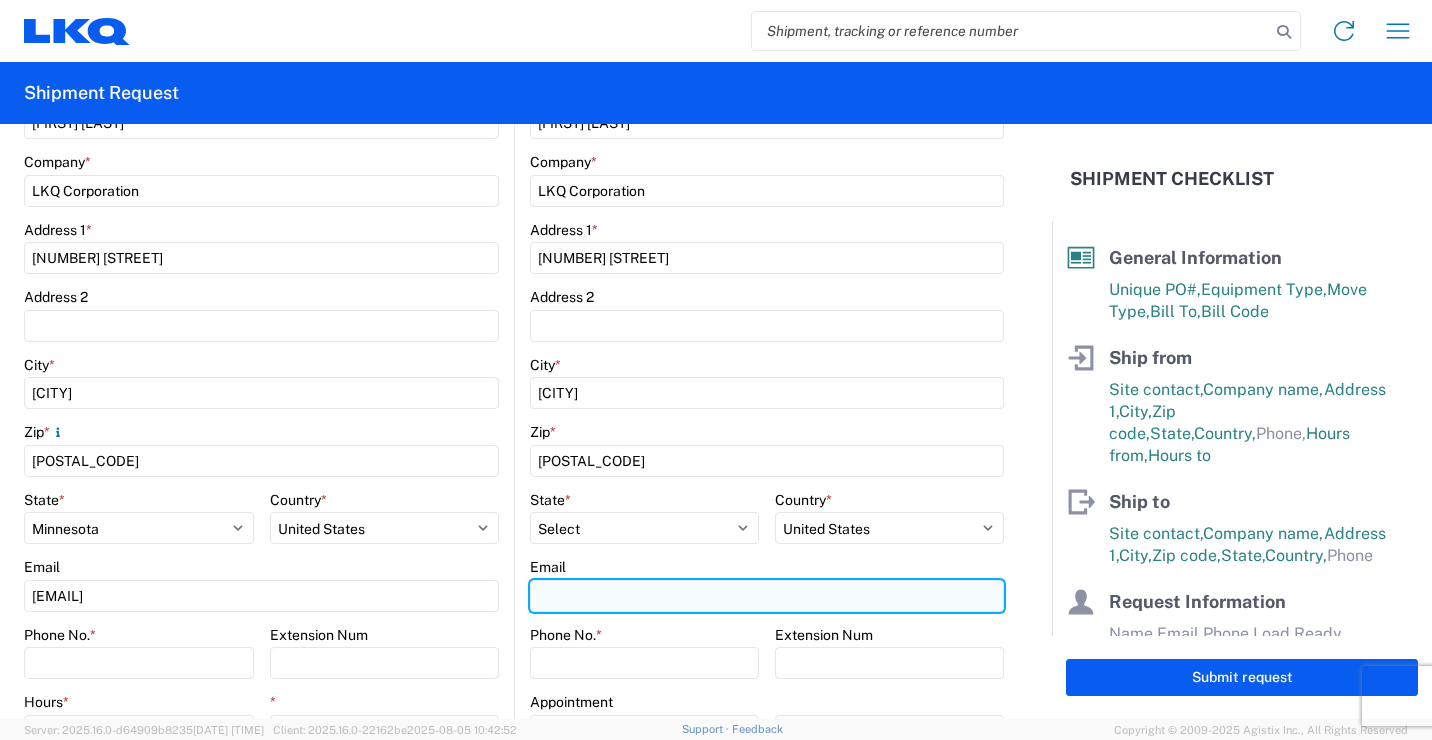 drag, startPoint x: 617, startPoint y: 593, endPoint x: 627, endPoint y: 589, distance: 10.770329 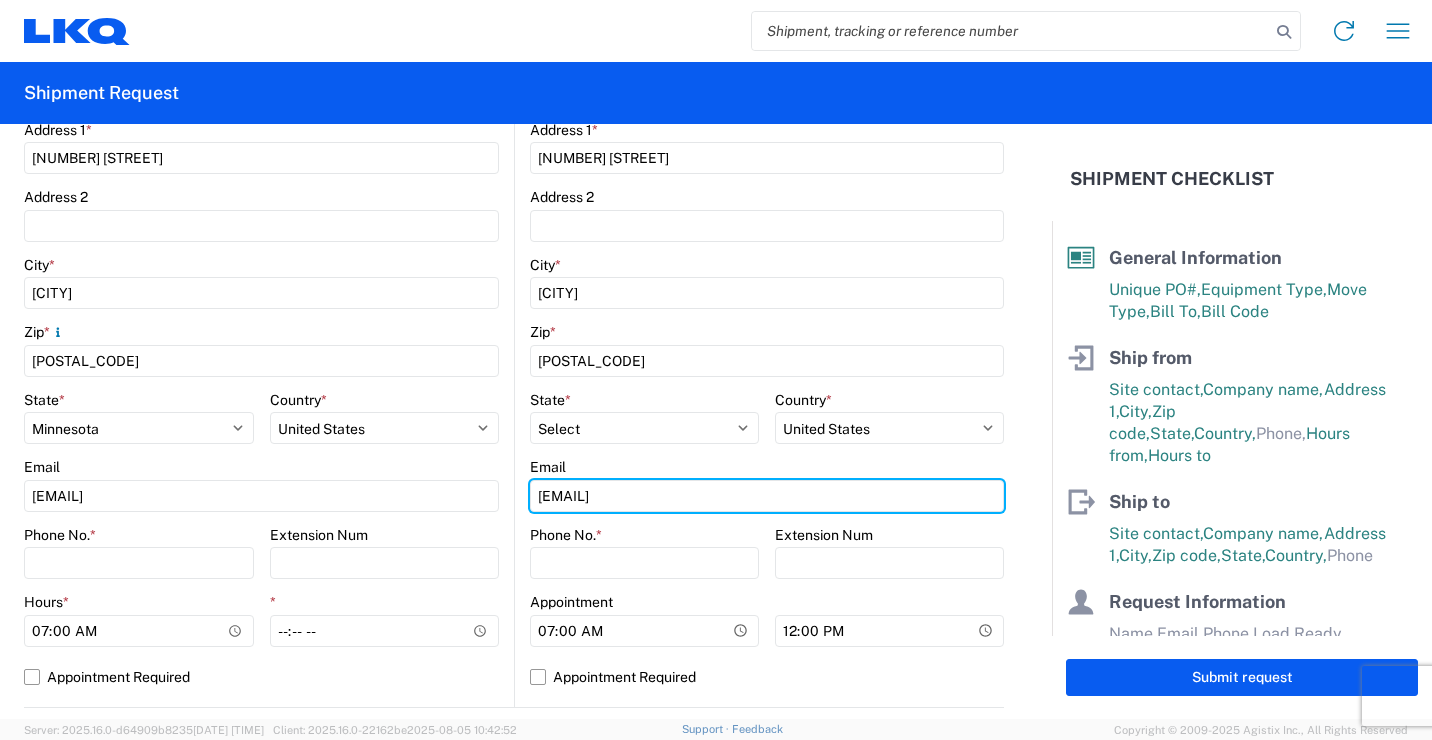 scroll, scrollTop: 600, scrollLeft: 0, axis: vertical 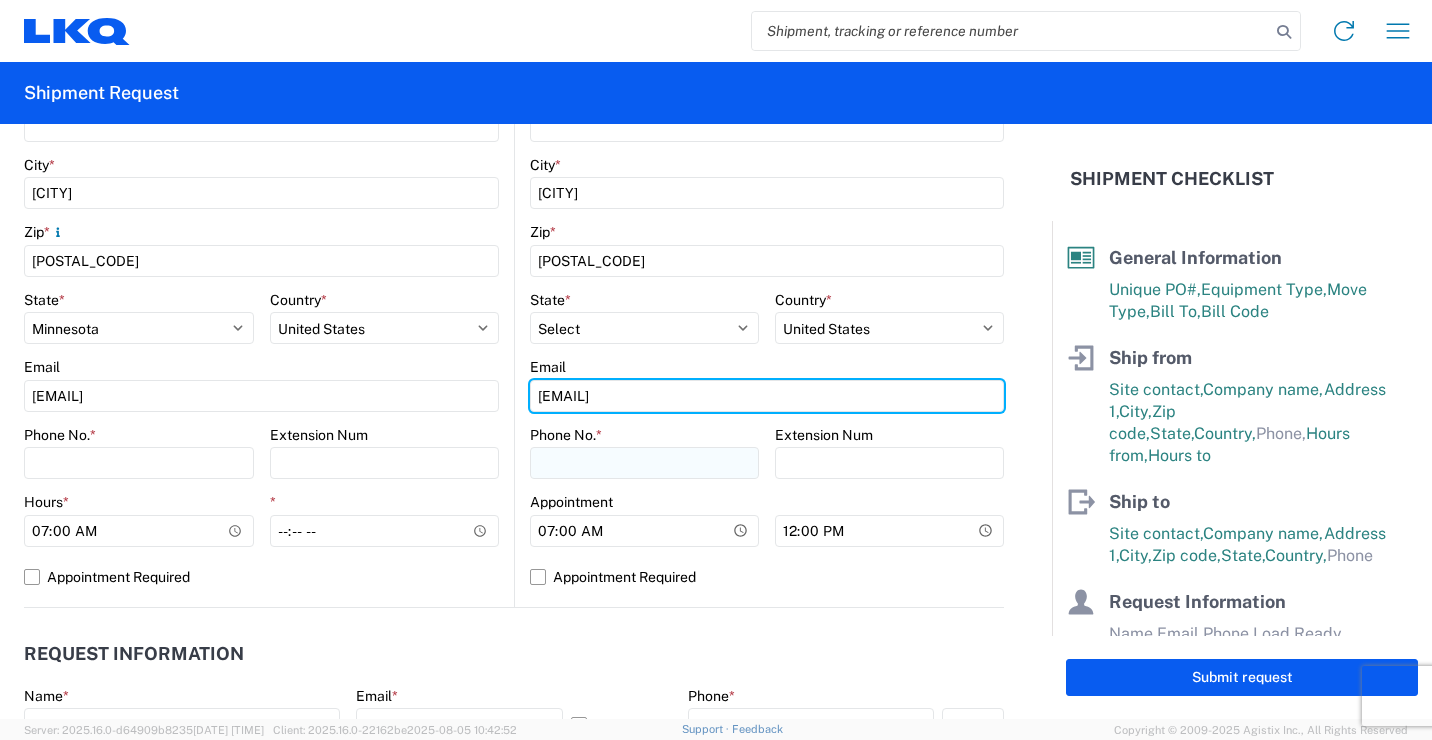 type on "[EMAIL]" 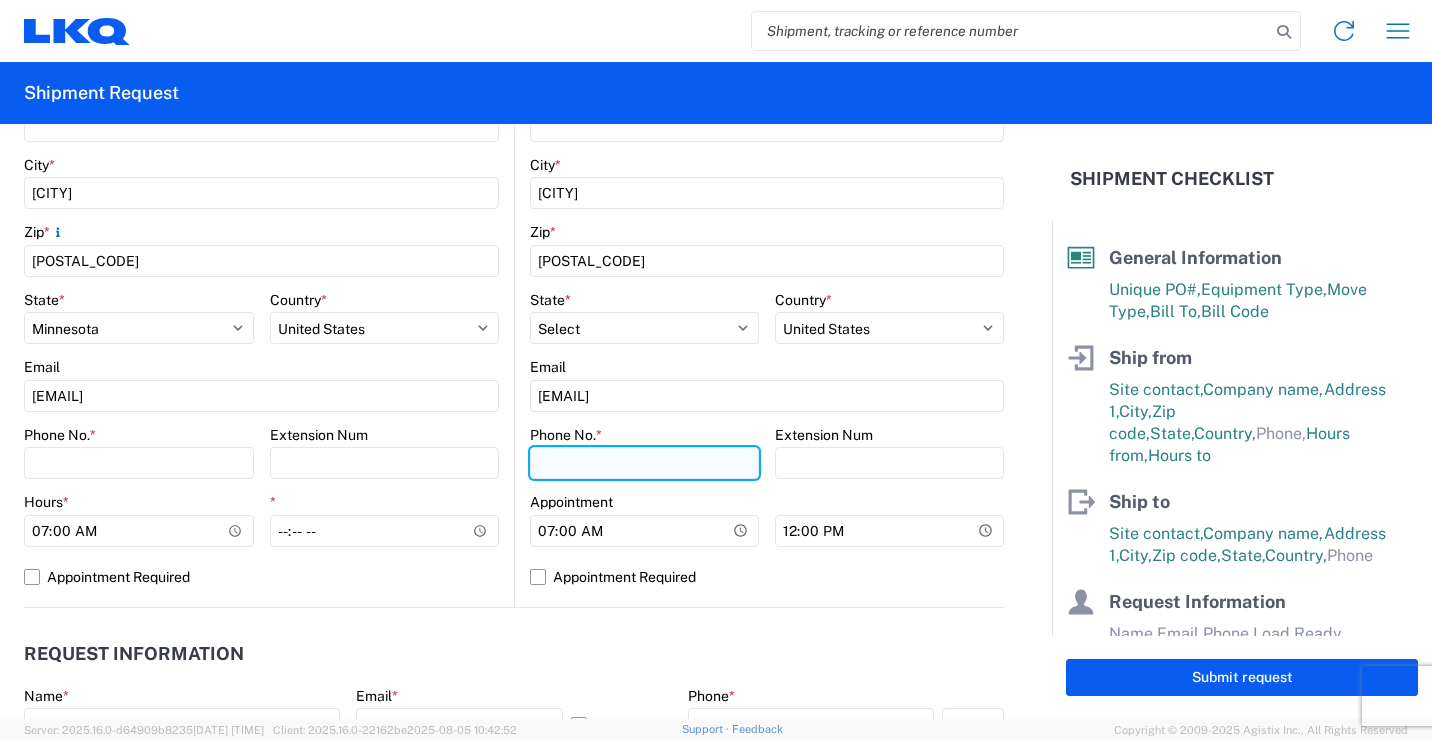 click on "Phone No.  *" at bounding box center [139, 463] 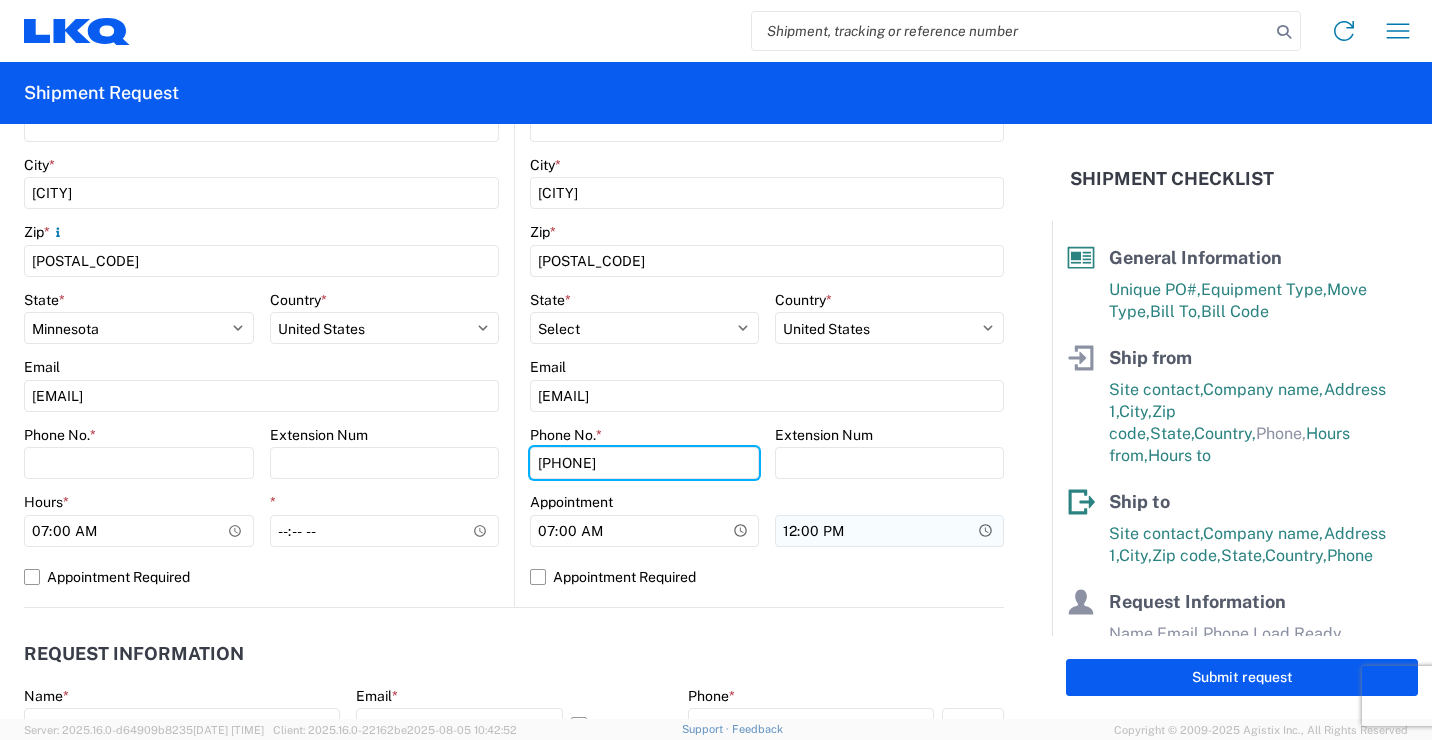type on "[PHONE]" 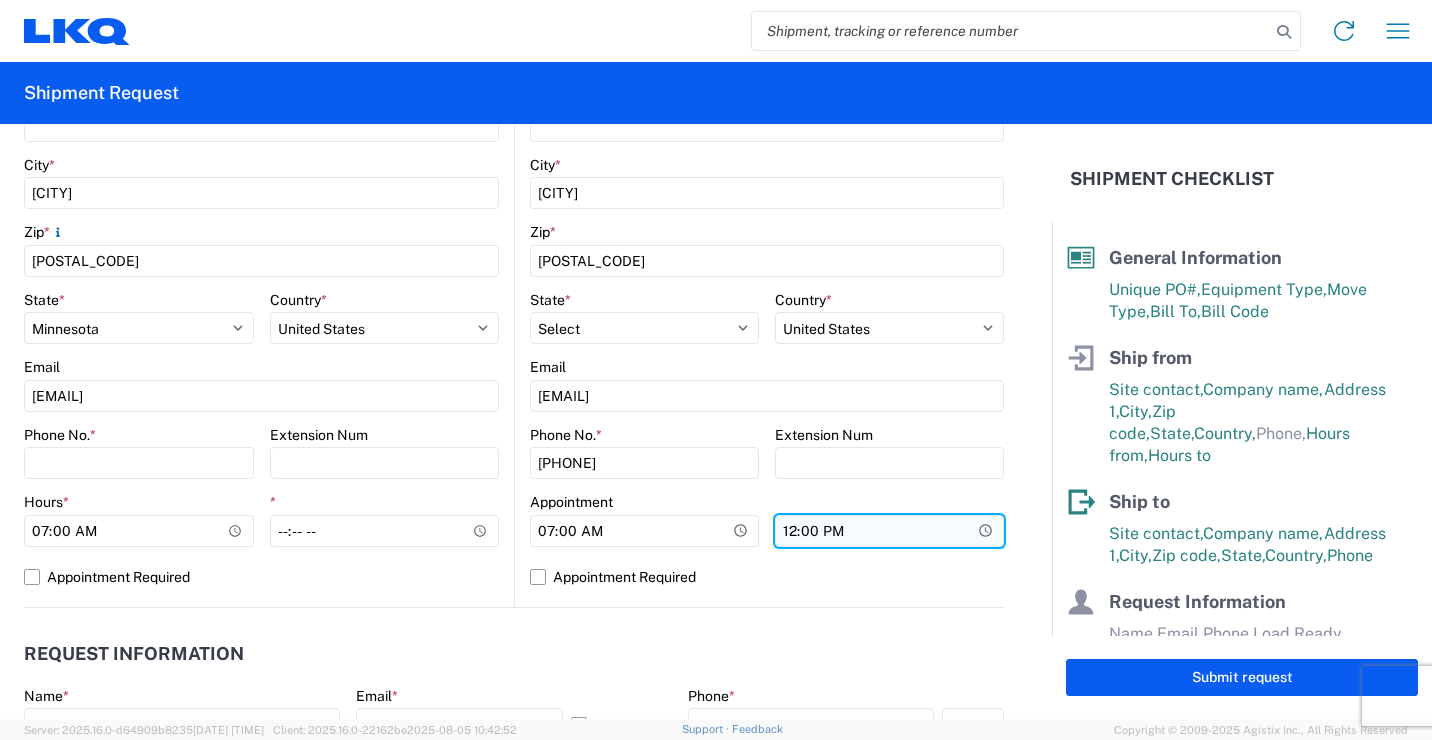 click on "12:00" at bounding box center [889, 531] 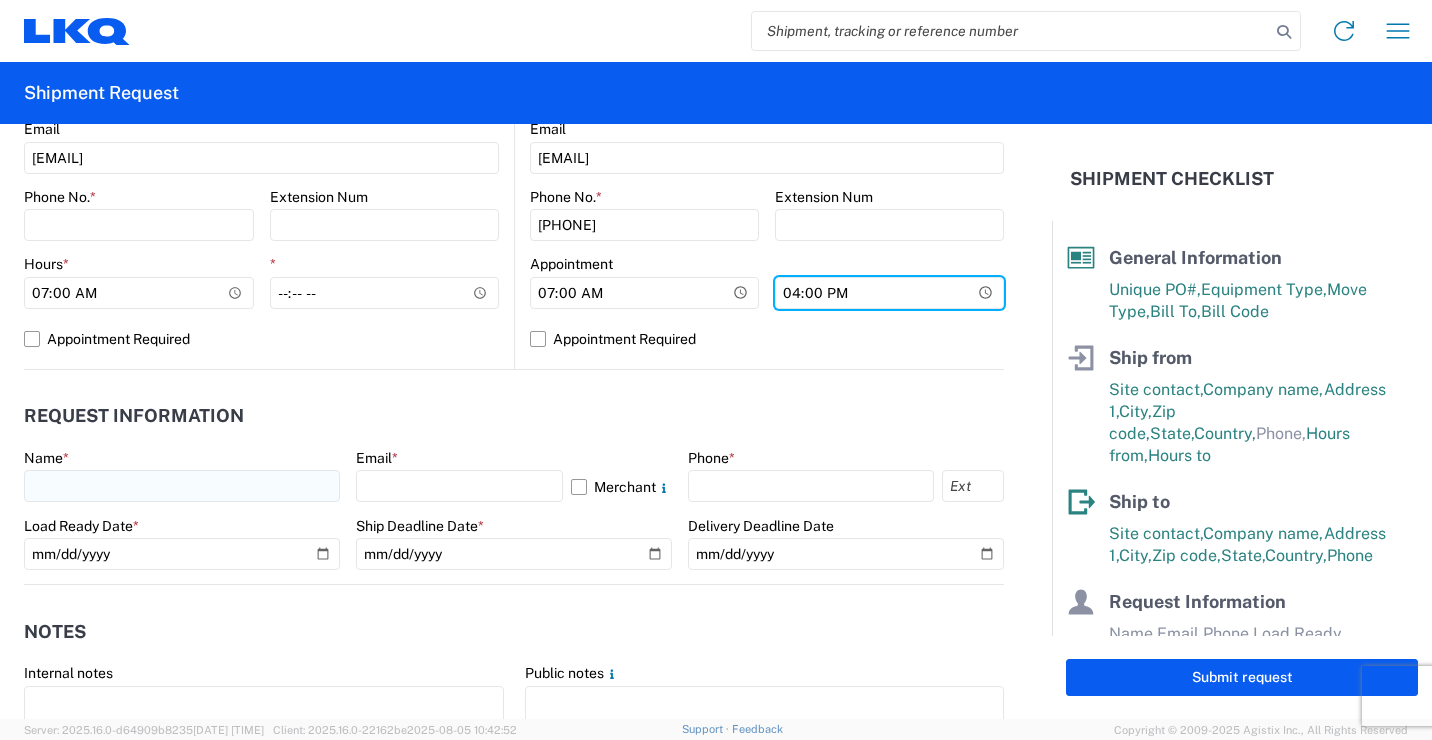 scroll, scrollTop: 900, scrollLeft: 0, axis: vertical 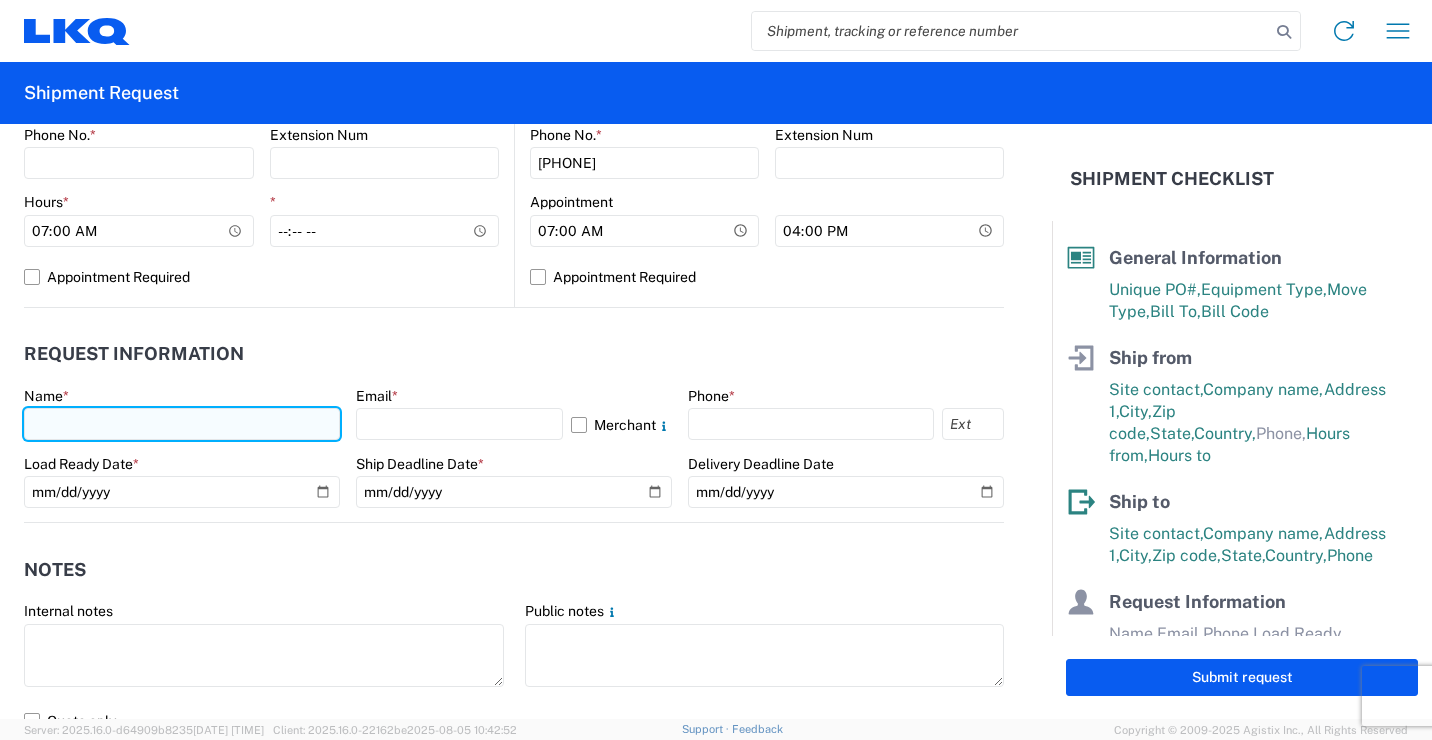 click 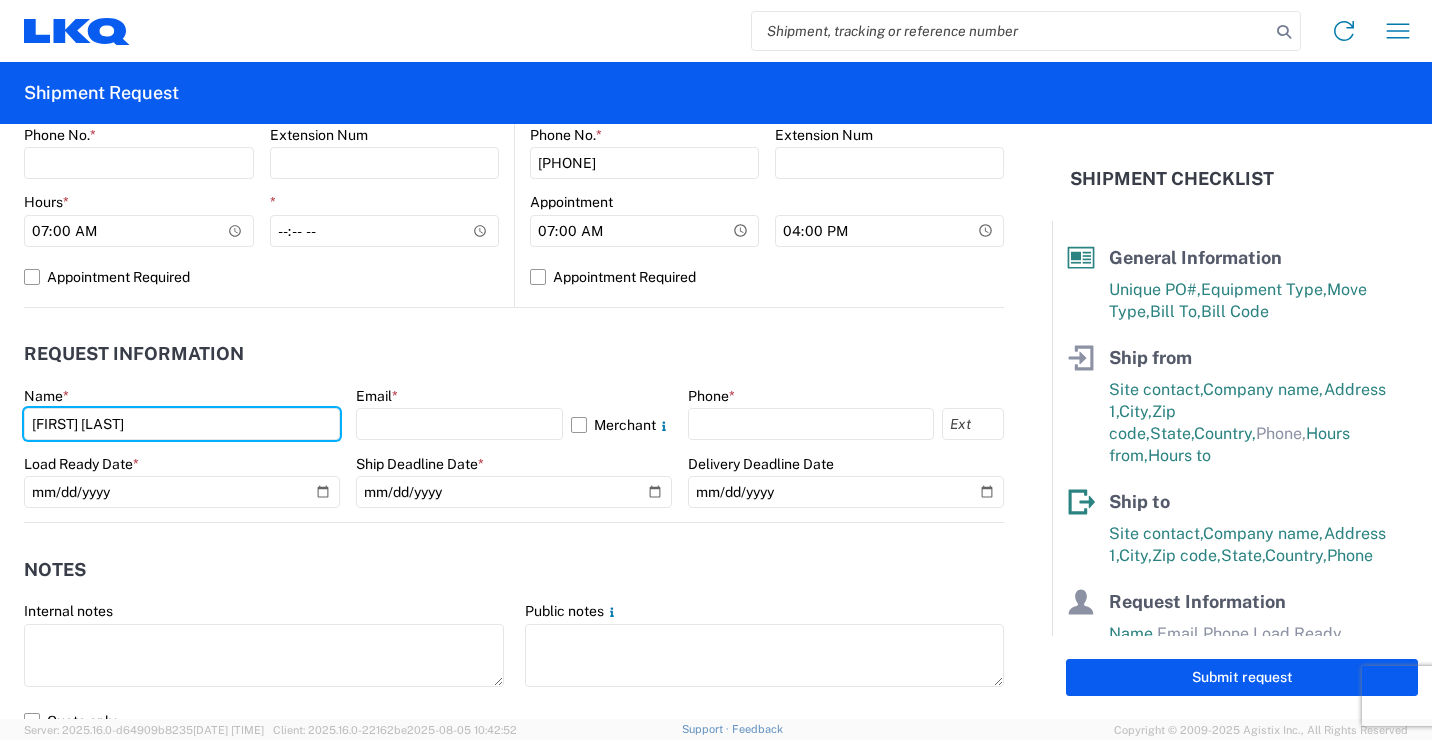 type on "[FIRST] [LAST]" 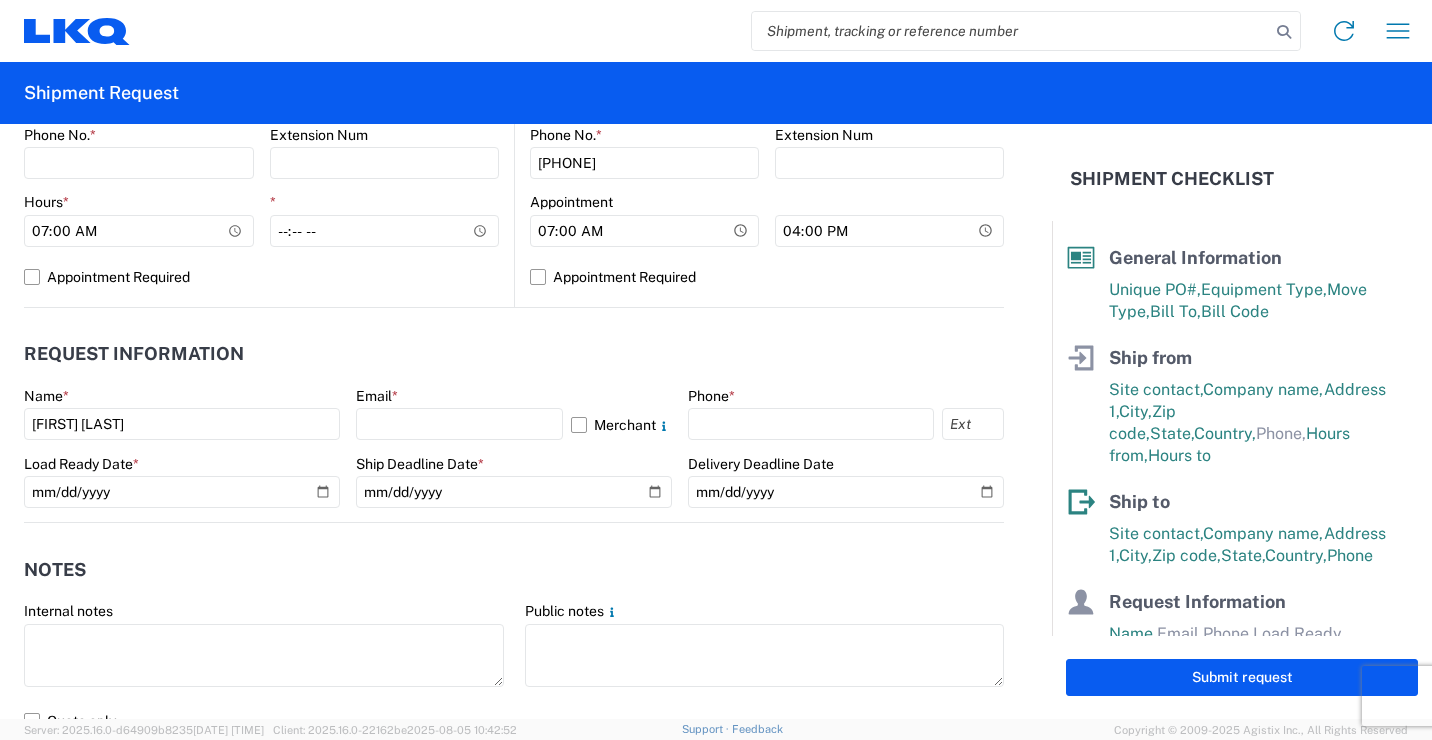 click on "Email  *  Merchant" 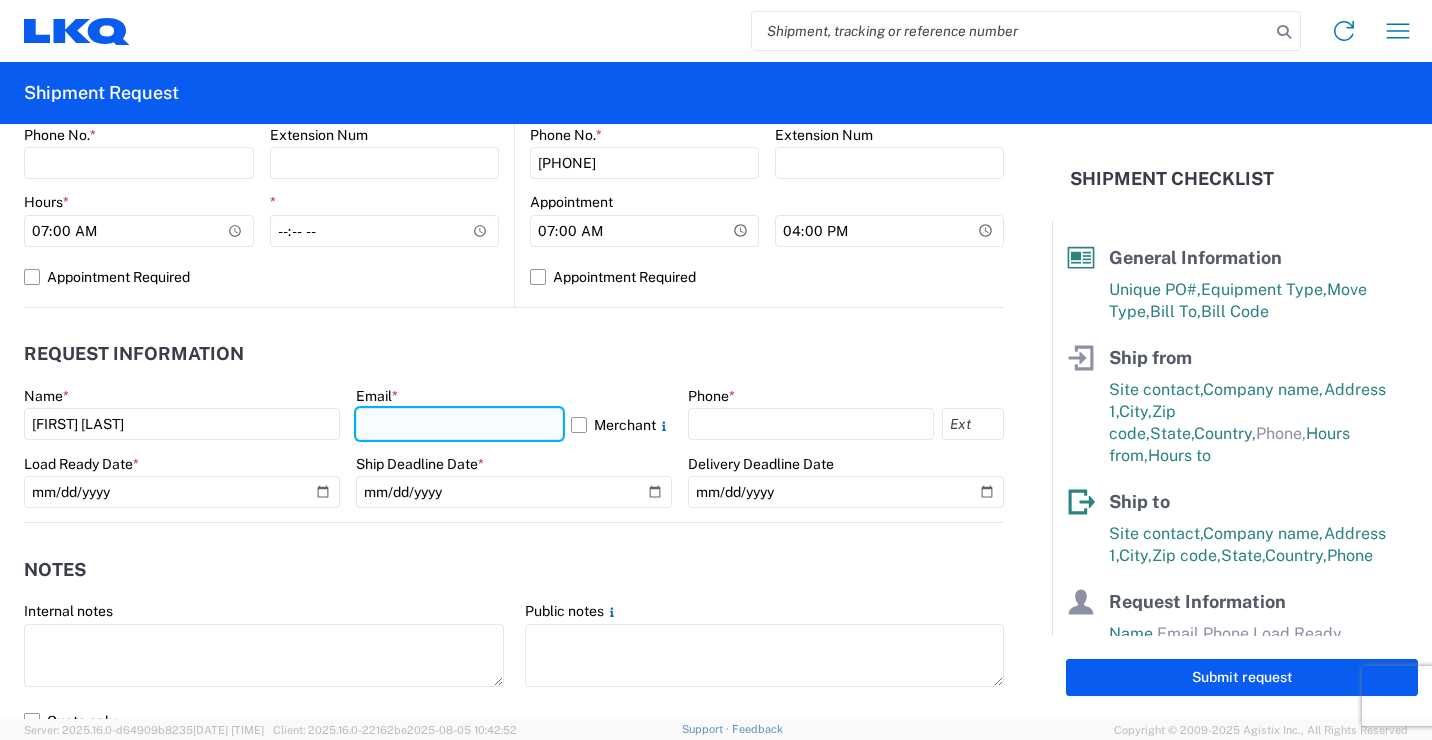click 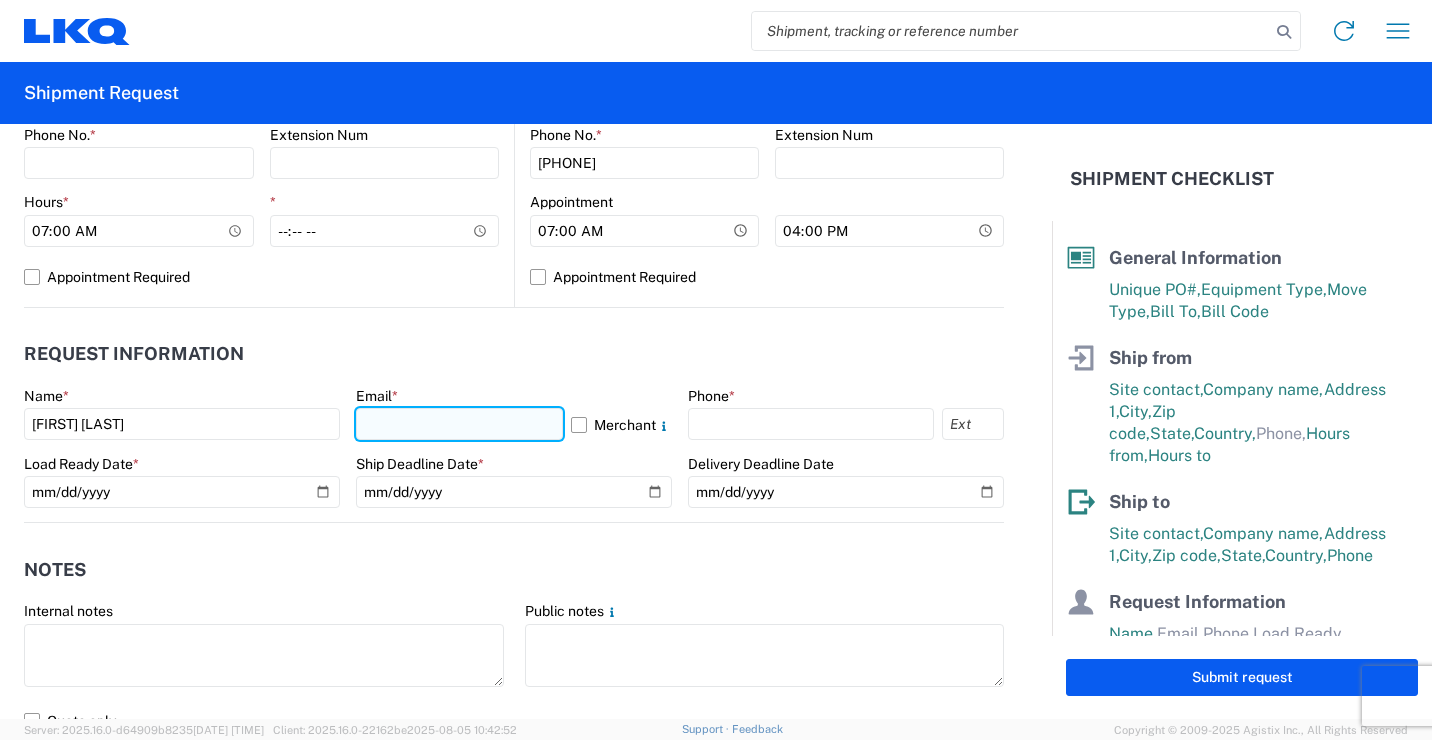 type on "[EMAIL]" 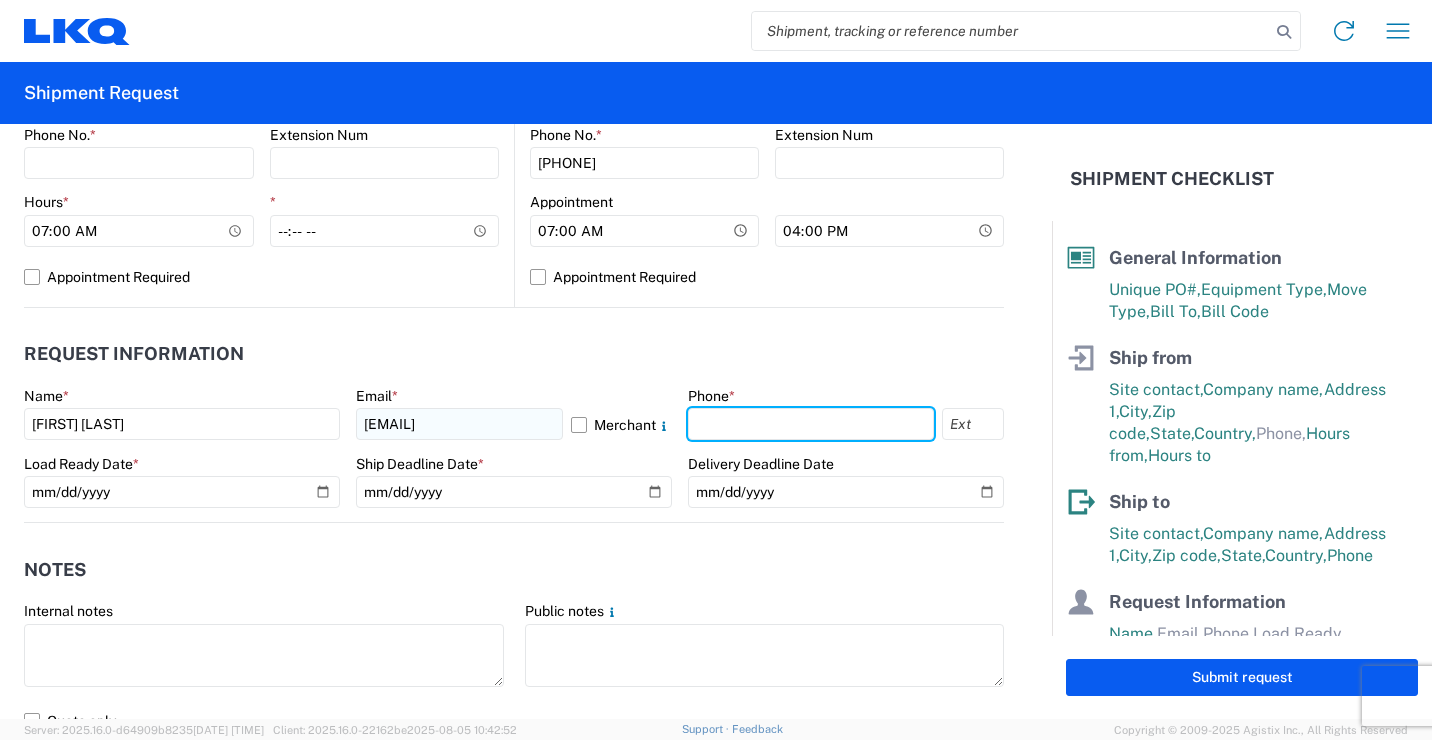 type on "[PHONE]" 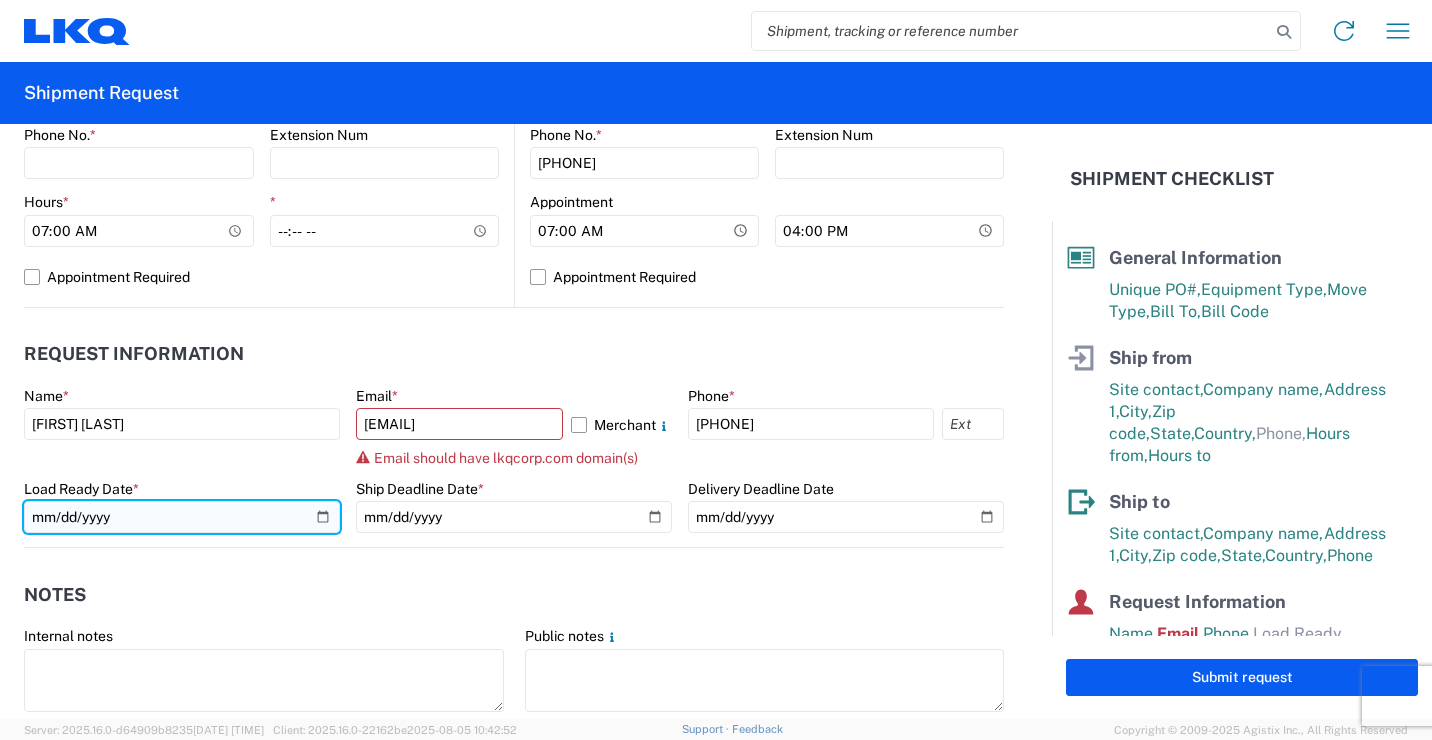click 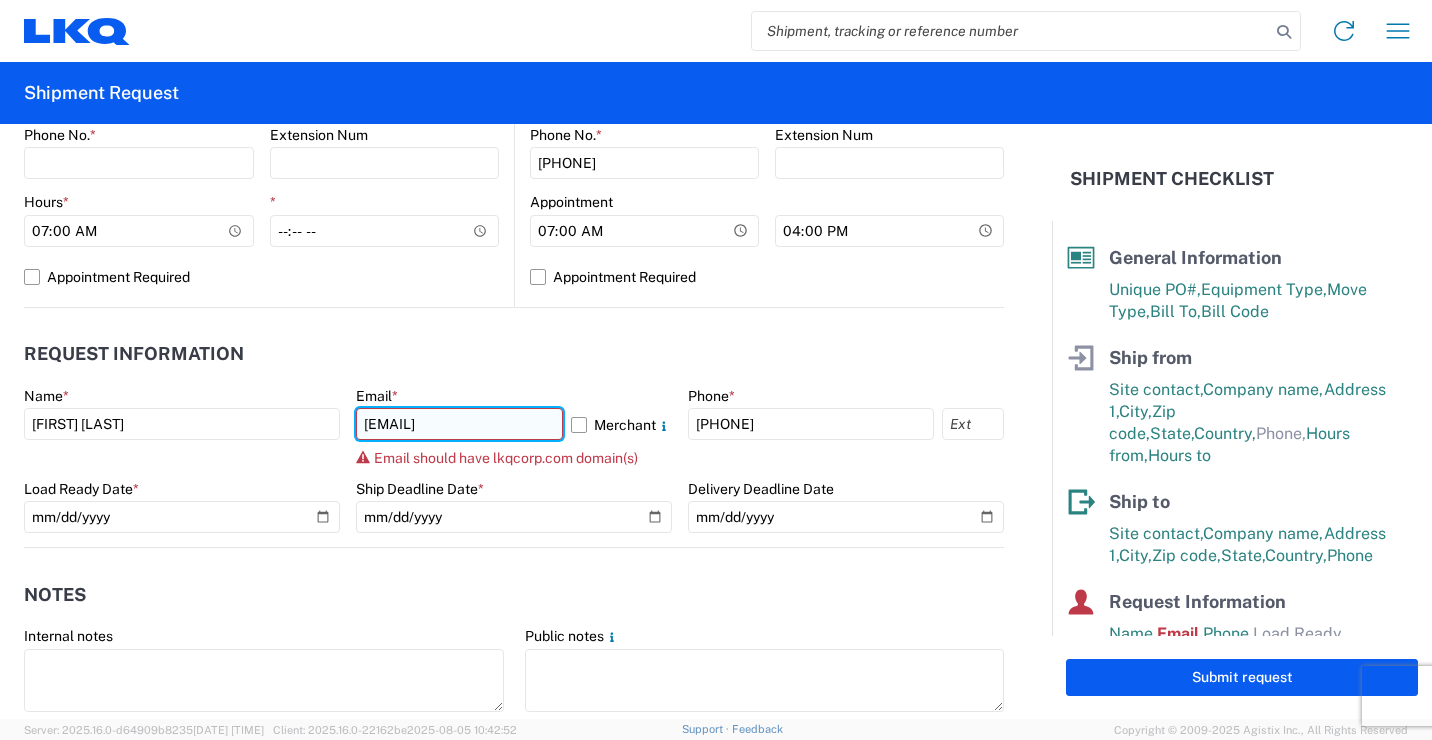 click on "[EMAIL]" 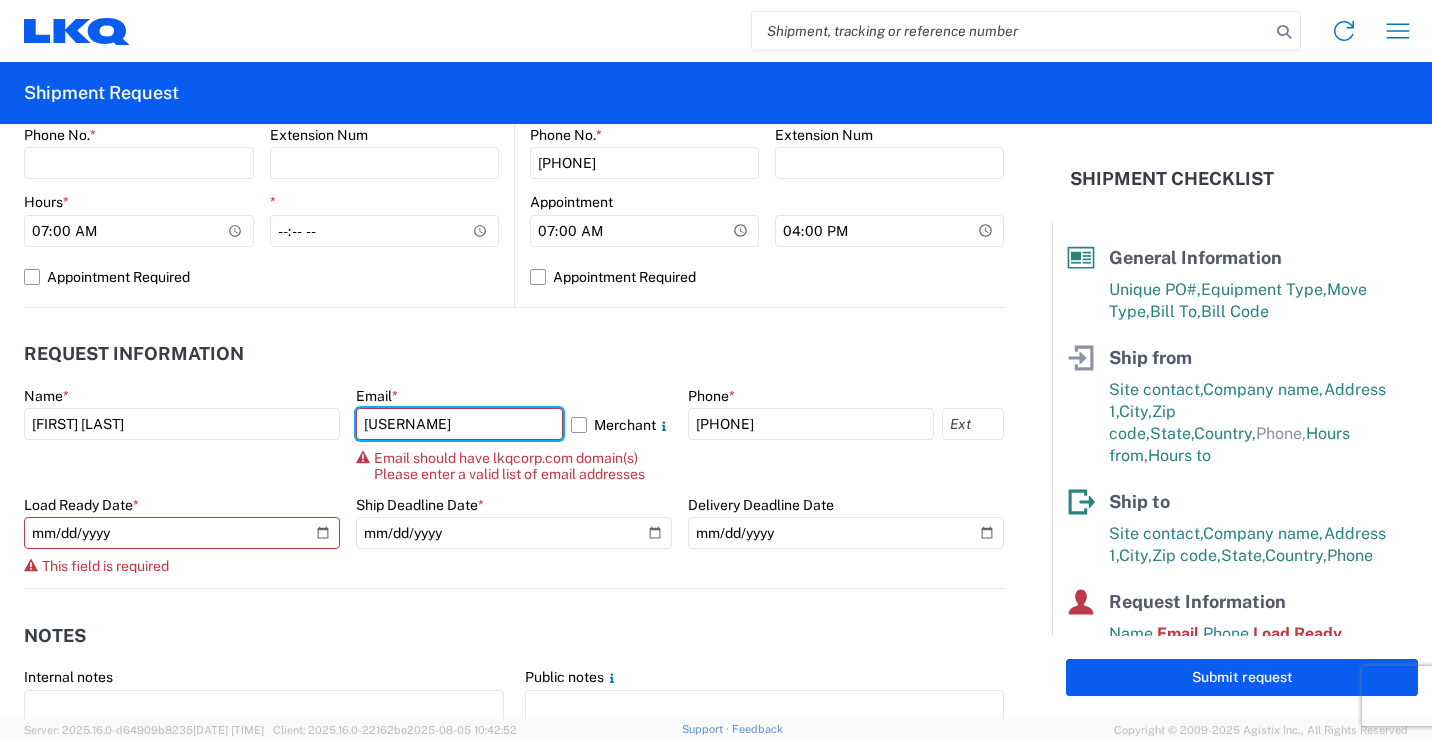 type on "[USERNAME]" 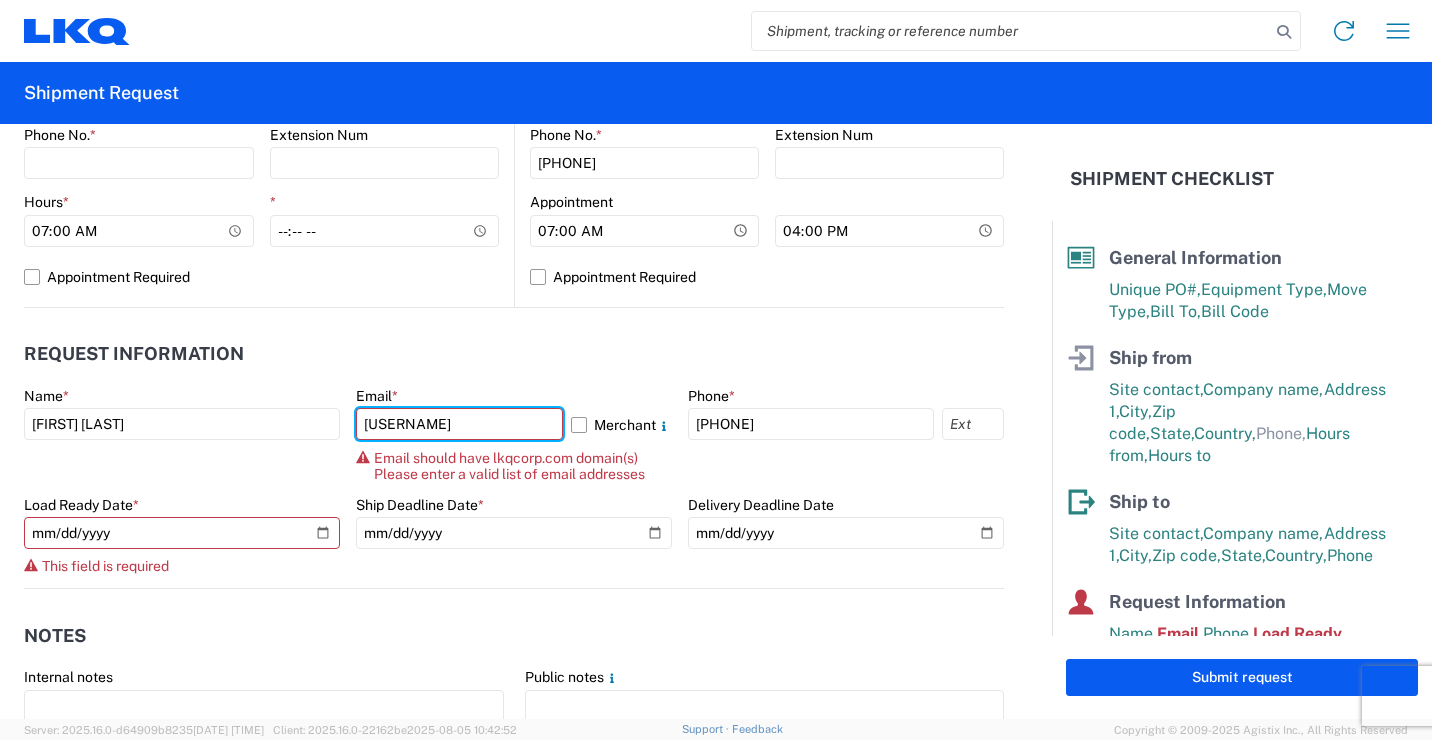 type on "[EMAIL]" 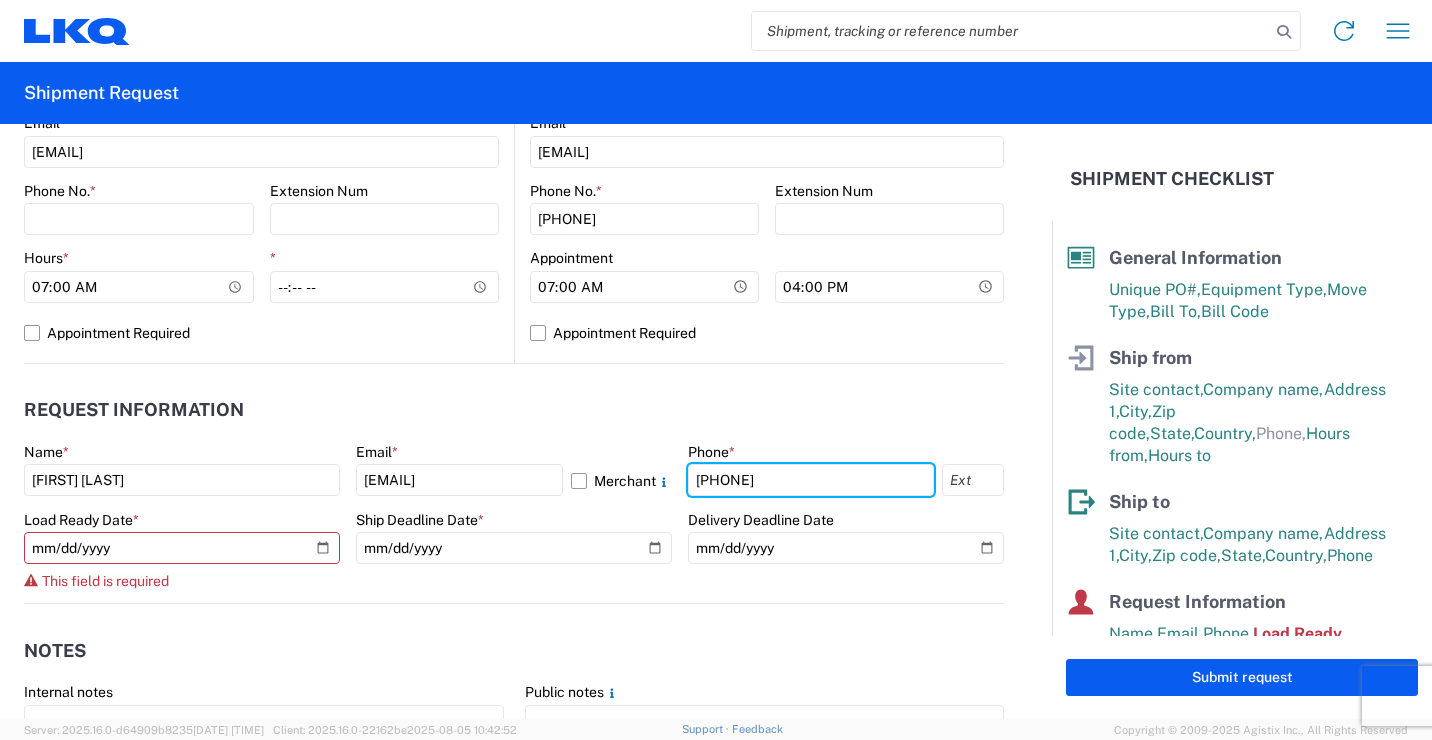 scroll, scrollTop: 800, scrollLeft: 0, axis: vertical 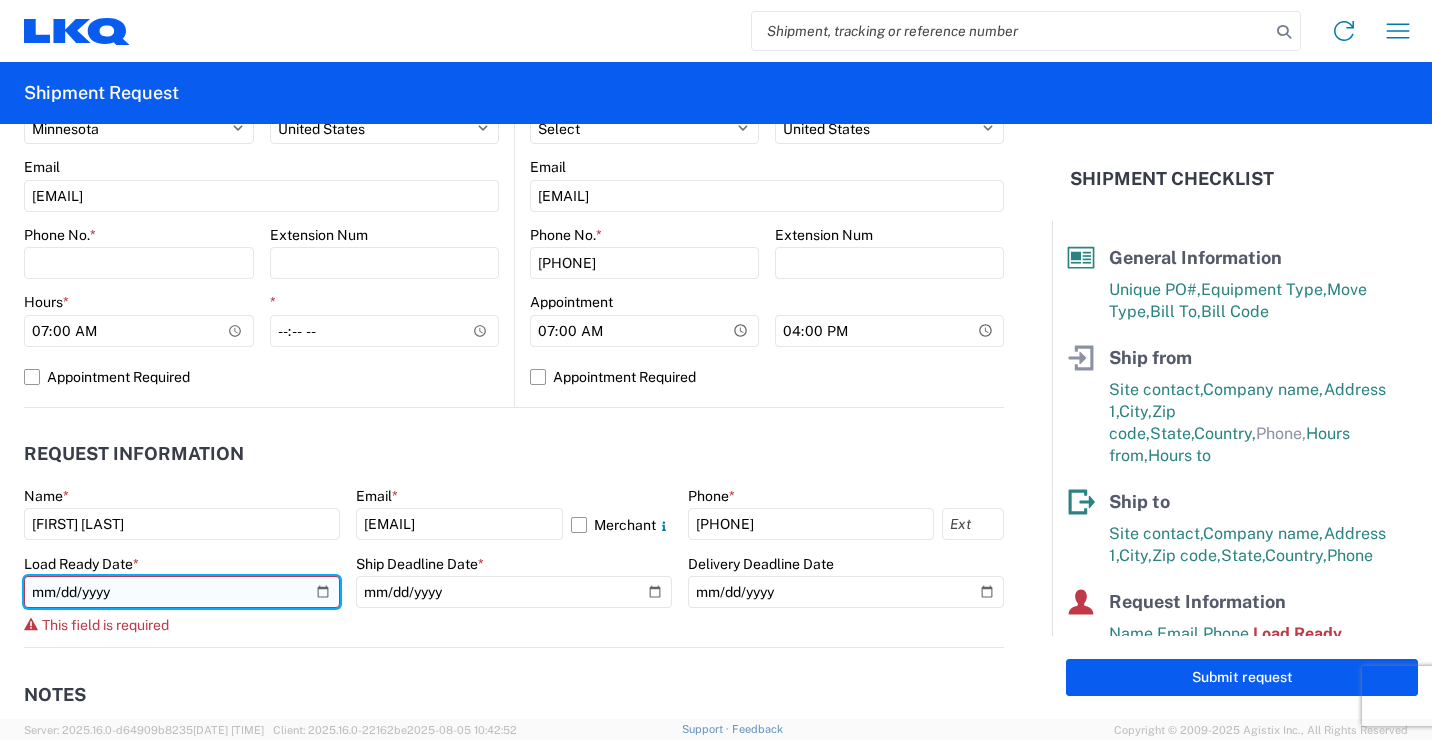 click 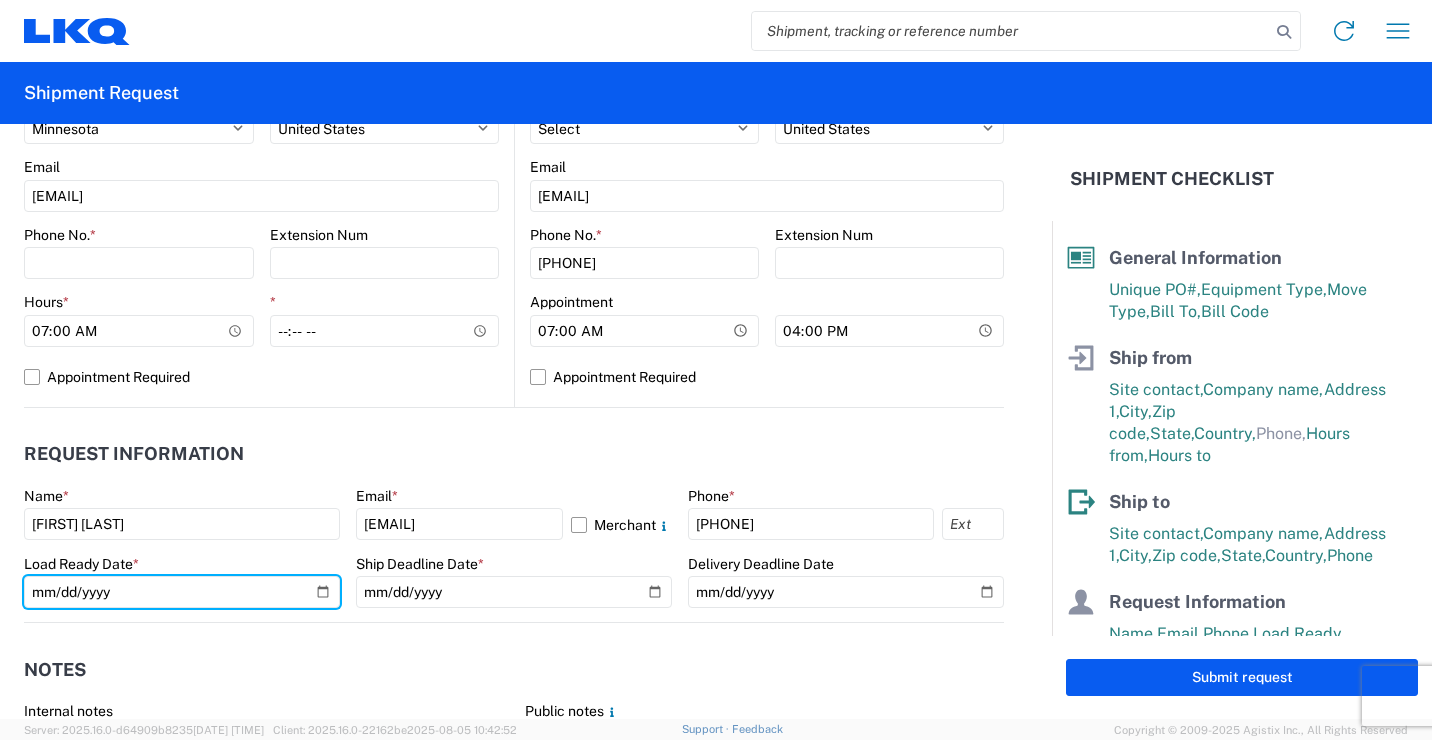 type on "[DATE]" 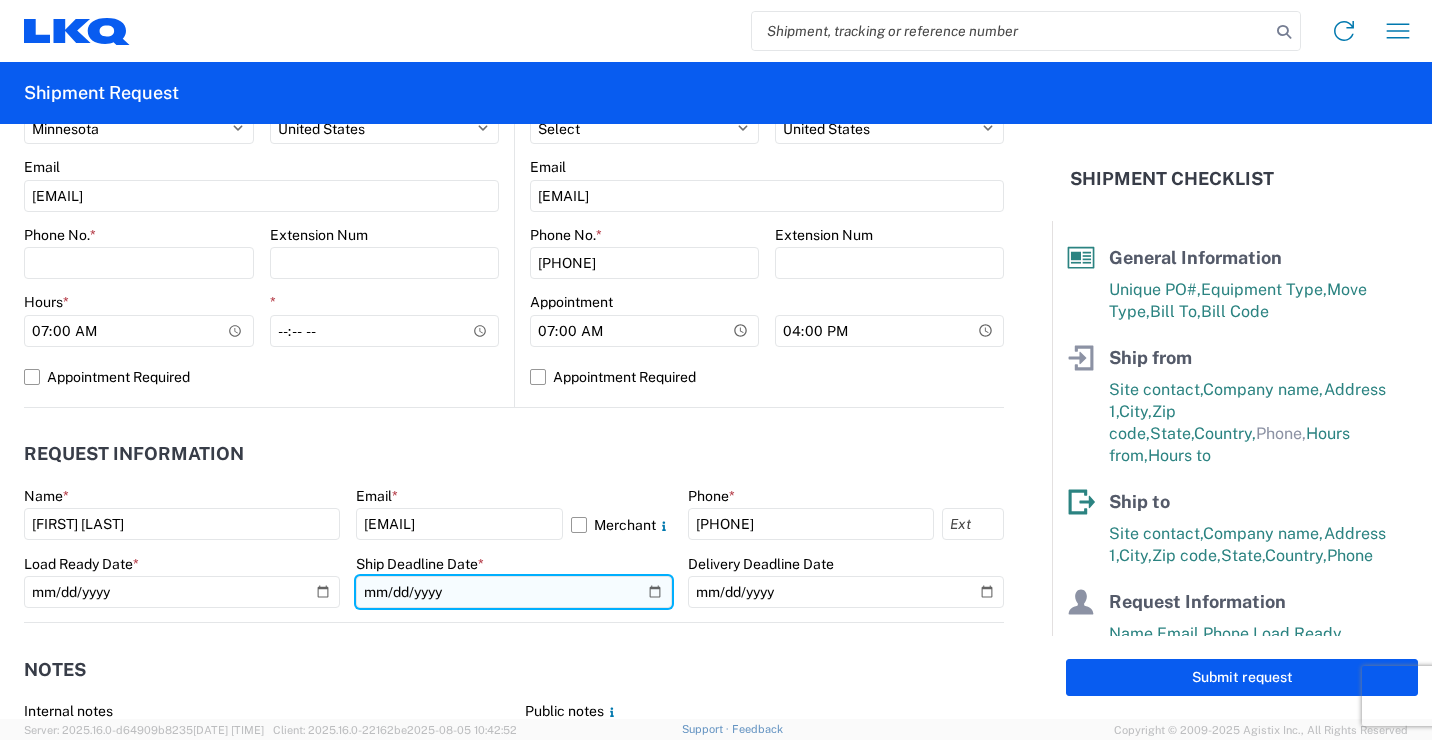 click 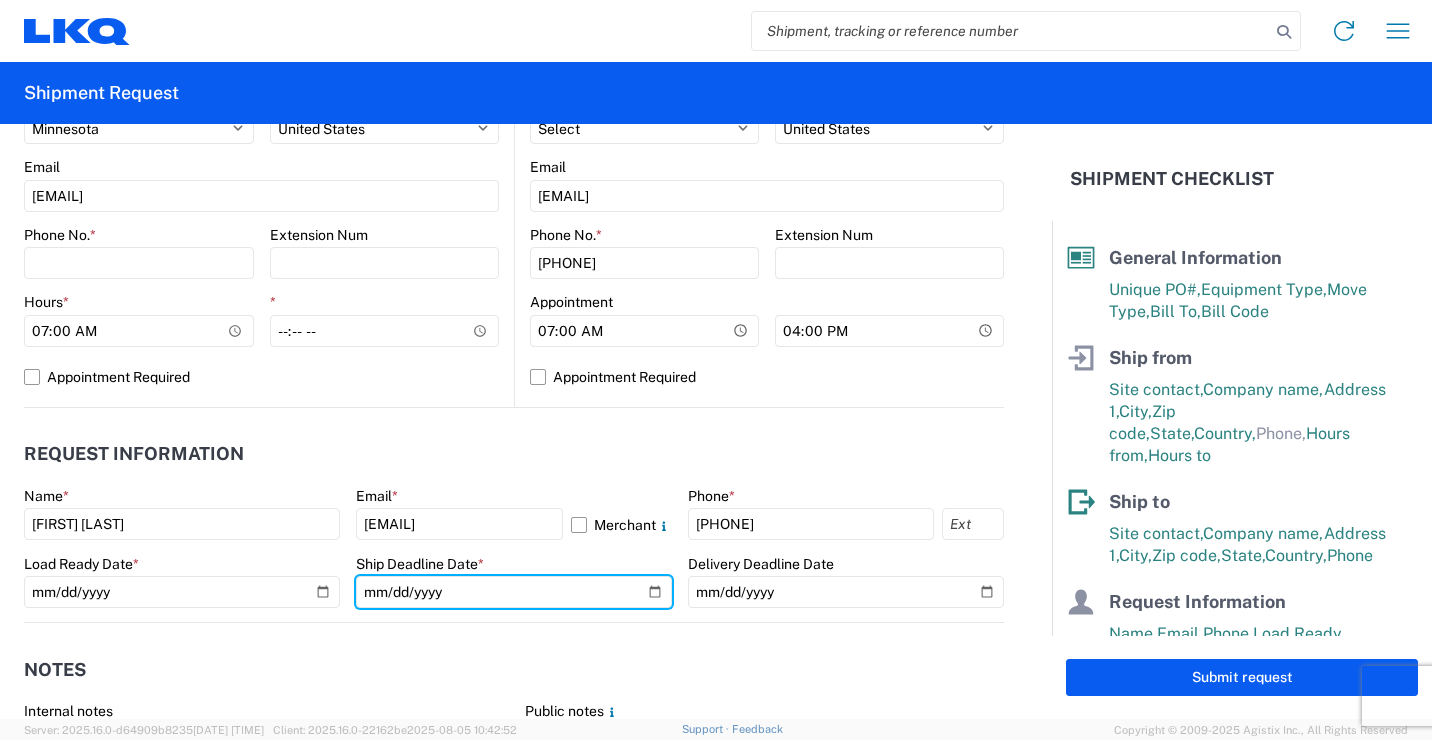 type on "2025-08-08" 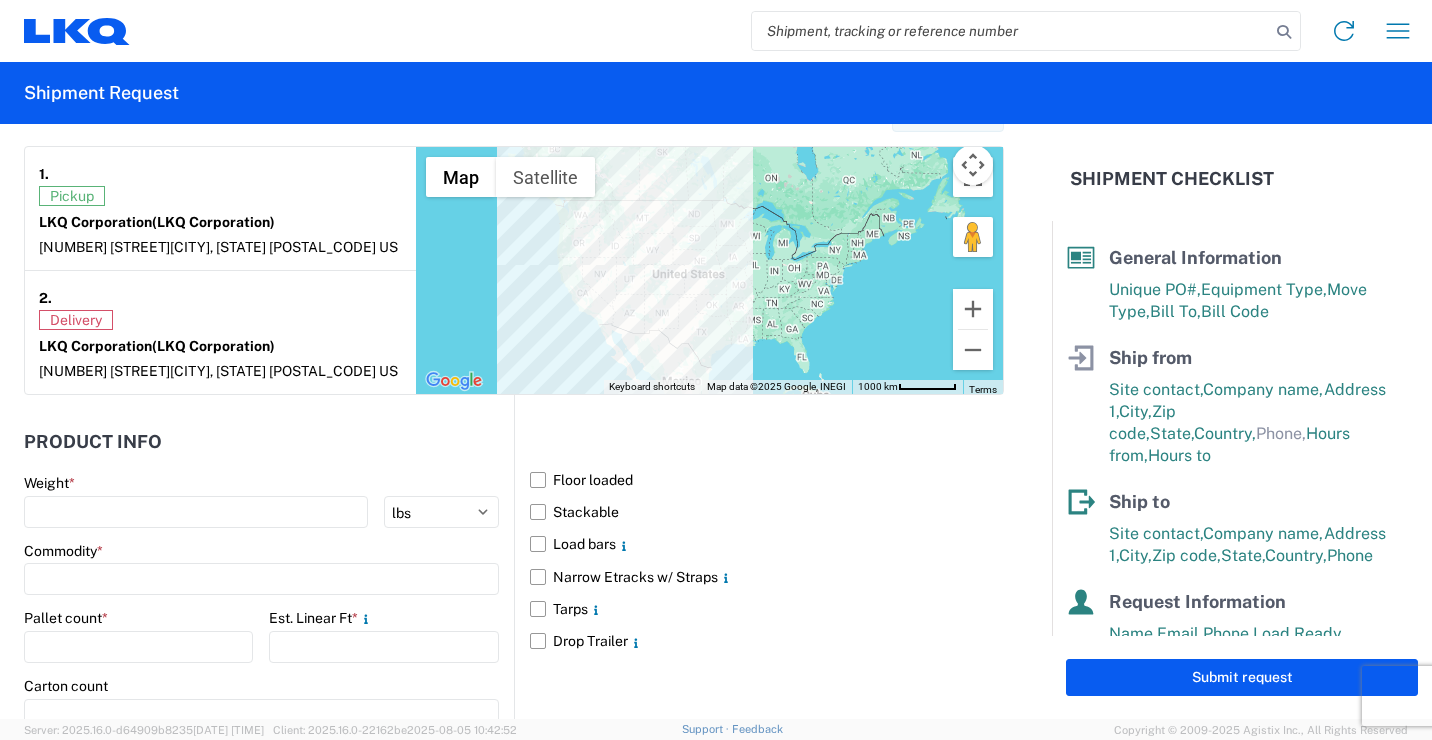scroll, scrollTop: 1600, scrollLeft: 0, axis: vertical 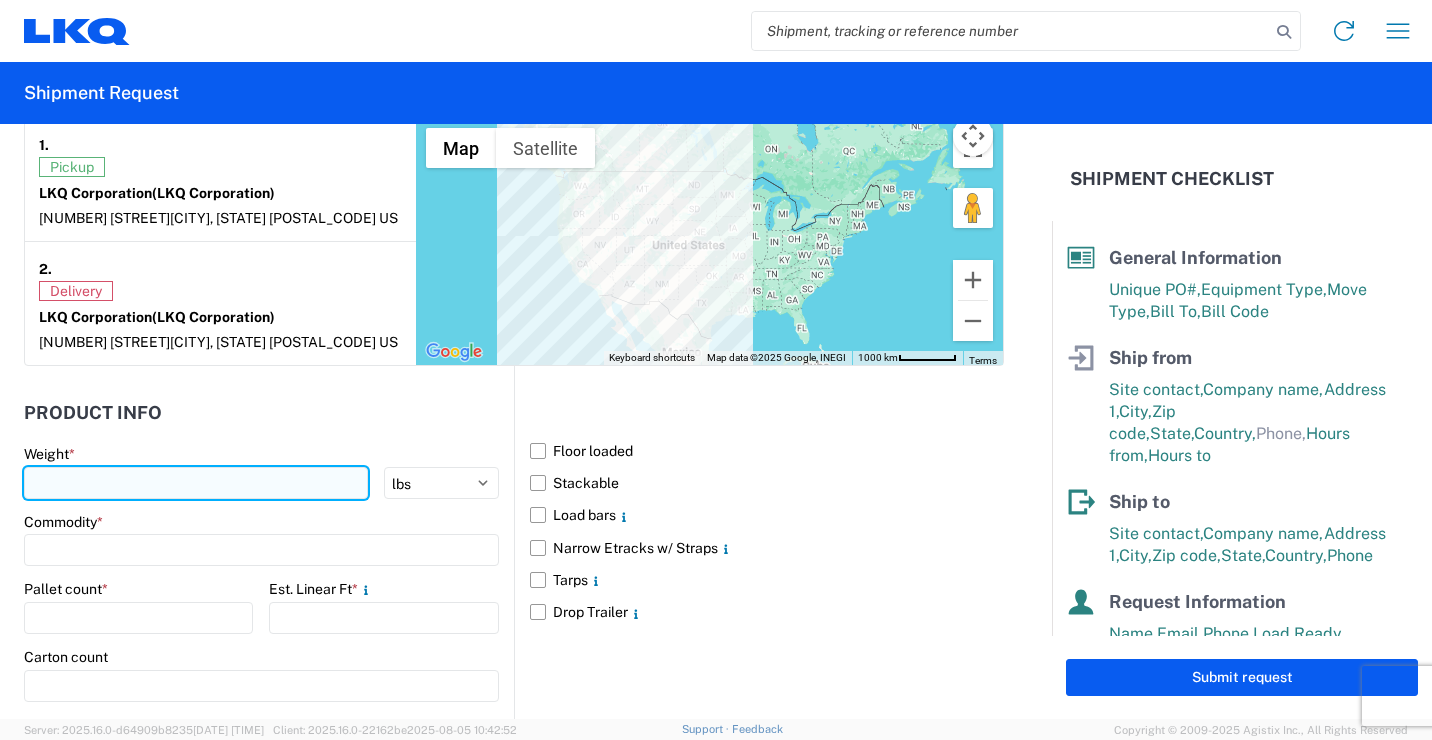 click 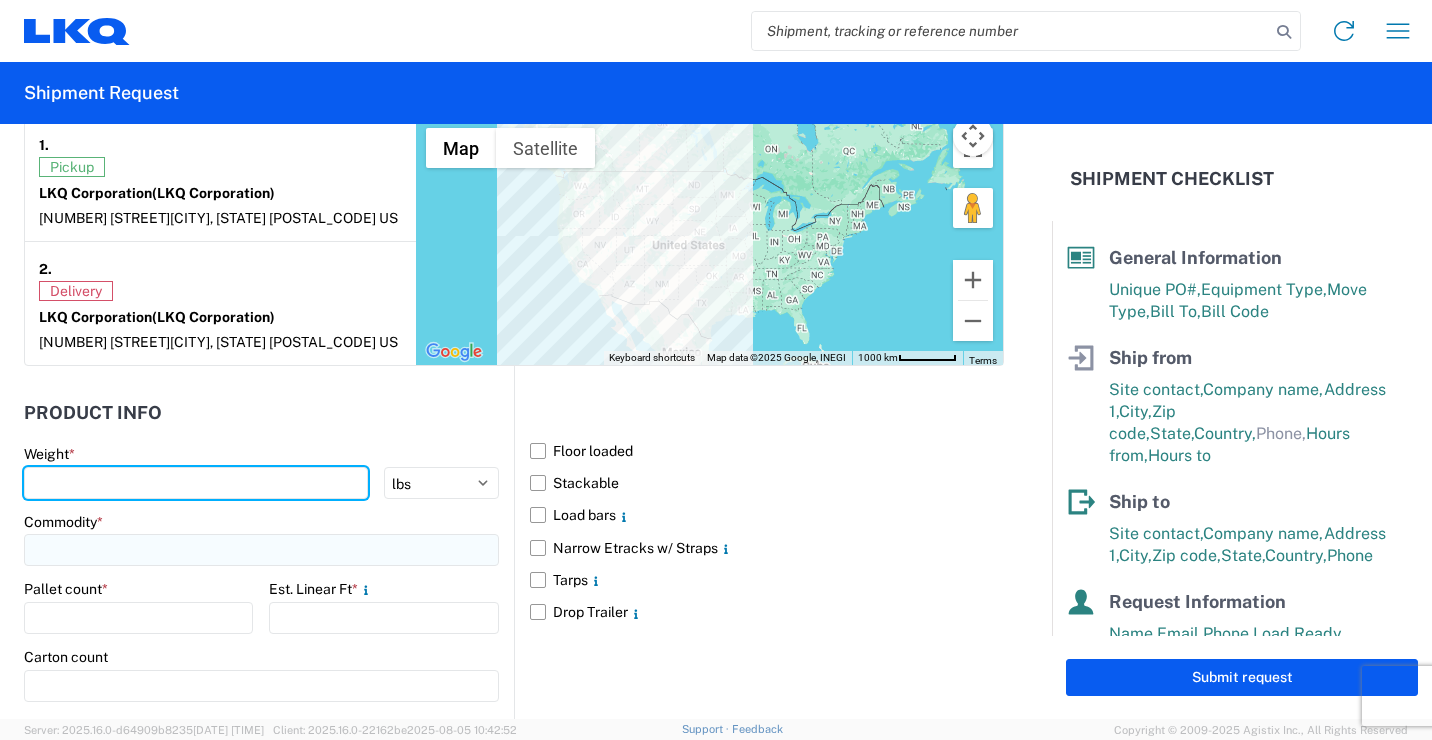 type on "[NUMBER]" 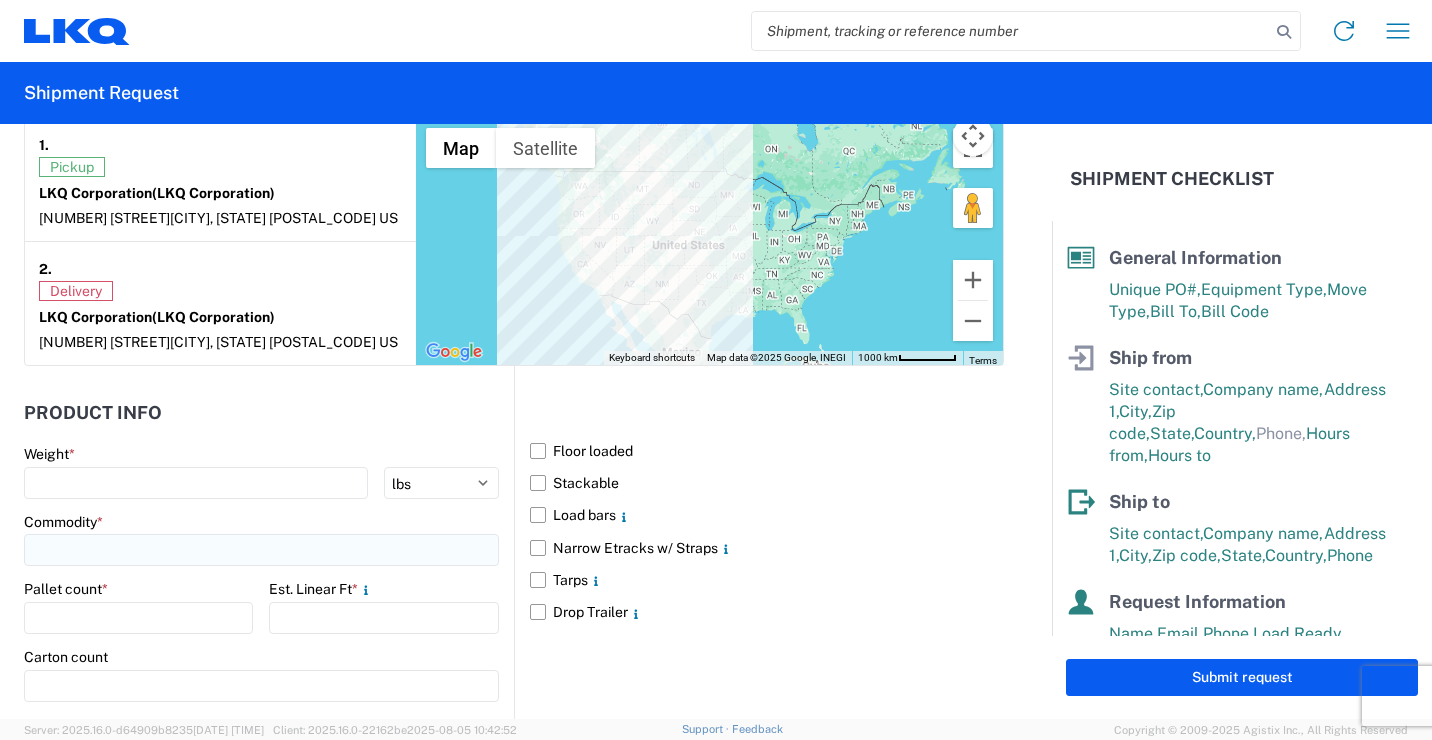 click 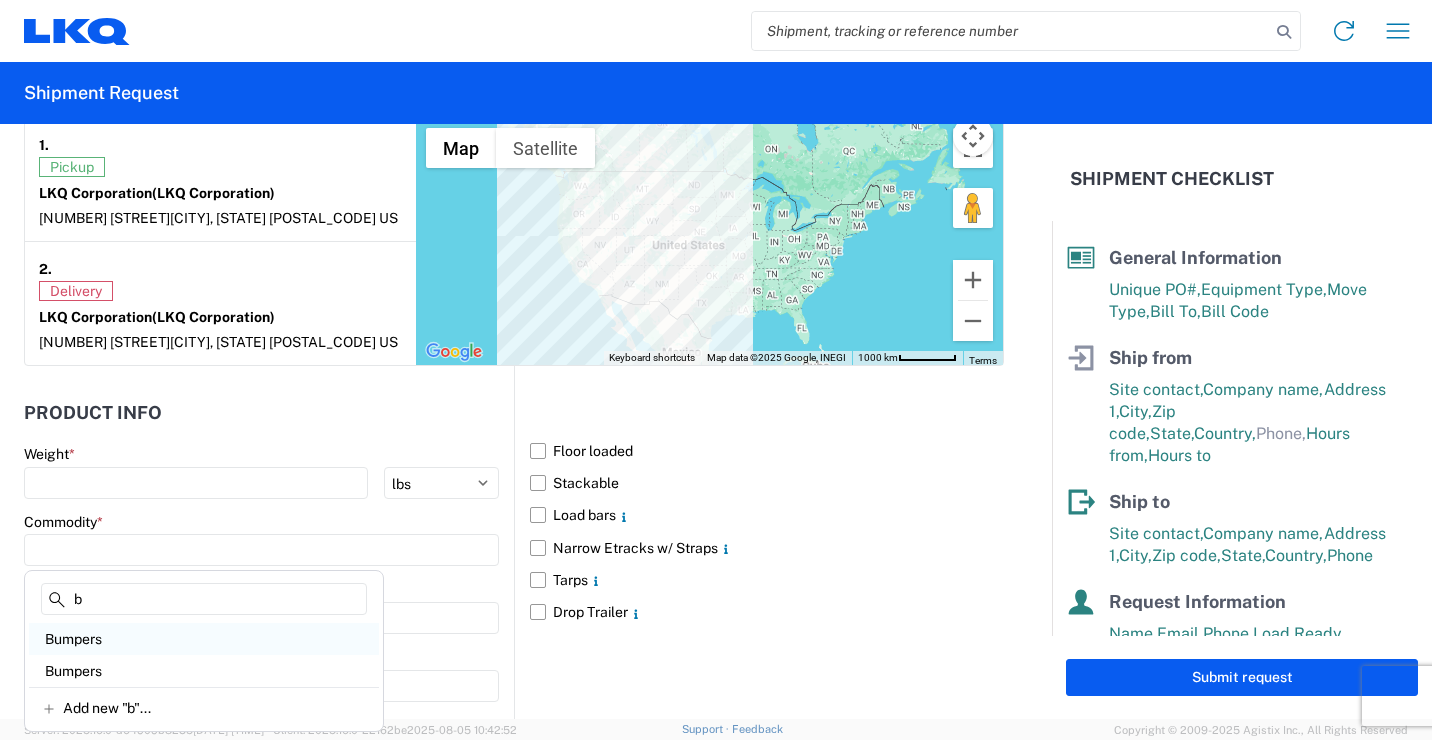 type on "b" 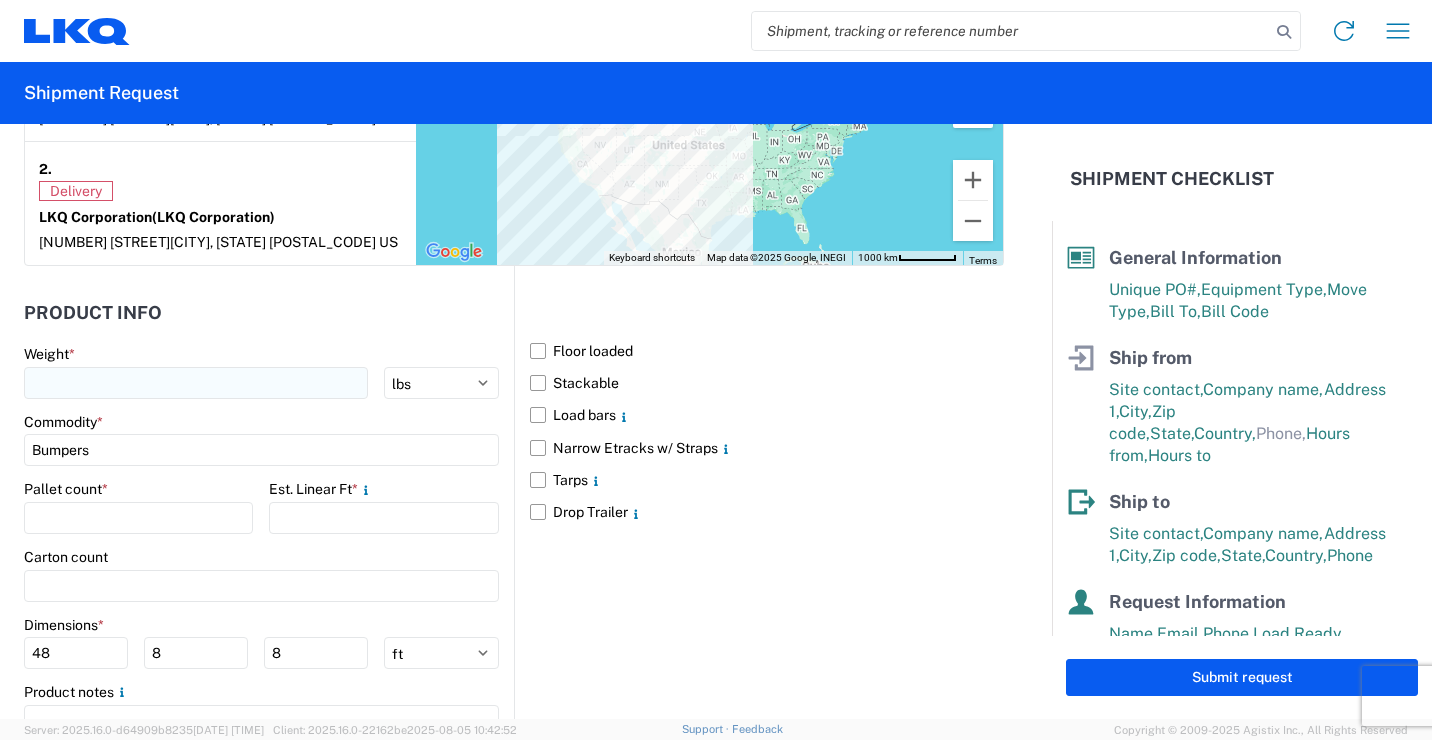 scroll, scrollTop: 1800, scrollLeft: 0, axis: vertical 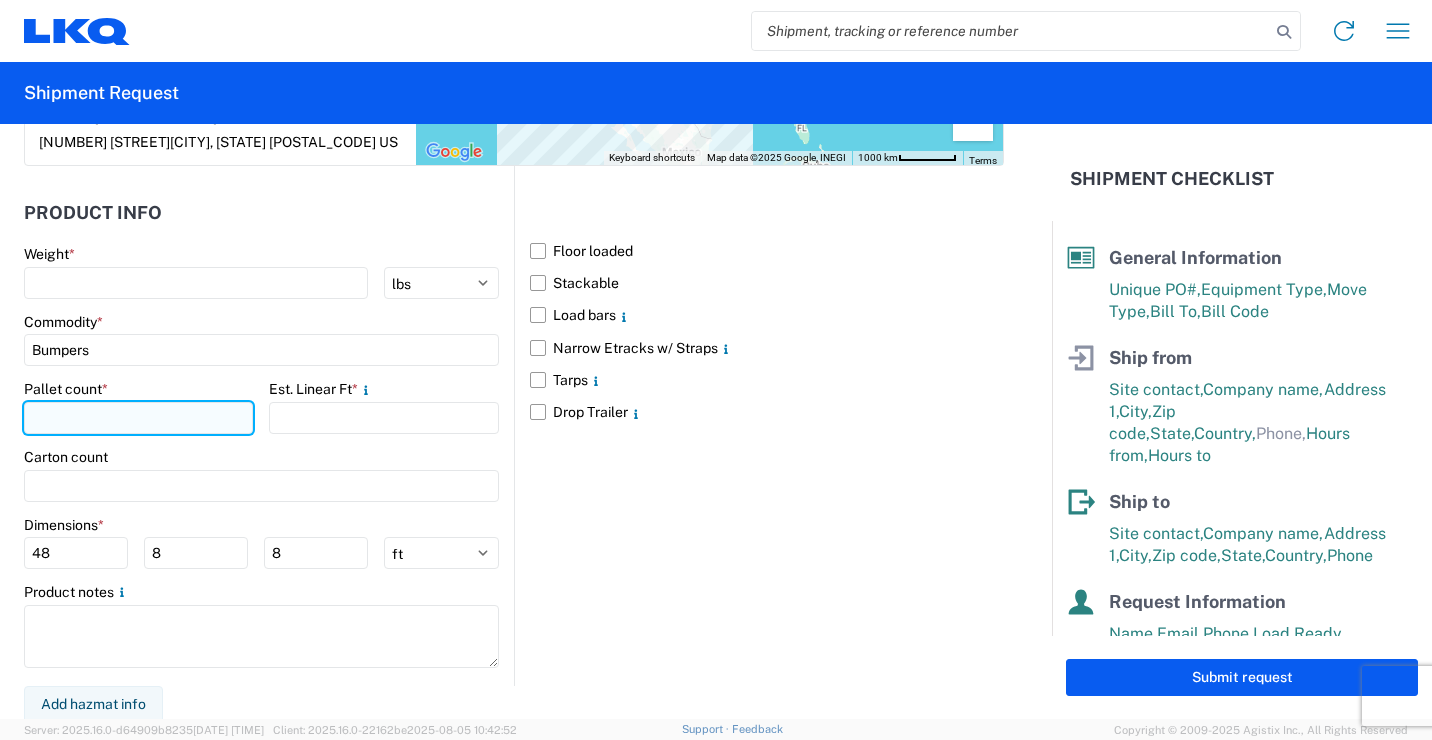 click 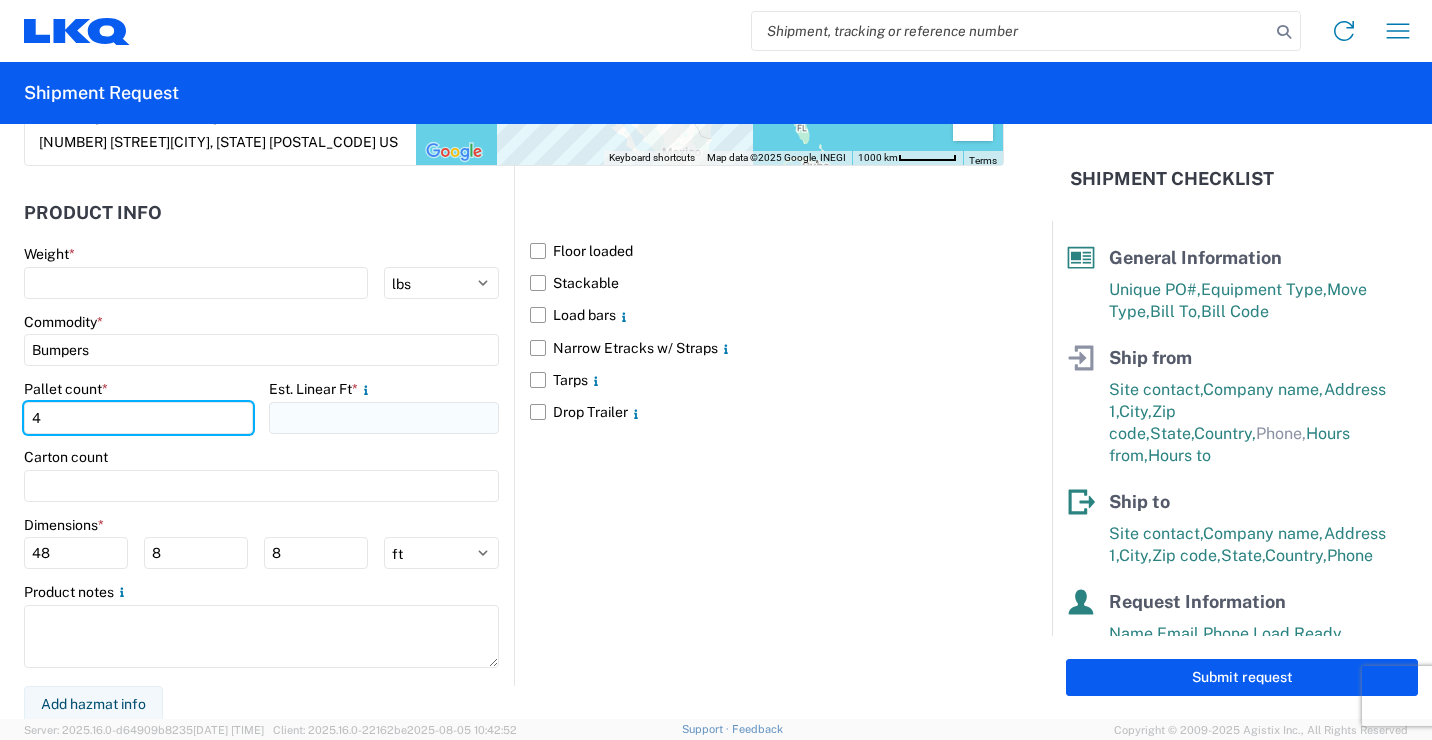 type on "4" 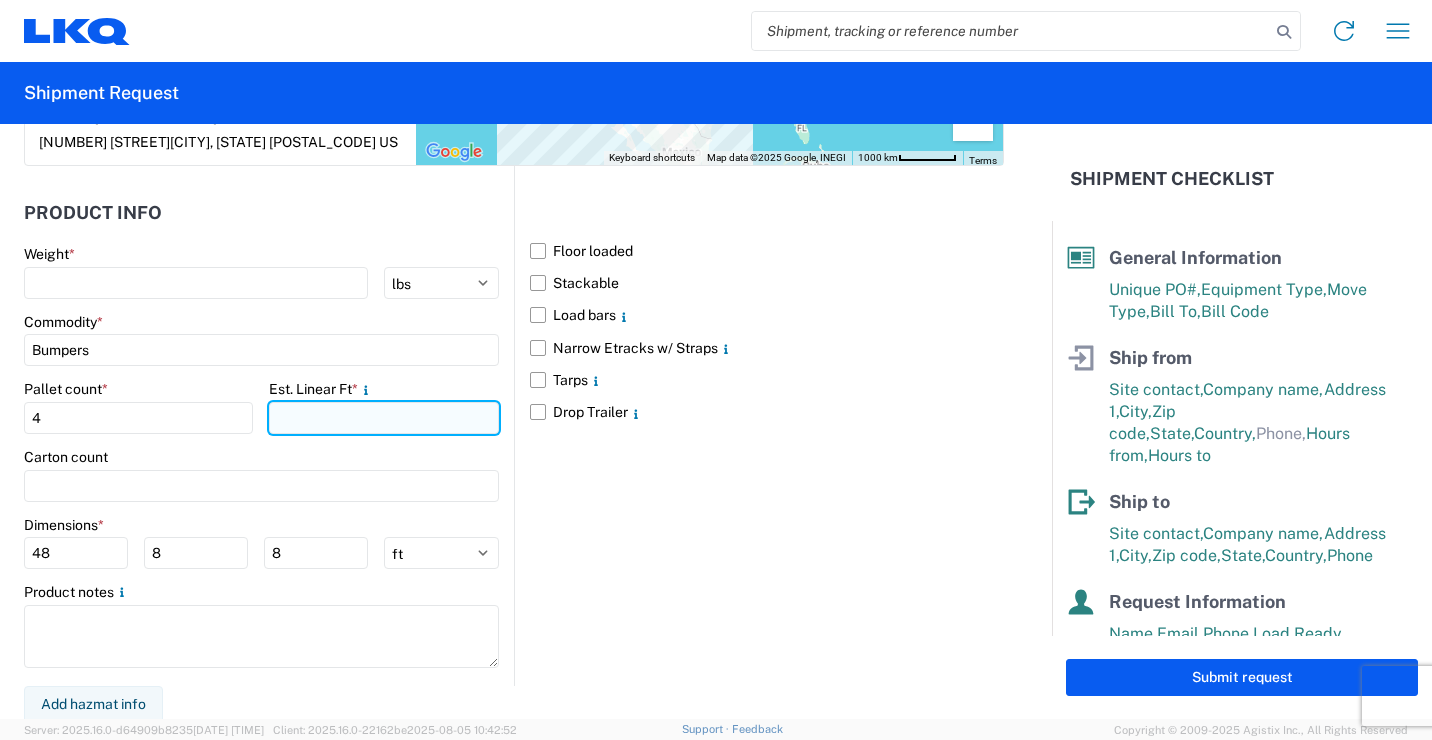 click 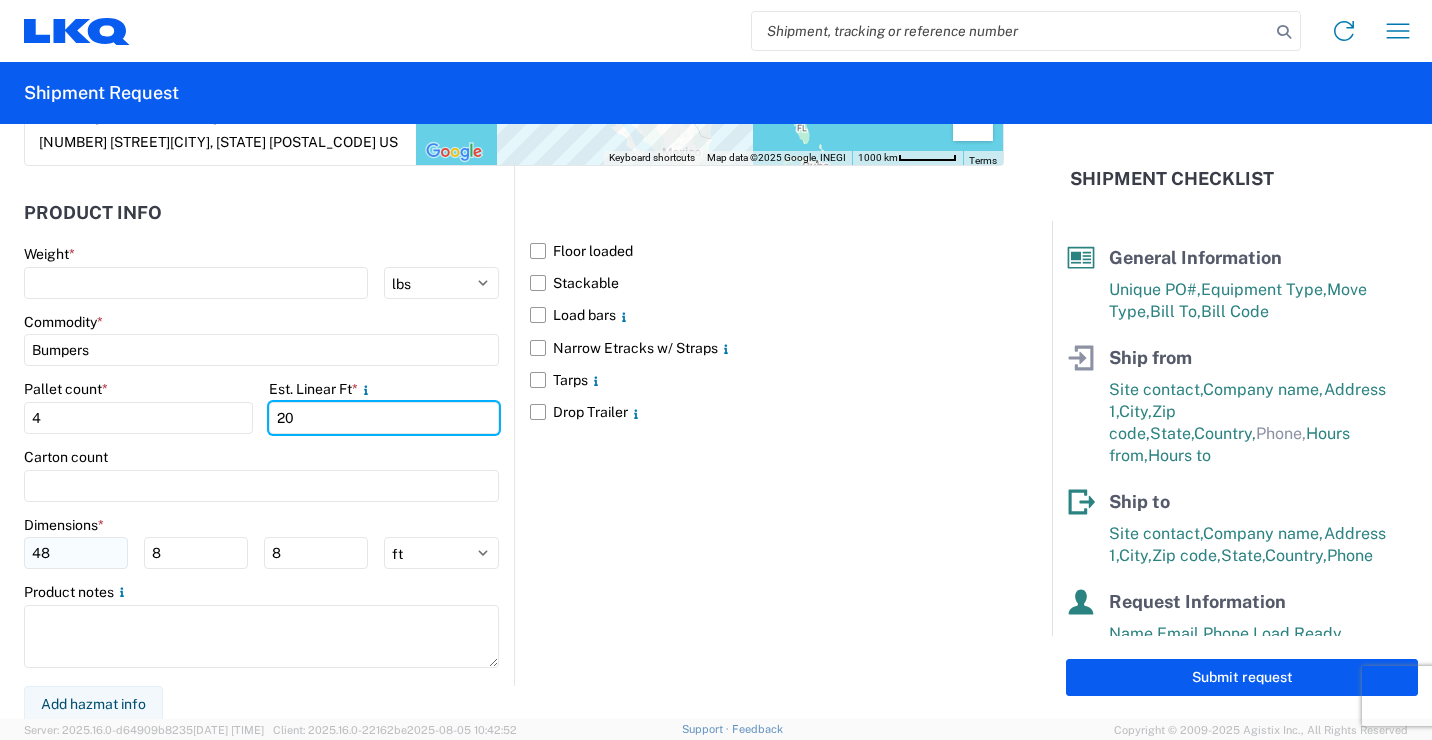 type on "20" 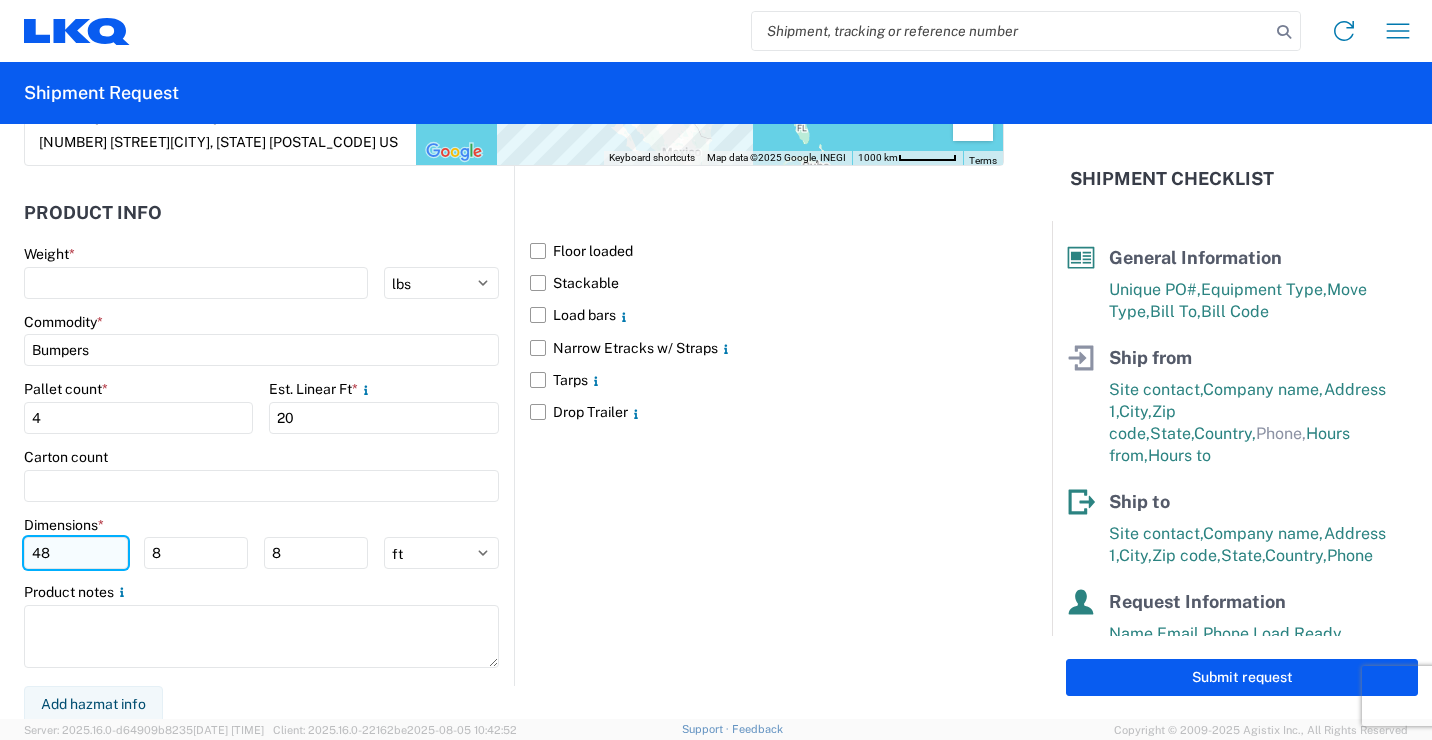 click on "48" 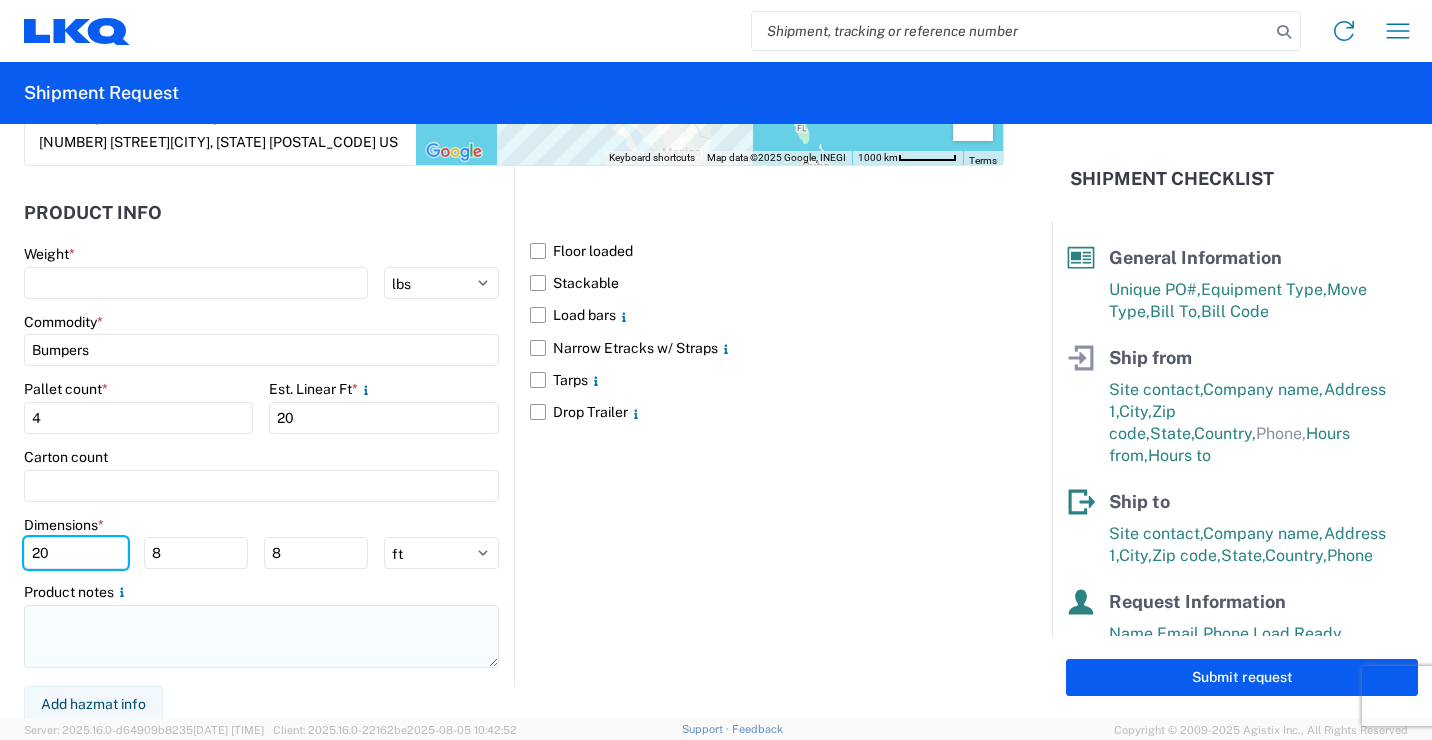 type on "20" 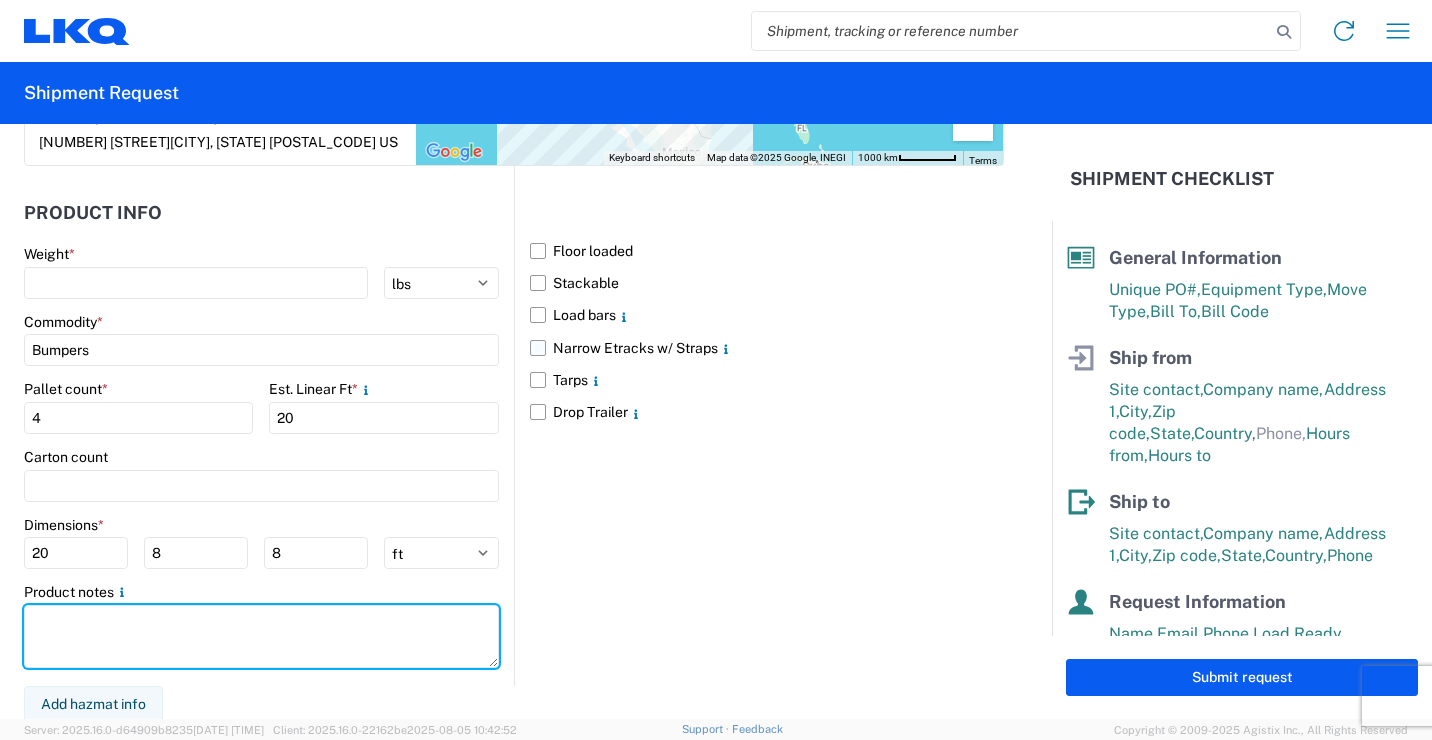 drag, startPoint x: 149, startPoint y: 637, endPoint x: 918, endPoint y: 355, distance: 819.0757 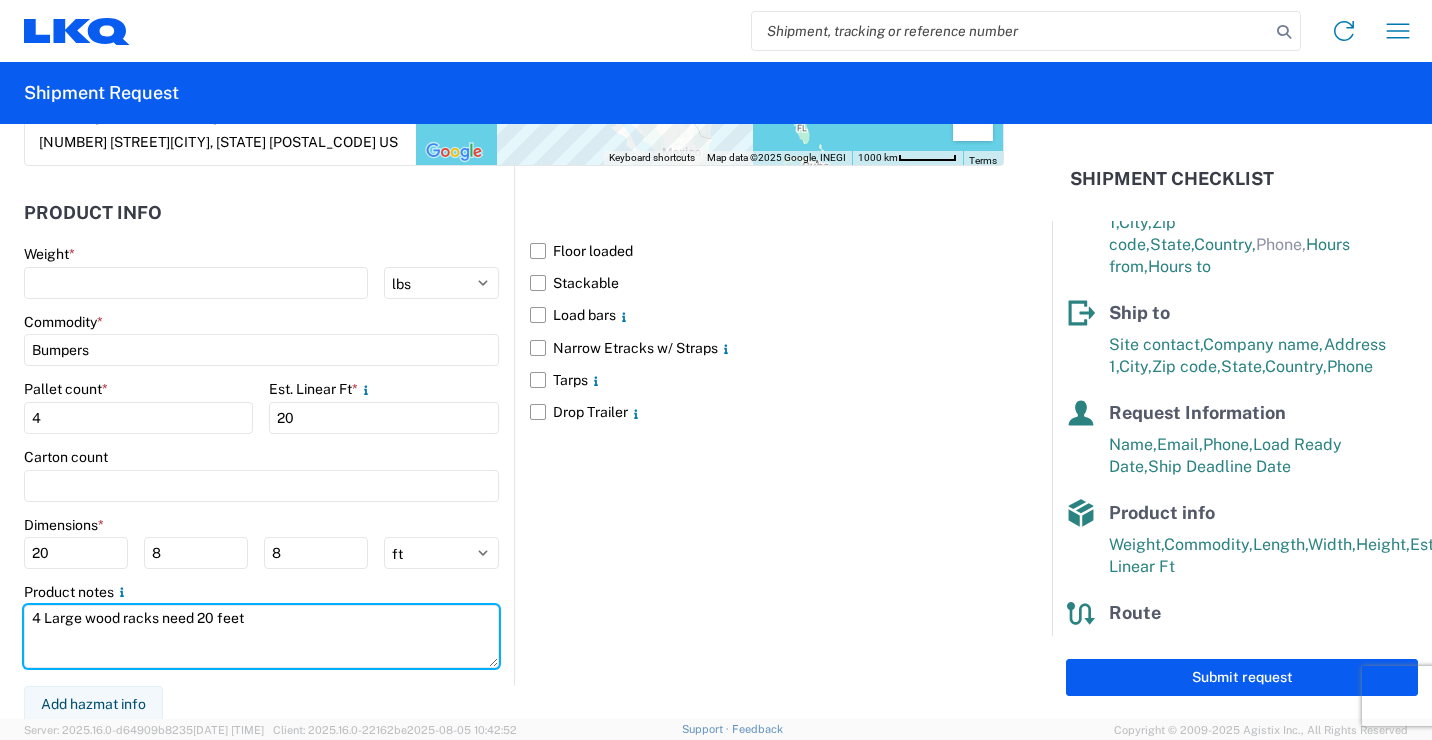 scroll, scrollTop: 252, scrollLeft: 0, axis: vertical 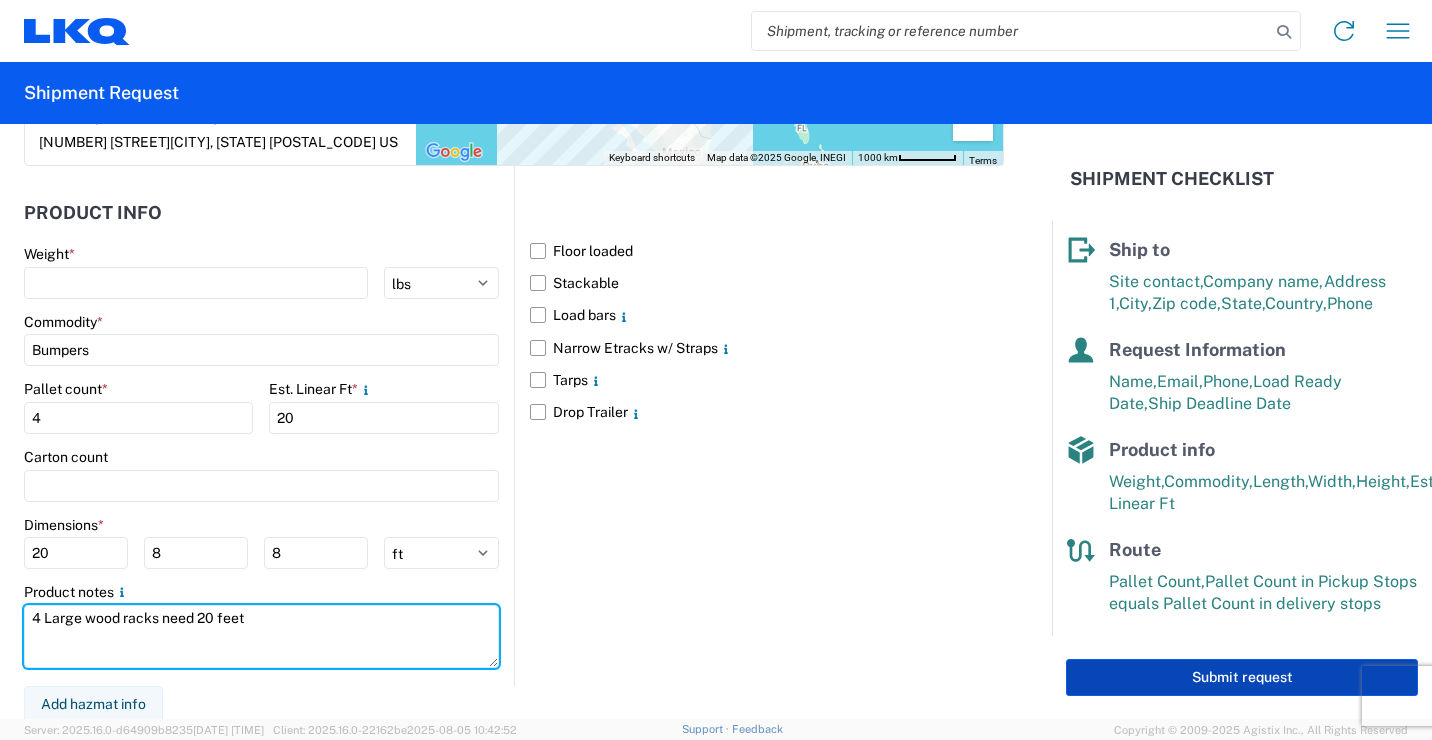 type on "4 Large wood racks need 20 feet" 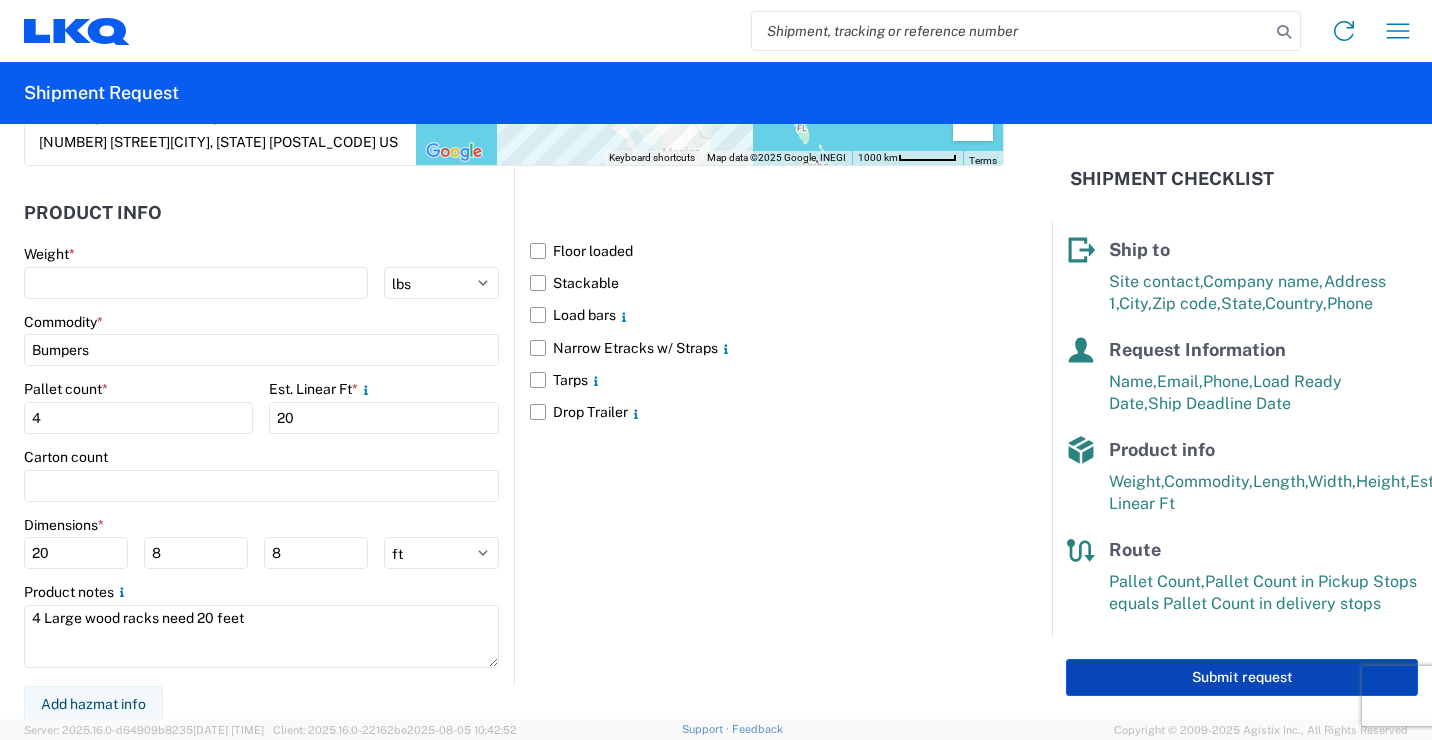 click on "Submit request" 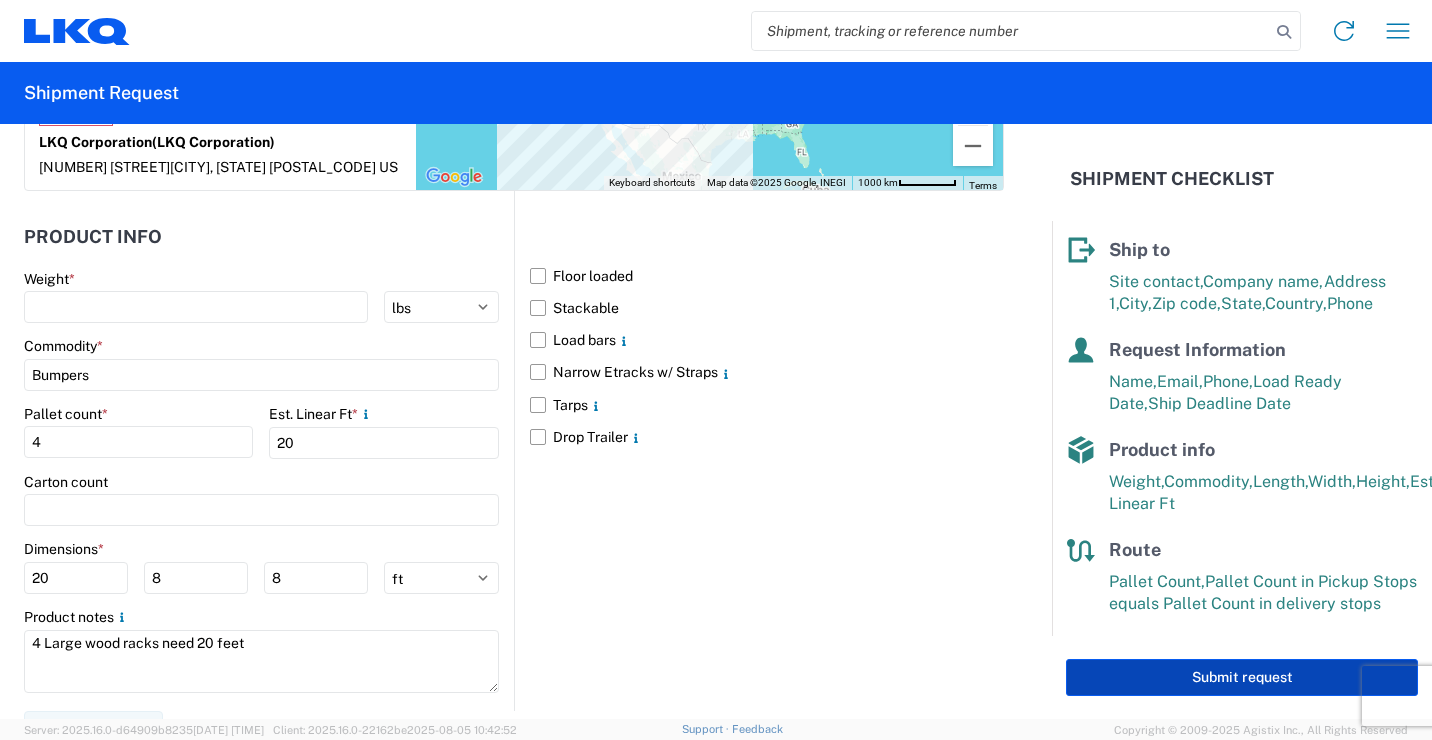 scroll, scrollTop: 1825, scrollLeft: 0, axis: vertical 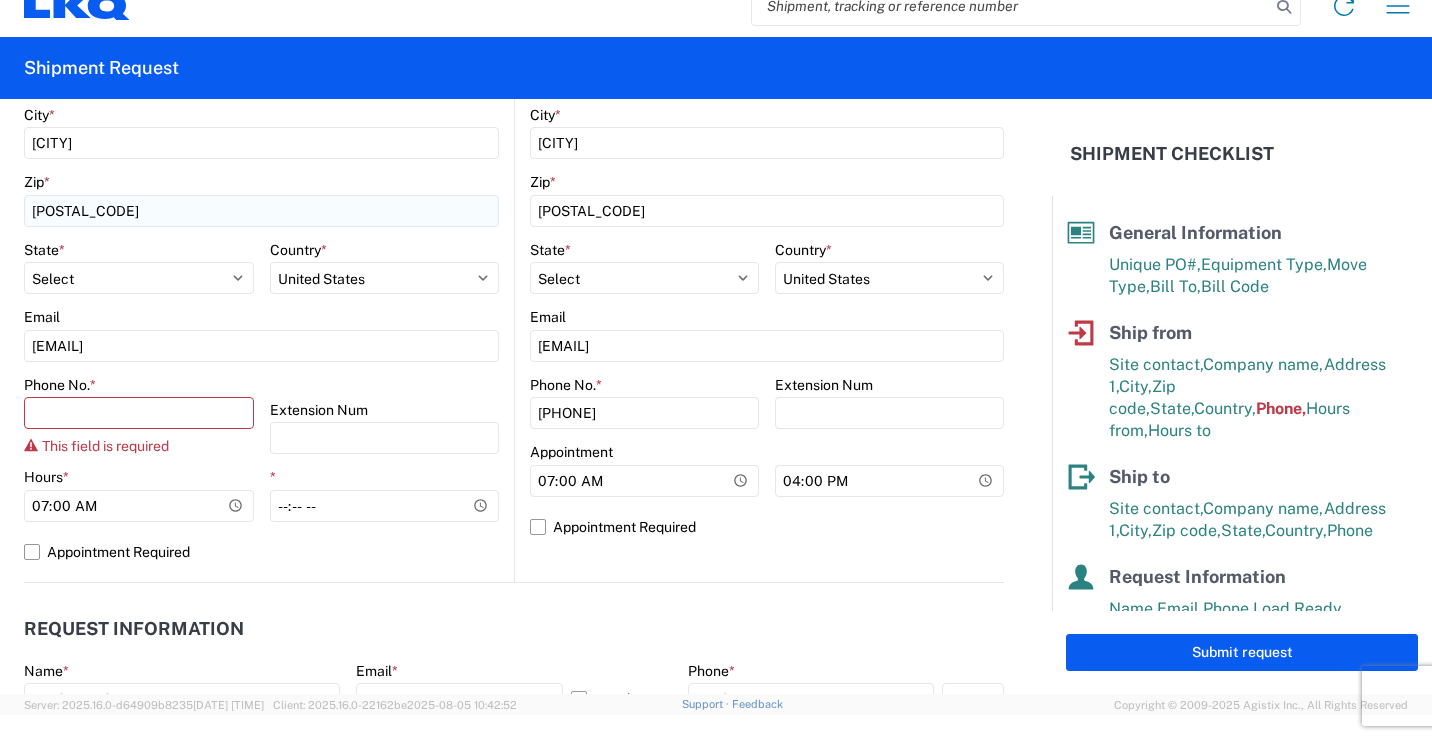 type 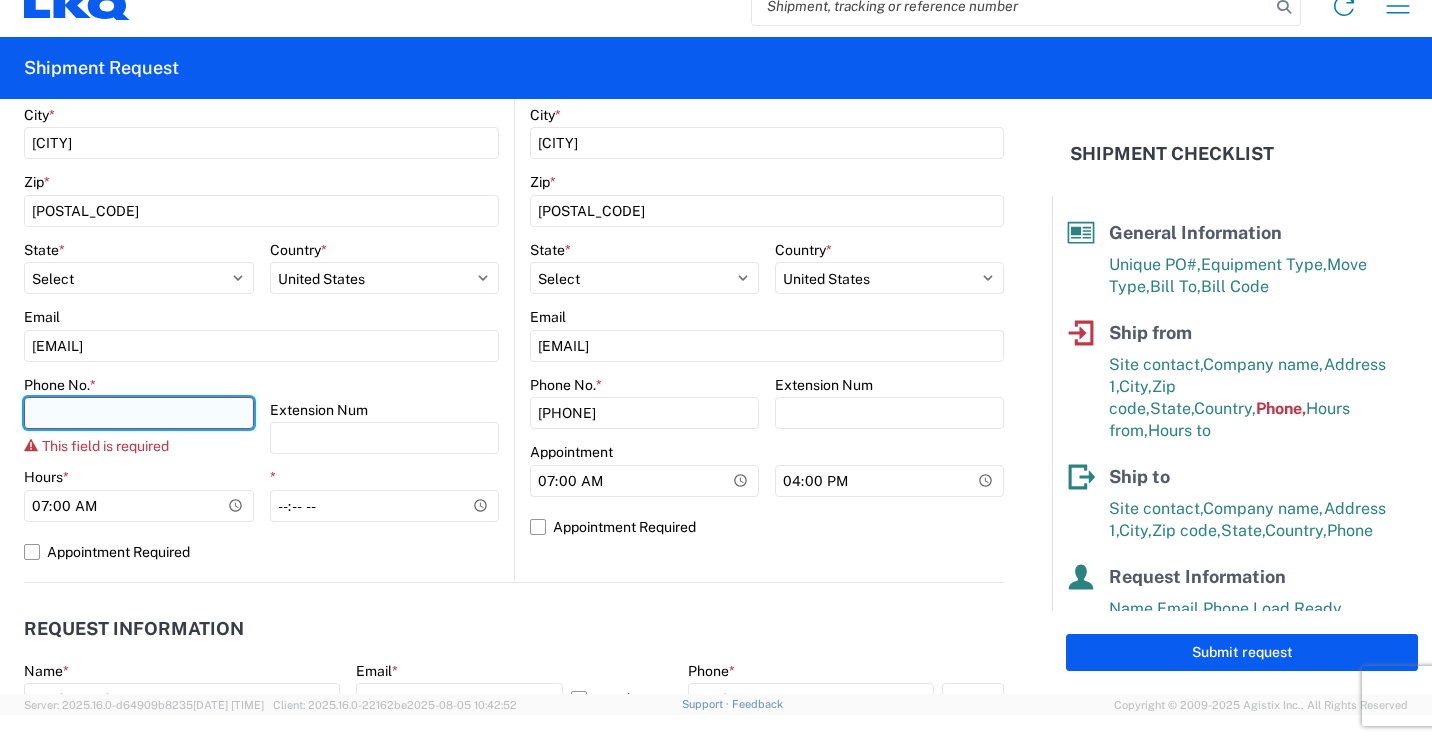click on "Phone No.  *" at bounding box center (139, 413) 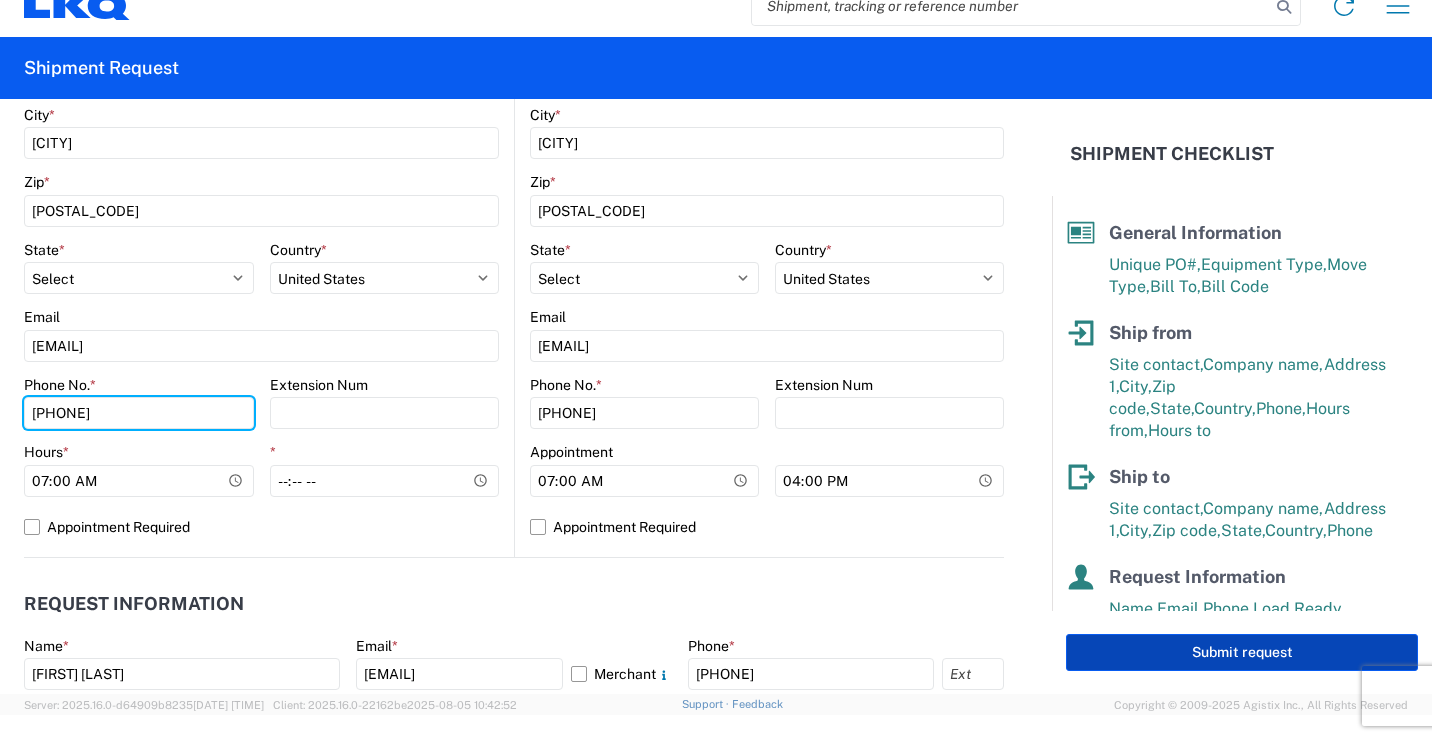 type on "[PHONE]" 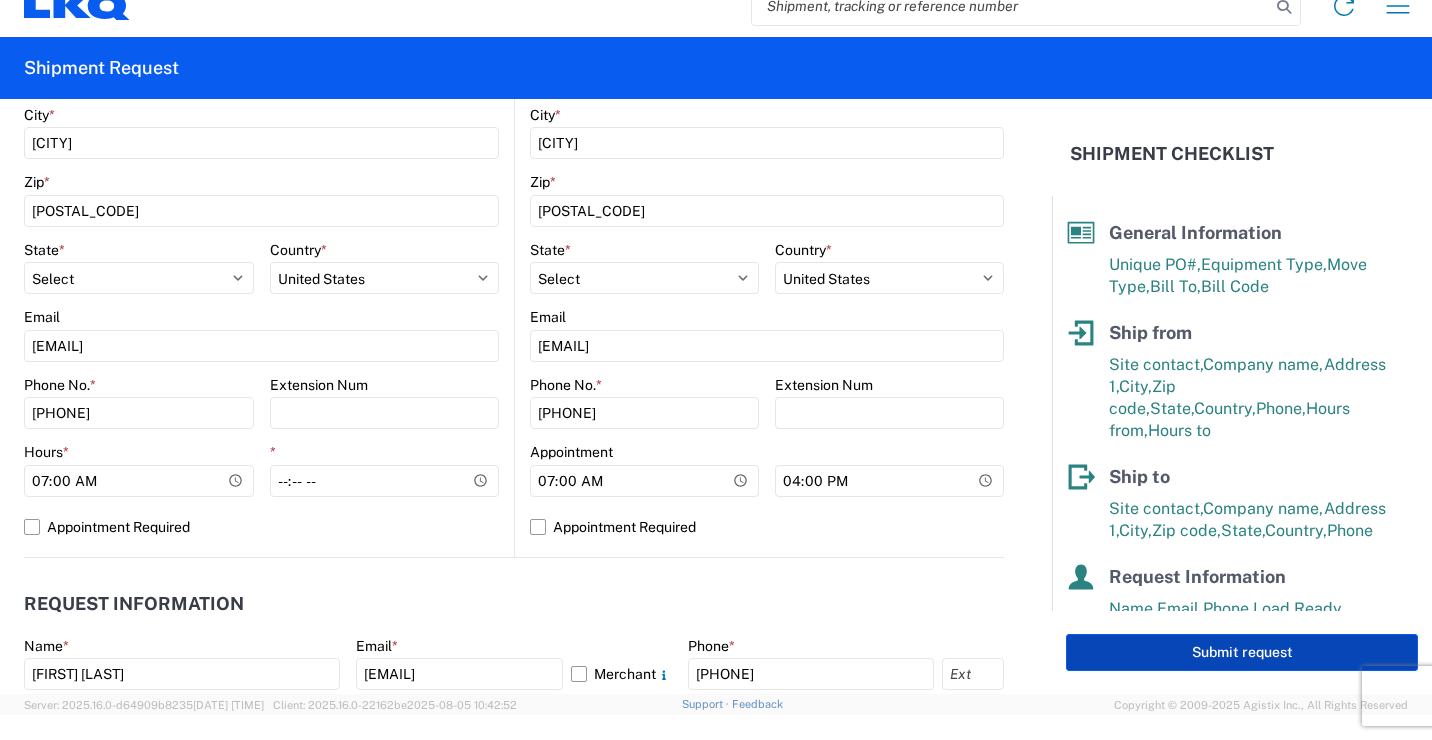 click on "Submit request" 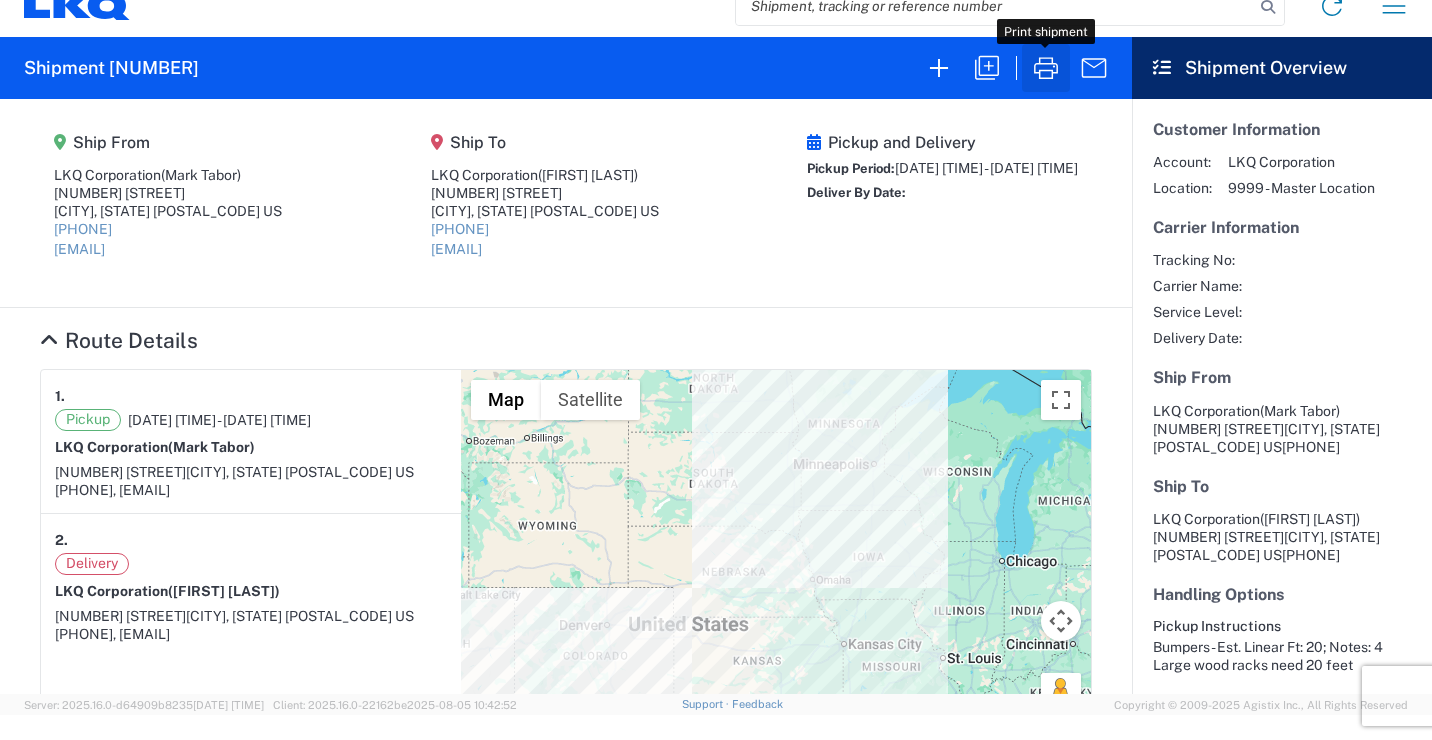 click 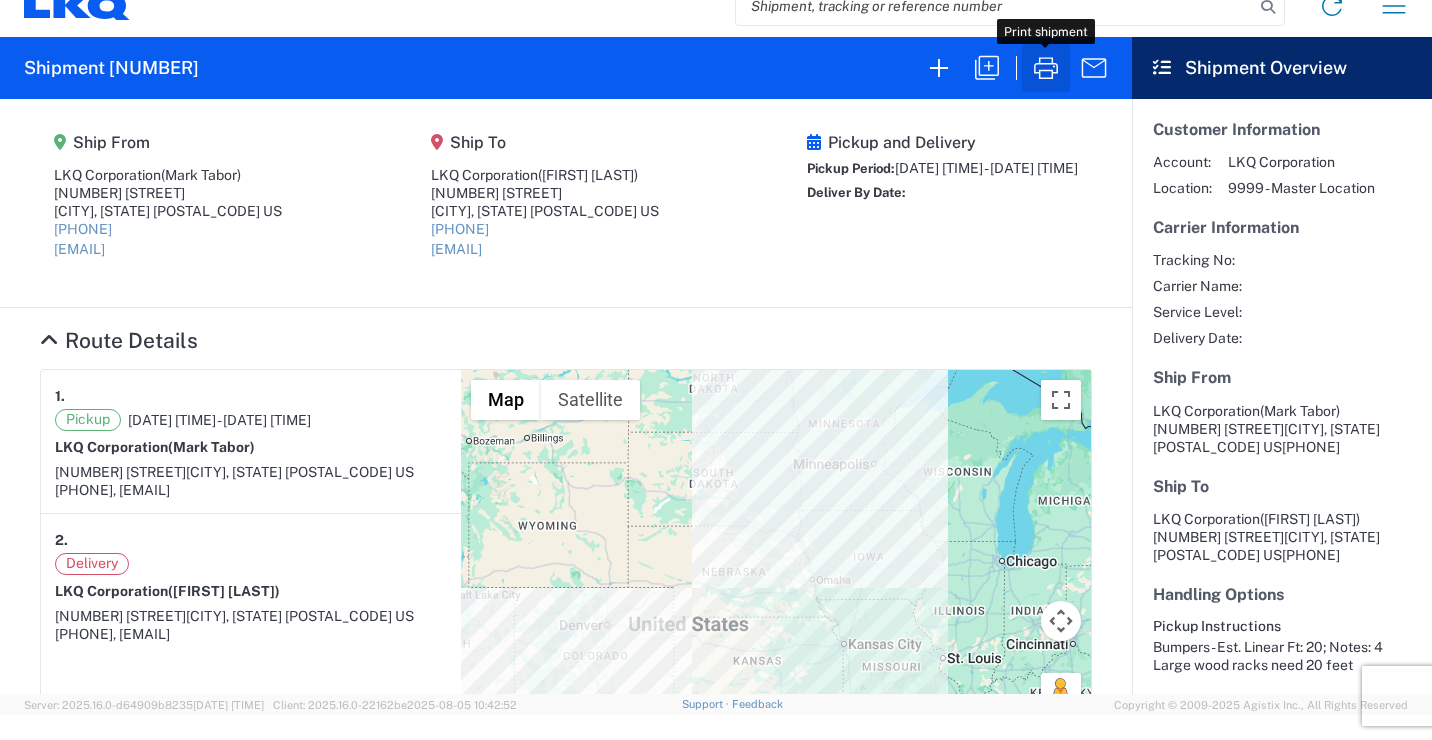 click 